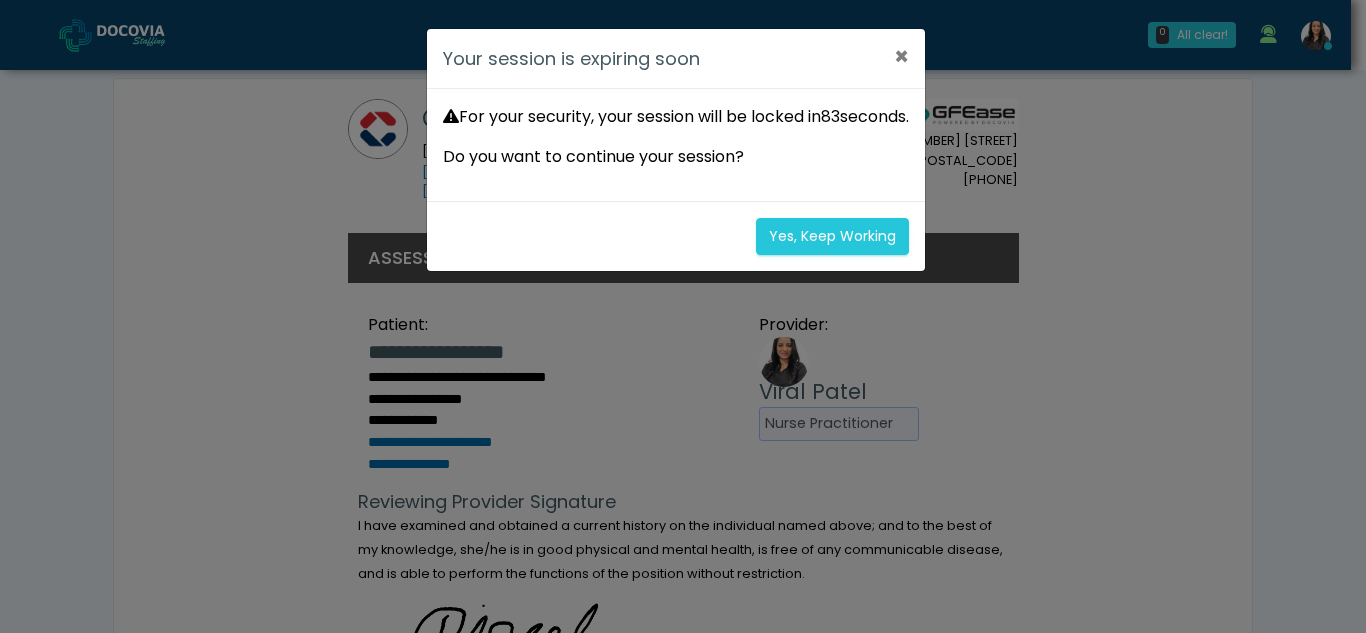 scroll, scrollTop: 0, scrollLeft: 0, axis: both 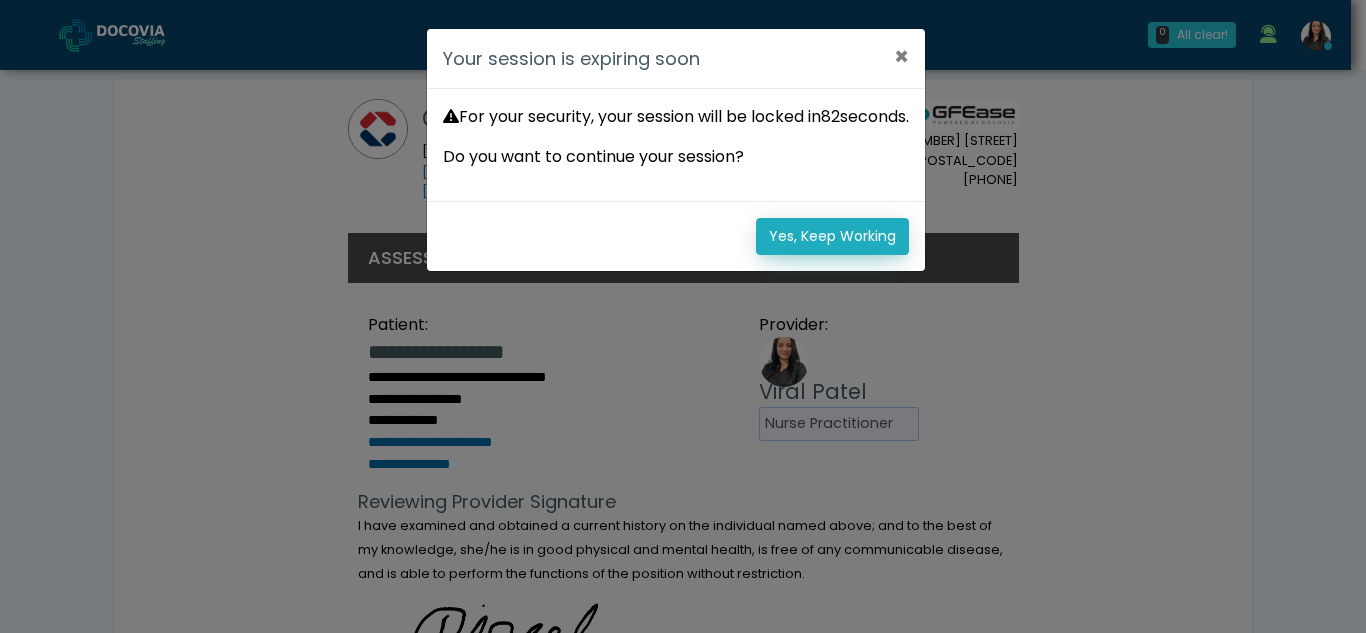 click on "Yes, Keep Working" at bounding box center (832, 236) 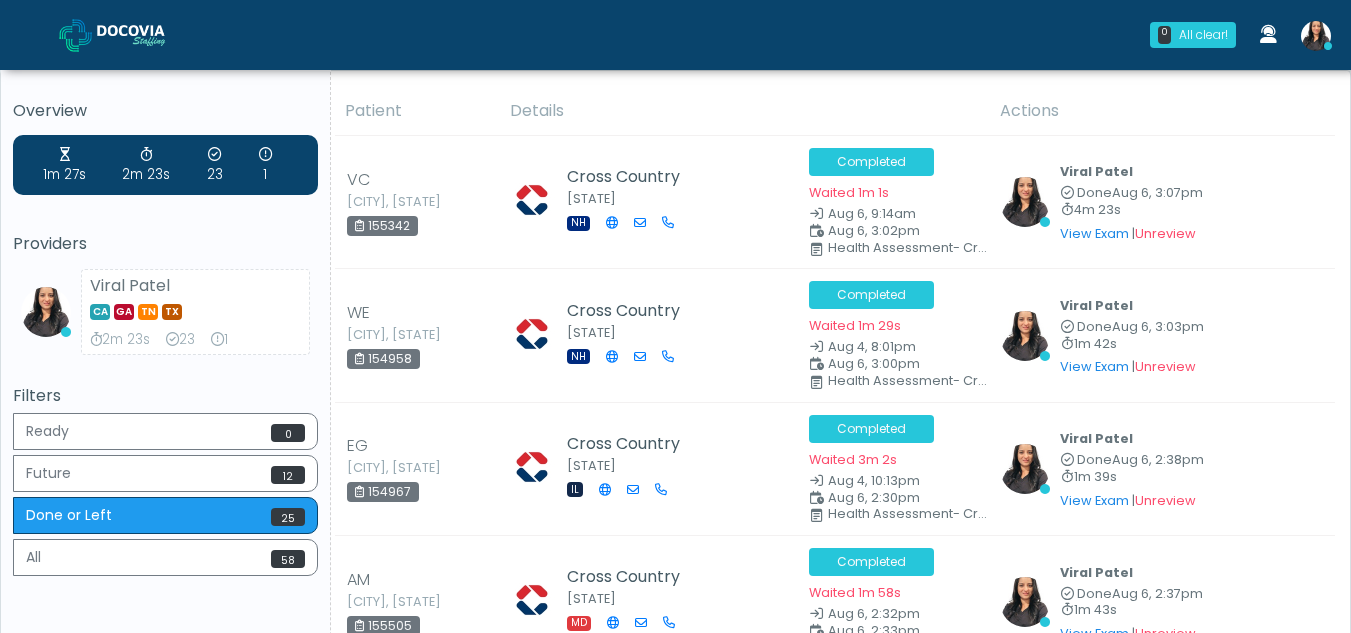 scroll, scrollTop: 0, scrollLeft: 0, axis: both 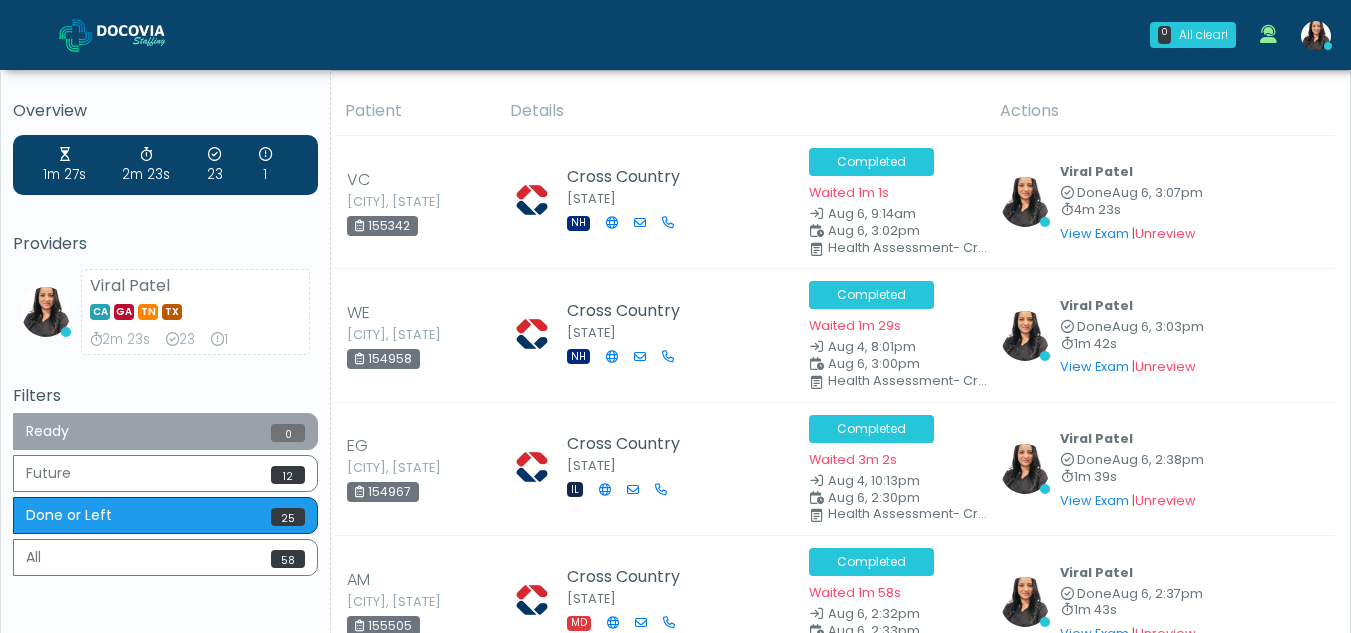 click on "Ready
0" at bounding box center (165, 431) 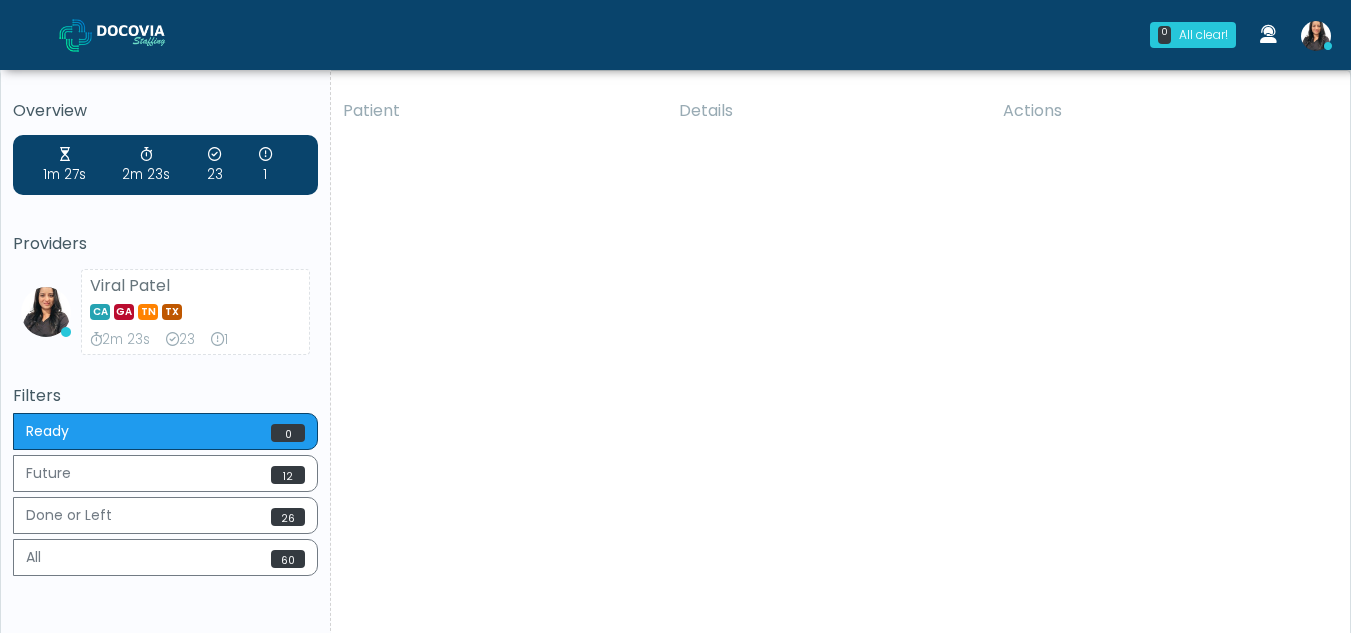 scroll, scrollTop: 0, scrollLeft: 0, axis: both 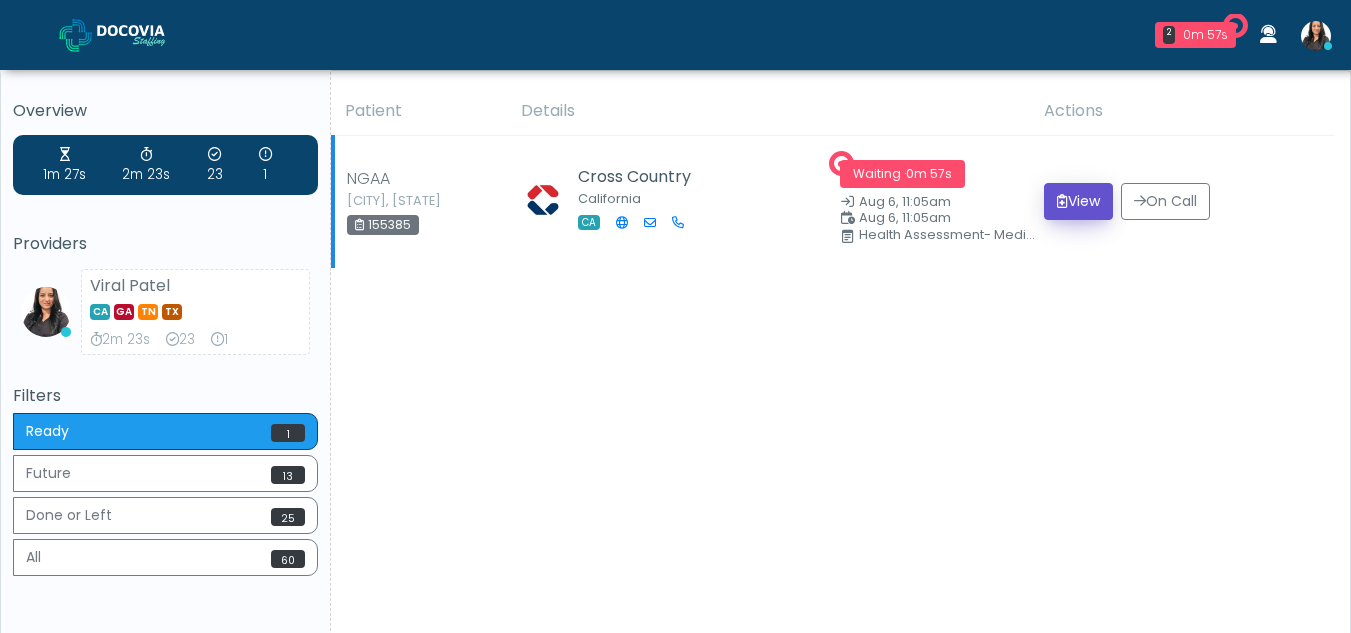 click on "View" at bounding box center (1078, 201) 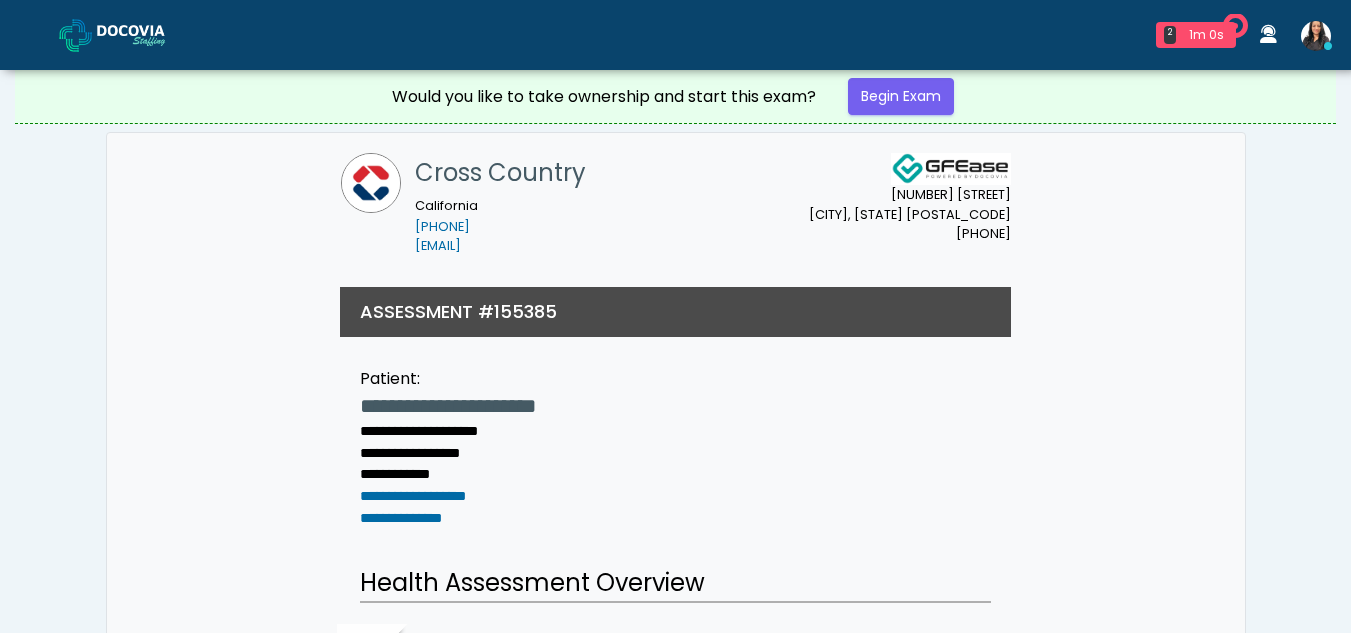 scroll, scrollTop: 0, scrollLeft: 0, axis: both 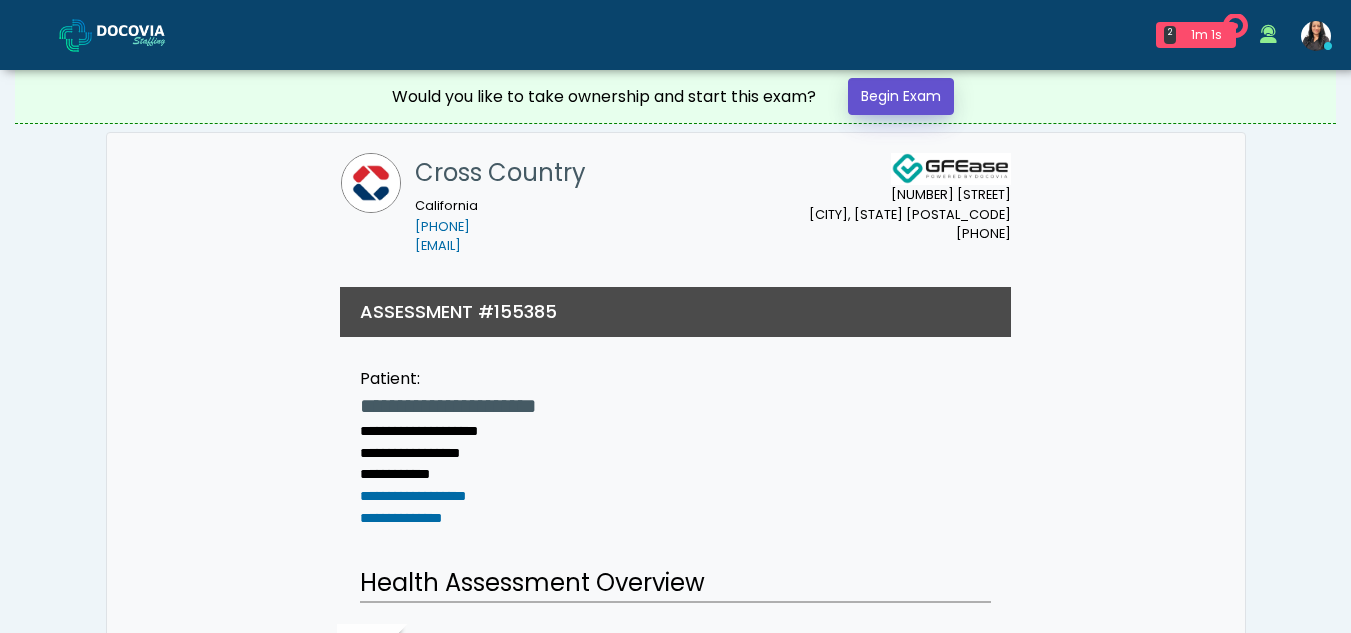 click on "Begin Exam" at bounding box center [901, 96] 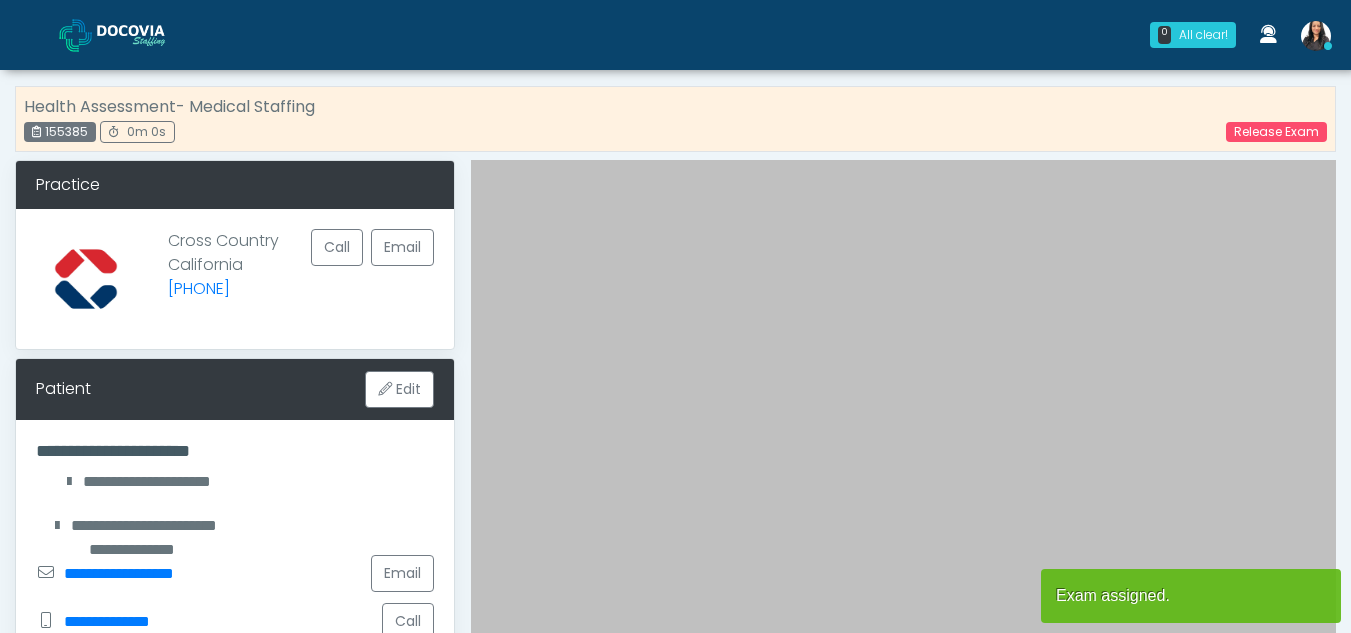 scroll, scrollTop: 0, scrollLeft: 0, axis: both 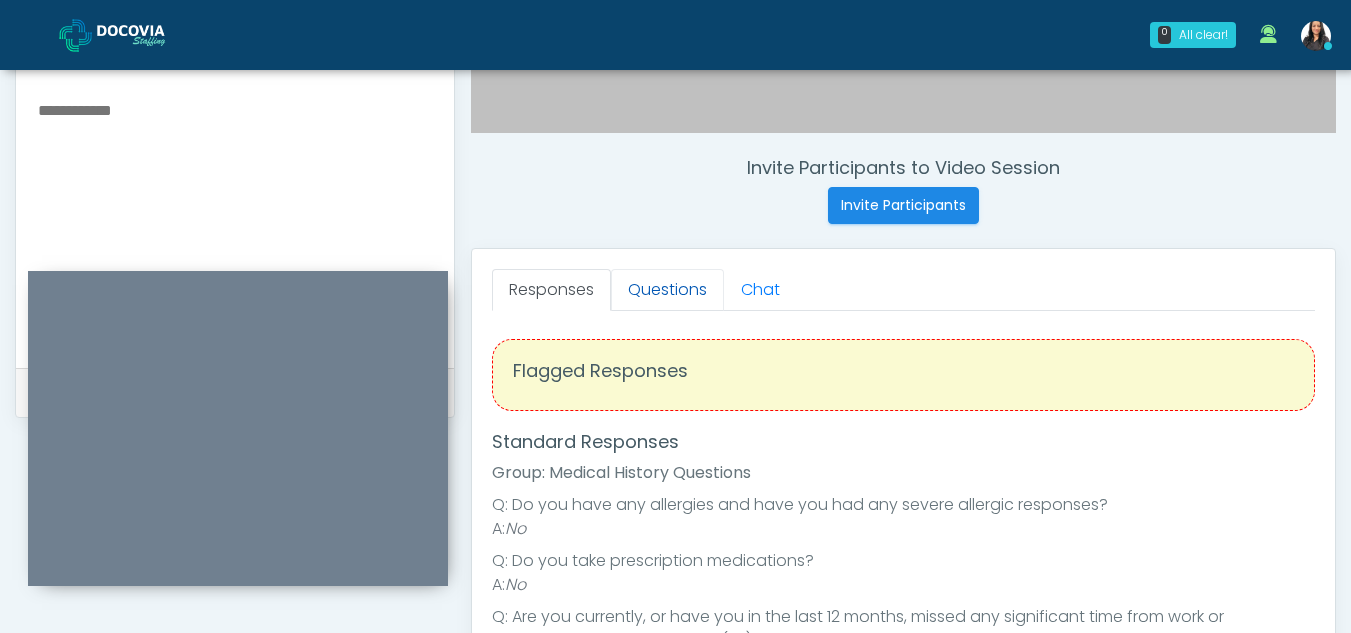 click on "Questions" at bounding box center [667, 290] 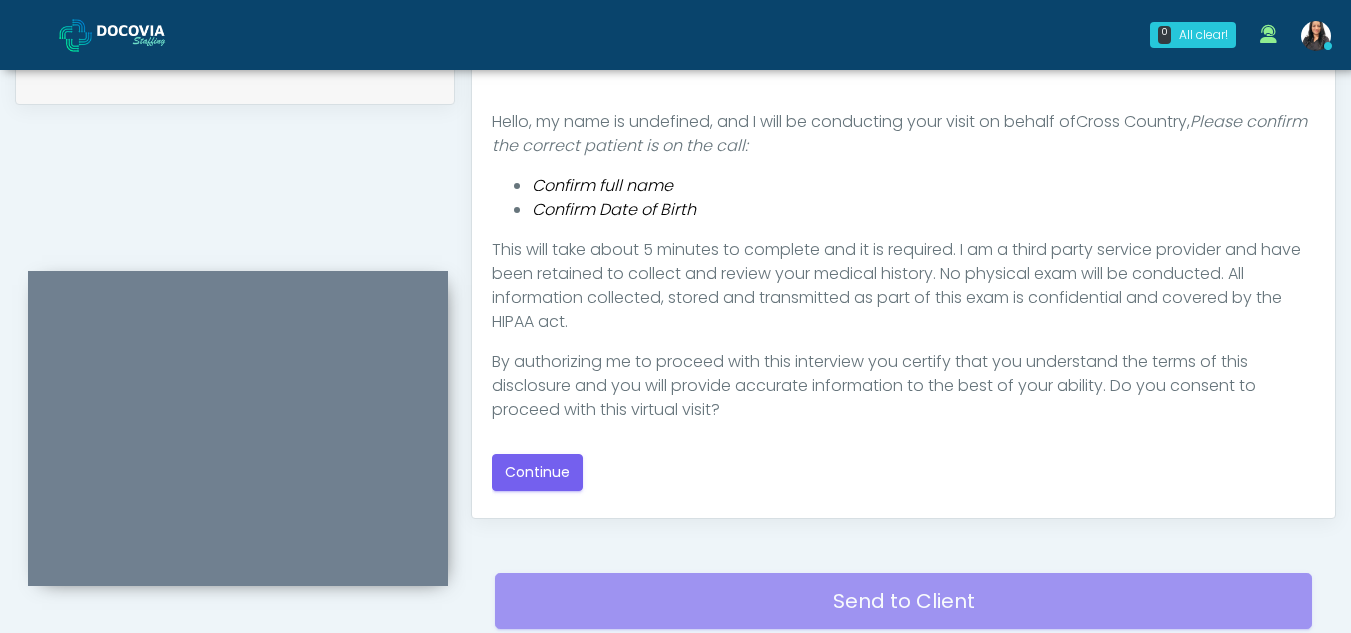 scroll, scrollTop: 1111, scrollLeft: 0, axis: vertical 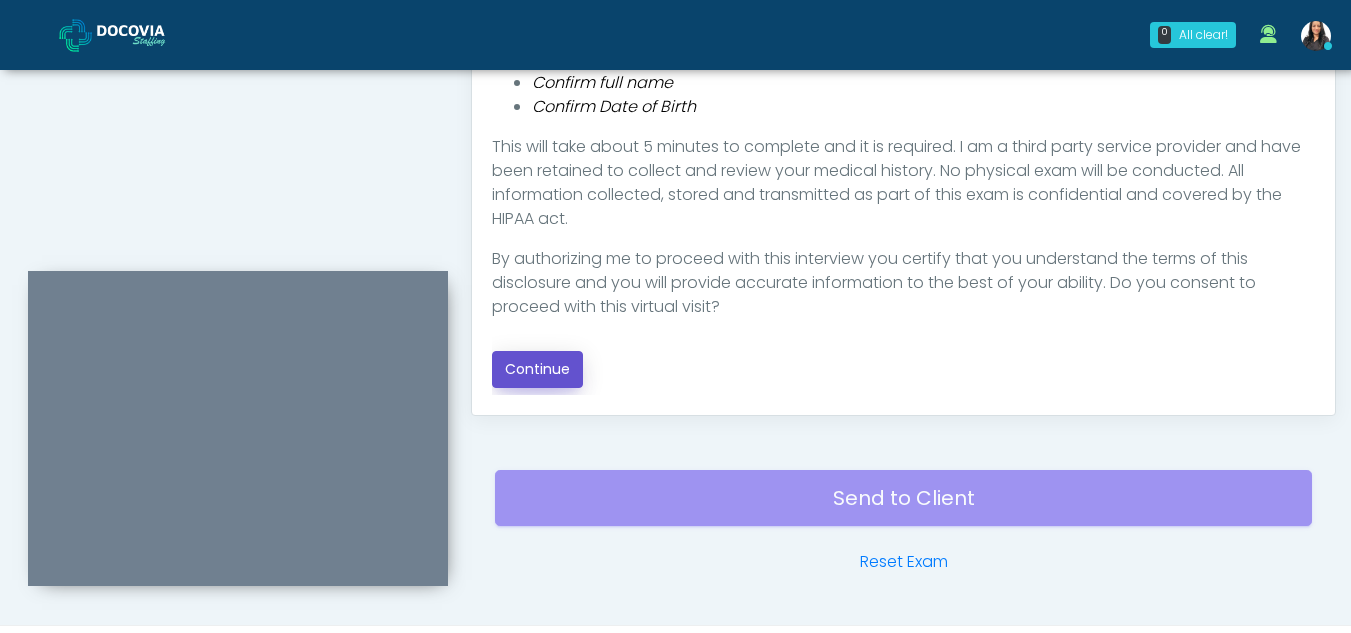 click on "Continue" at bounding box center (537, 369) 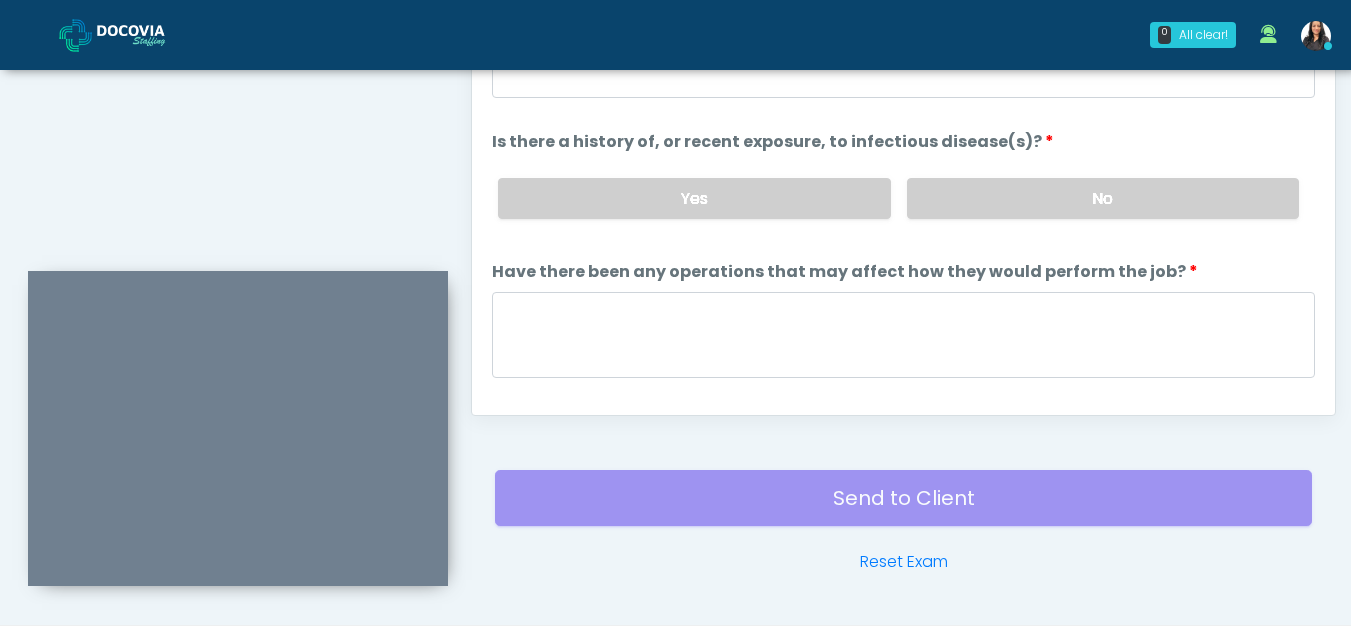 scroll, scrollTop: 1162, scrollLeft: 0, axis: vertical 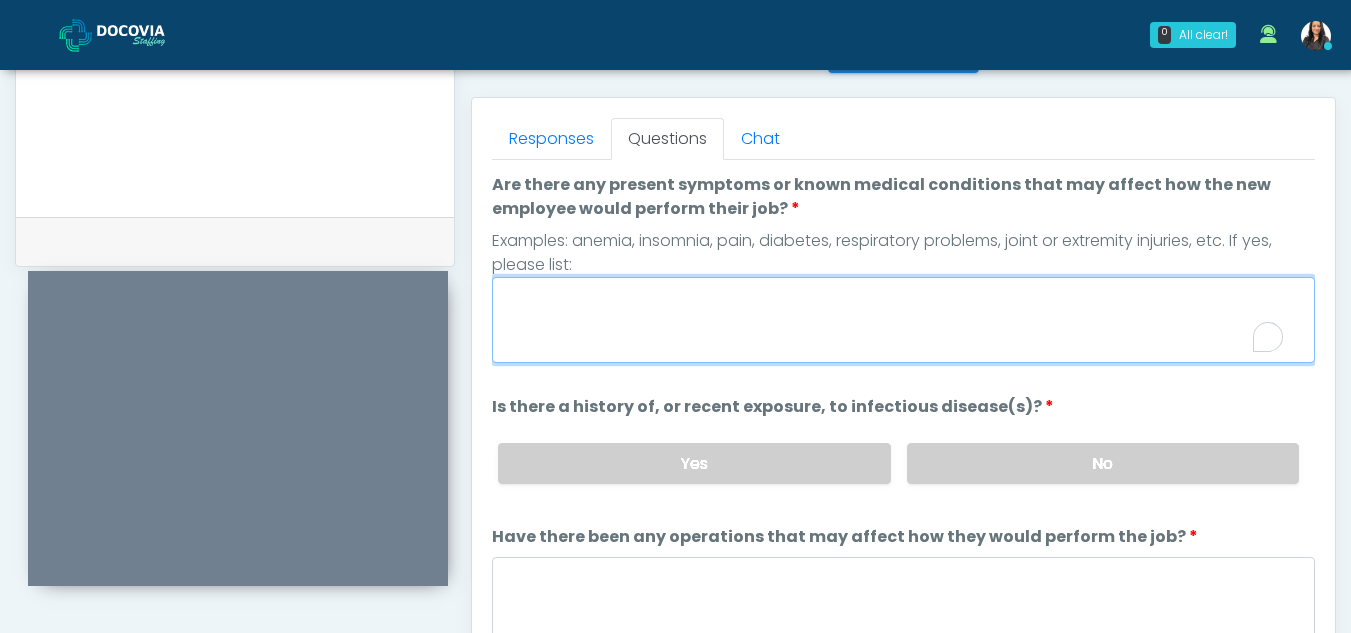 click on "Are there any present symptoms or known medical conditions that may affect how the new employee would perform their job?" at bounding box center (903, 320) 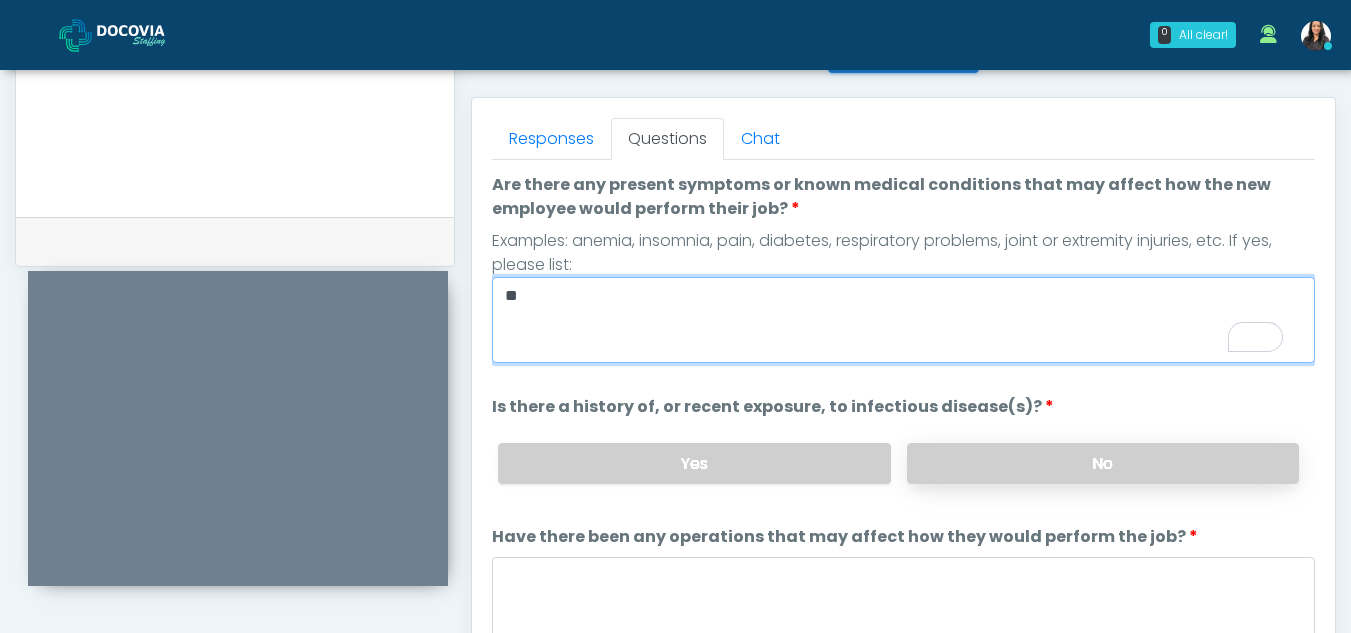 type on "**" 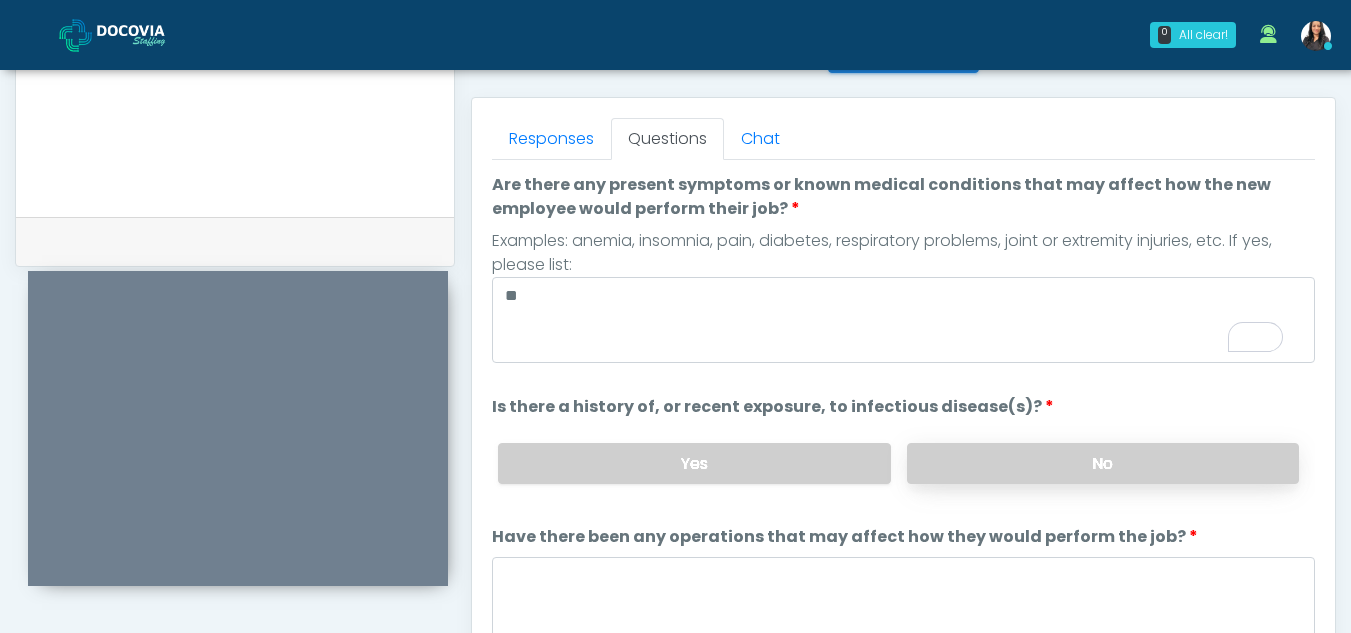 click on "No" at bounding box center [1103, 463] 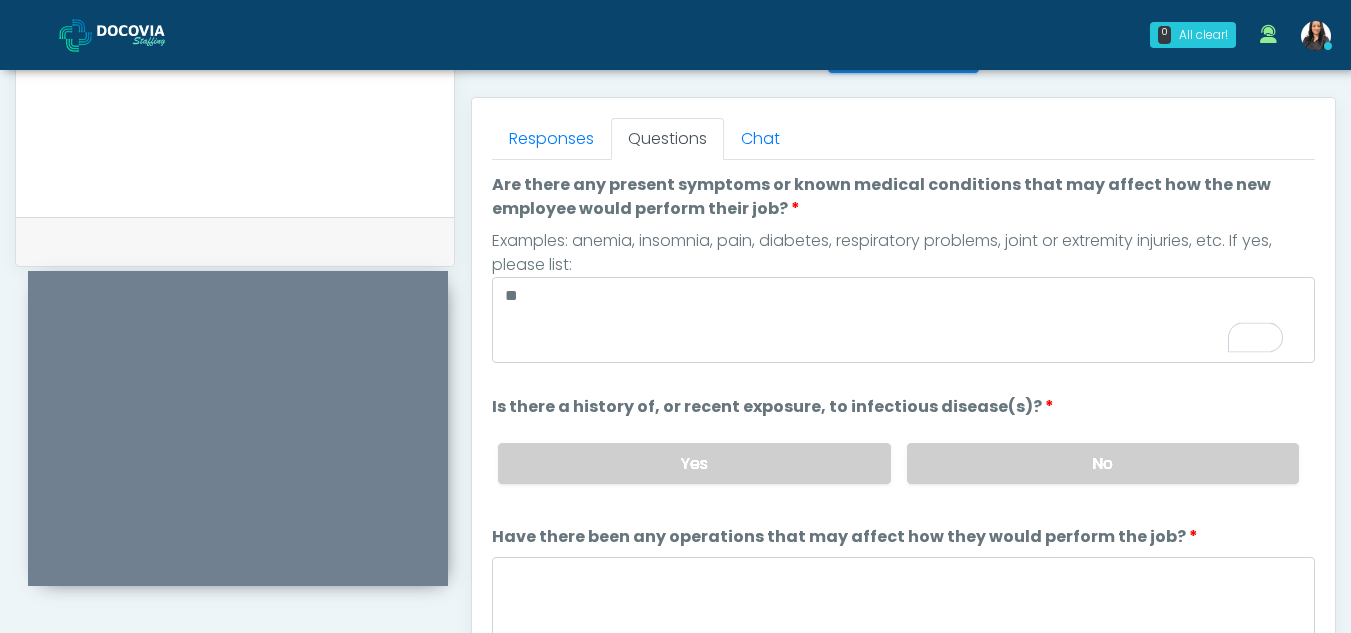 scroll, scrollTop: 114, scrollLeft: 0, axis: vertical 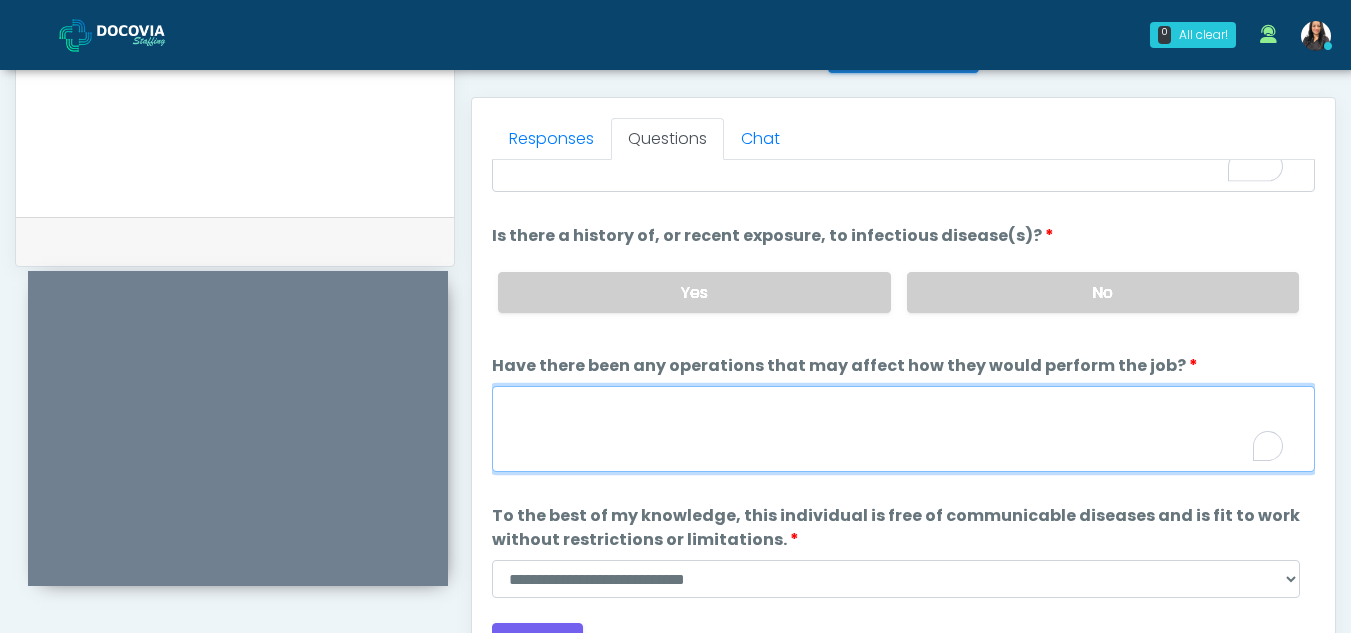 click on "Have there been any operations that may affect how they would perform the job?" at bounding box center [903, 429] 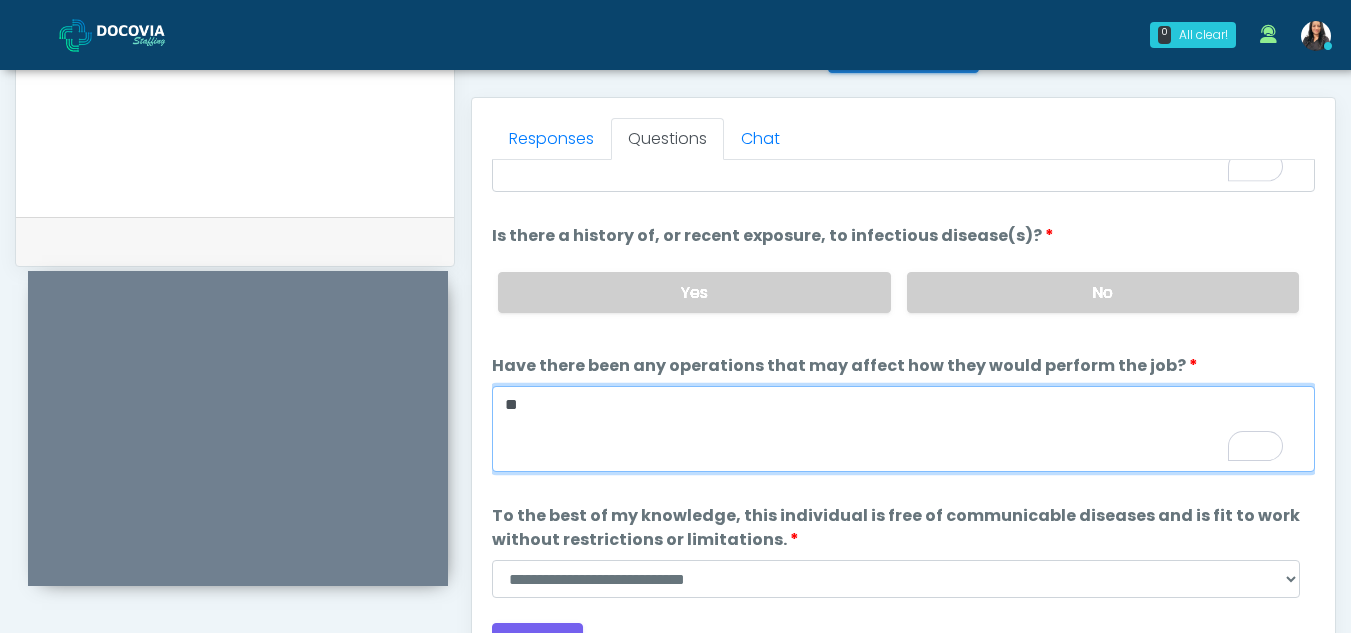 scroll, scrollTop: 171, scrollLeft: 0, axis: vertical 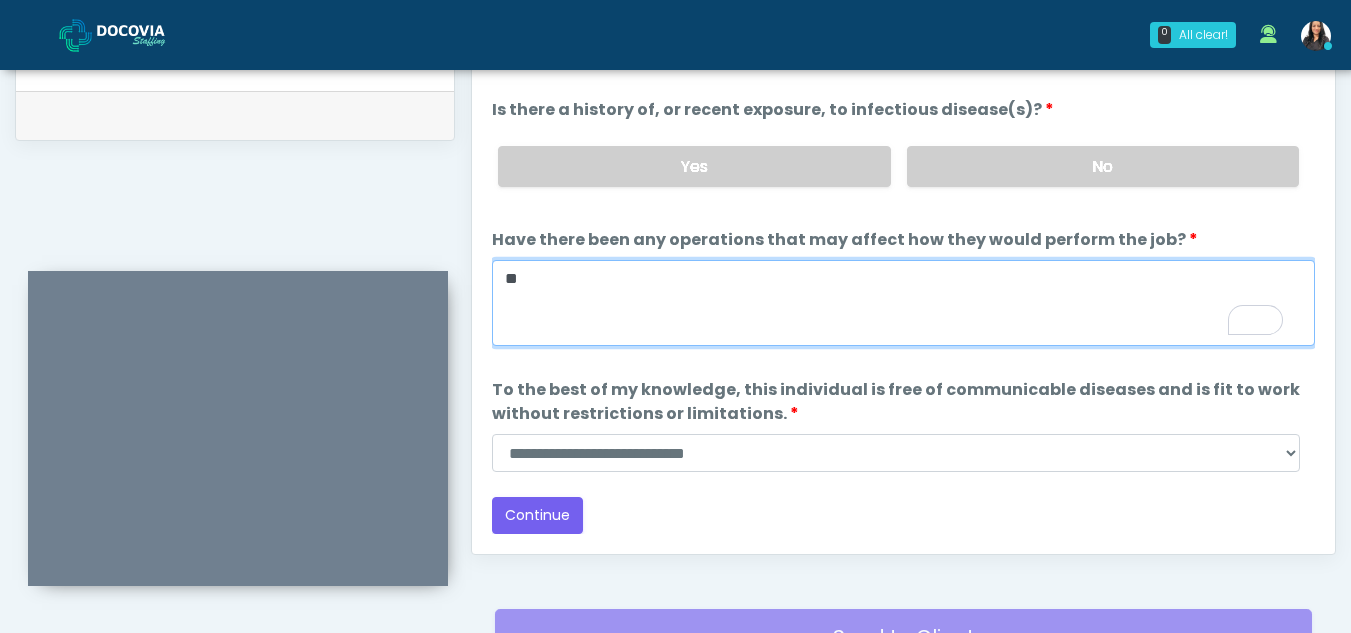 type on "**" 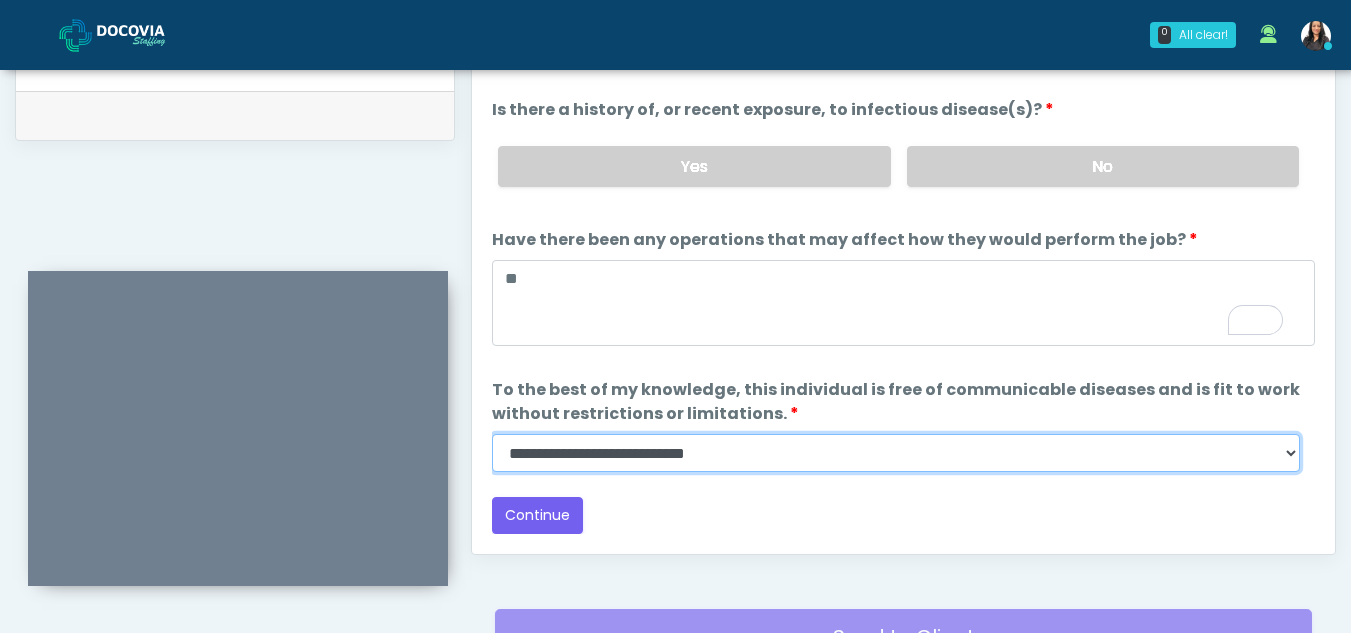 click on "**********" at bounding box center [896, 453] 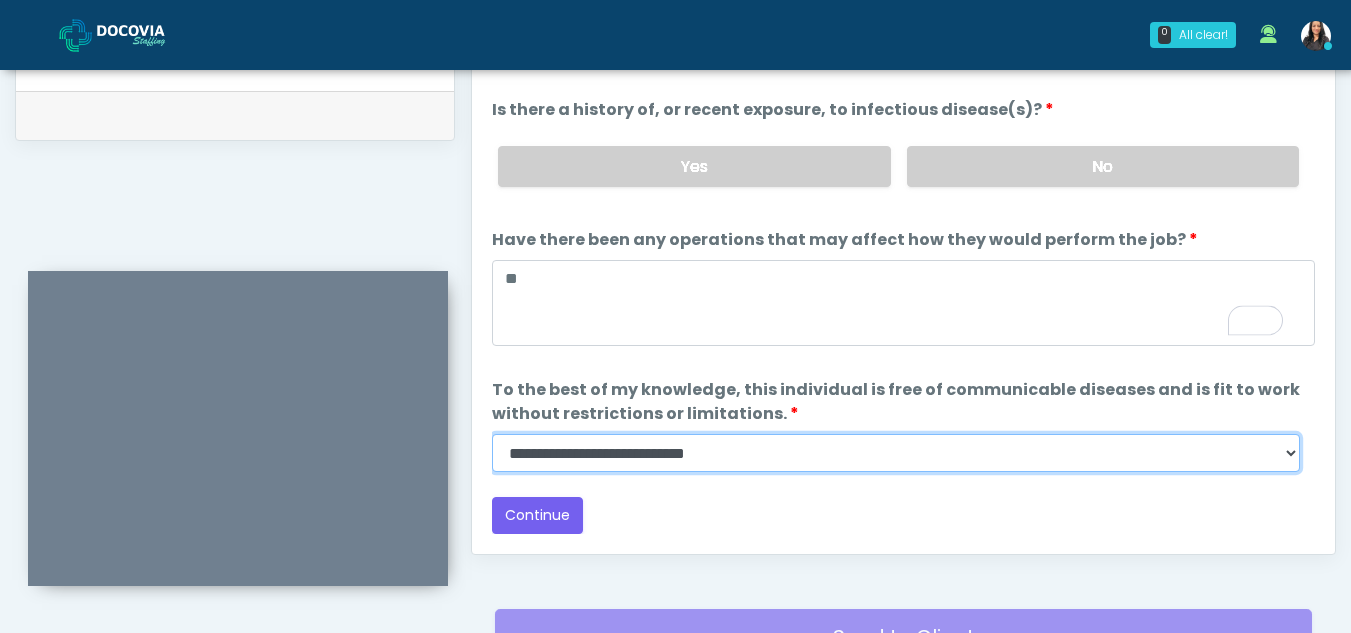 select on "******" 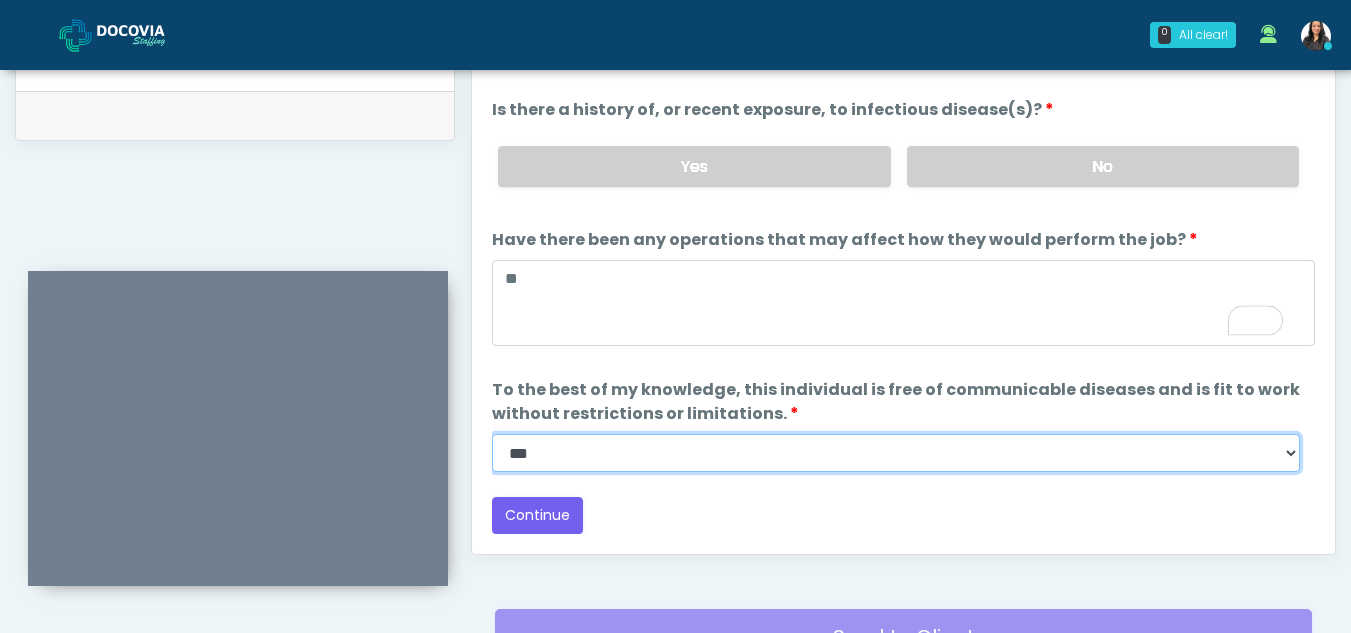 click on "**********" at bounding box center [896, 453] 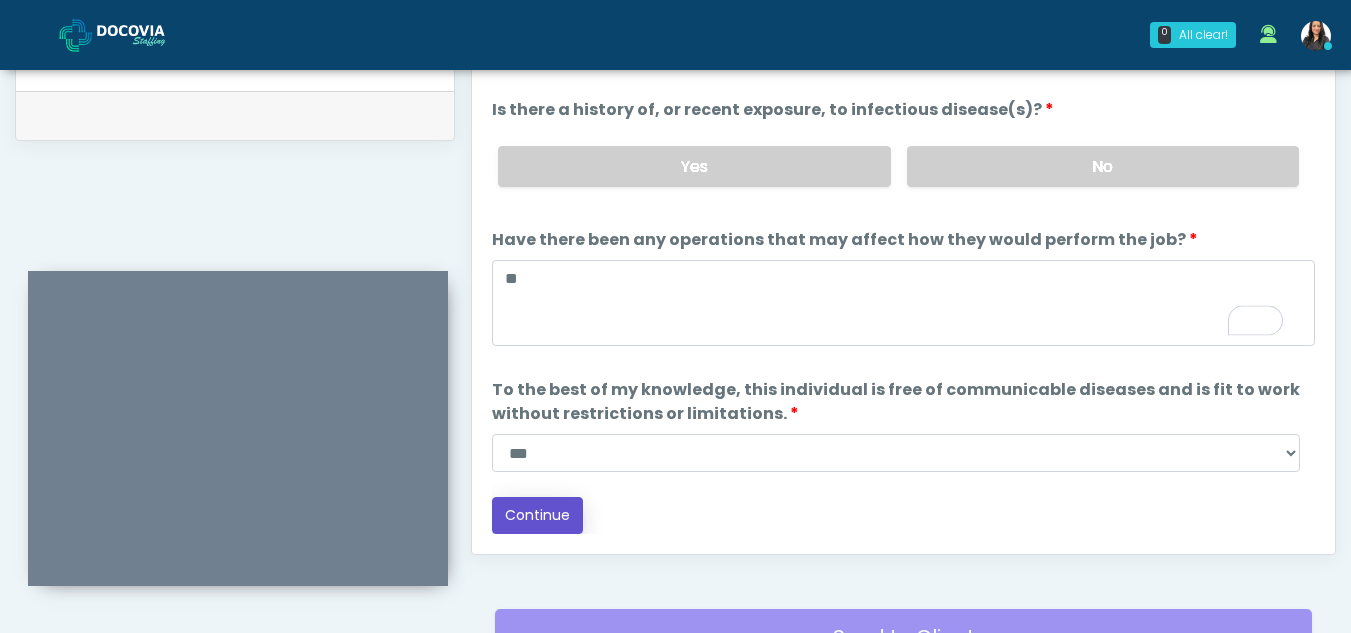 click on "Continue" at bounding box center [537, 515] 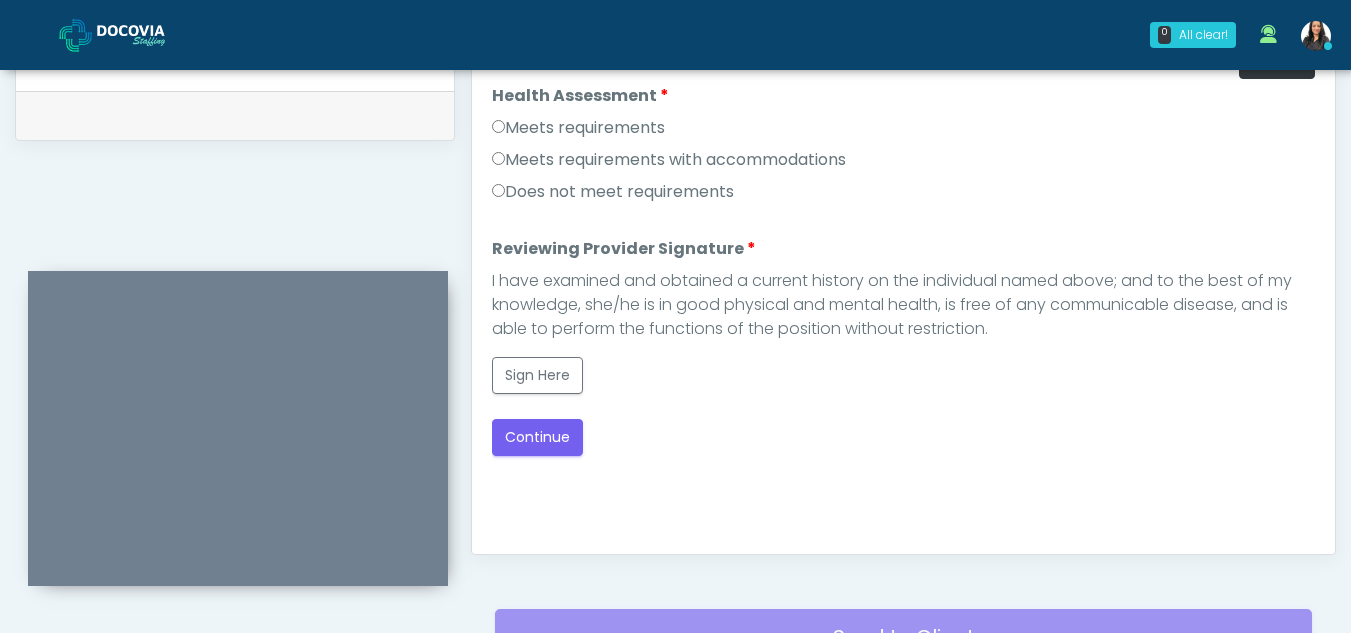 scroll, scrollTop: 1162, scrollLeft: 0, axis: vertical 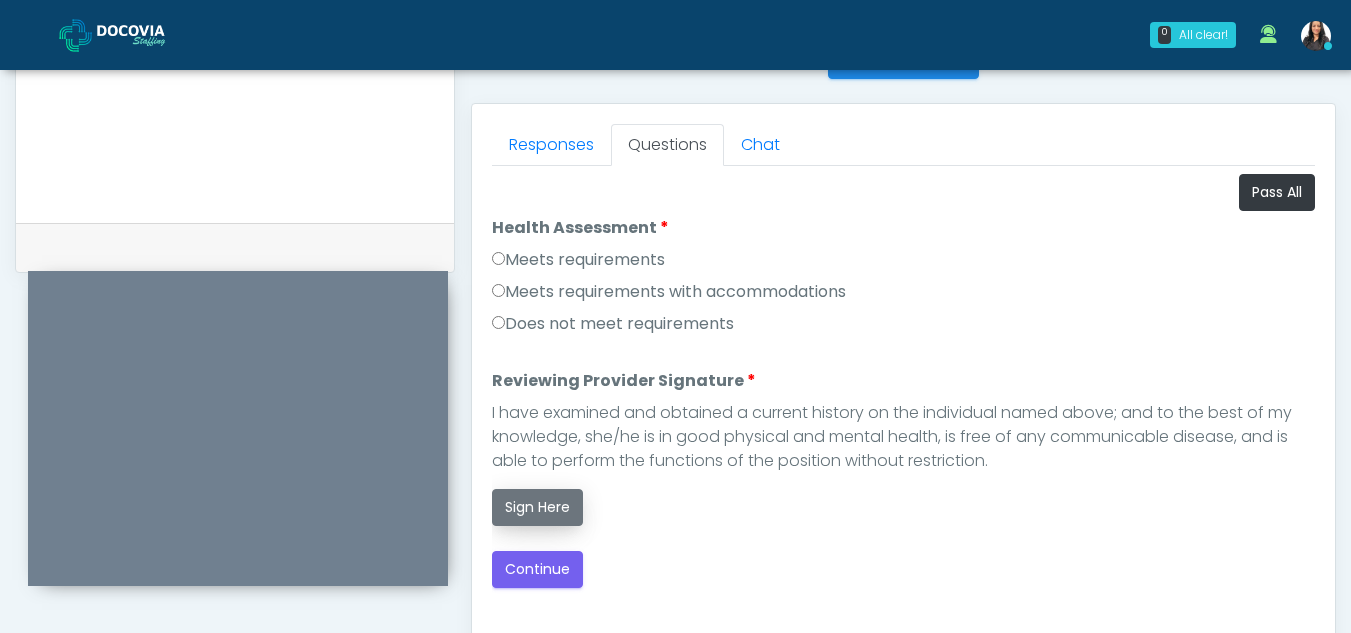 click on "Sign Here" at bounding box center (537, 507) 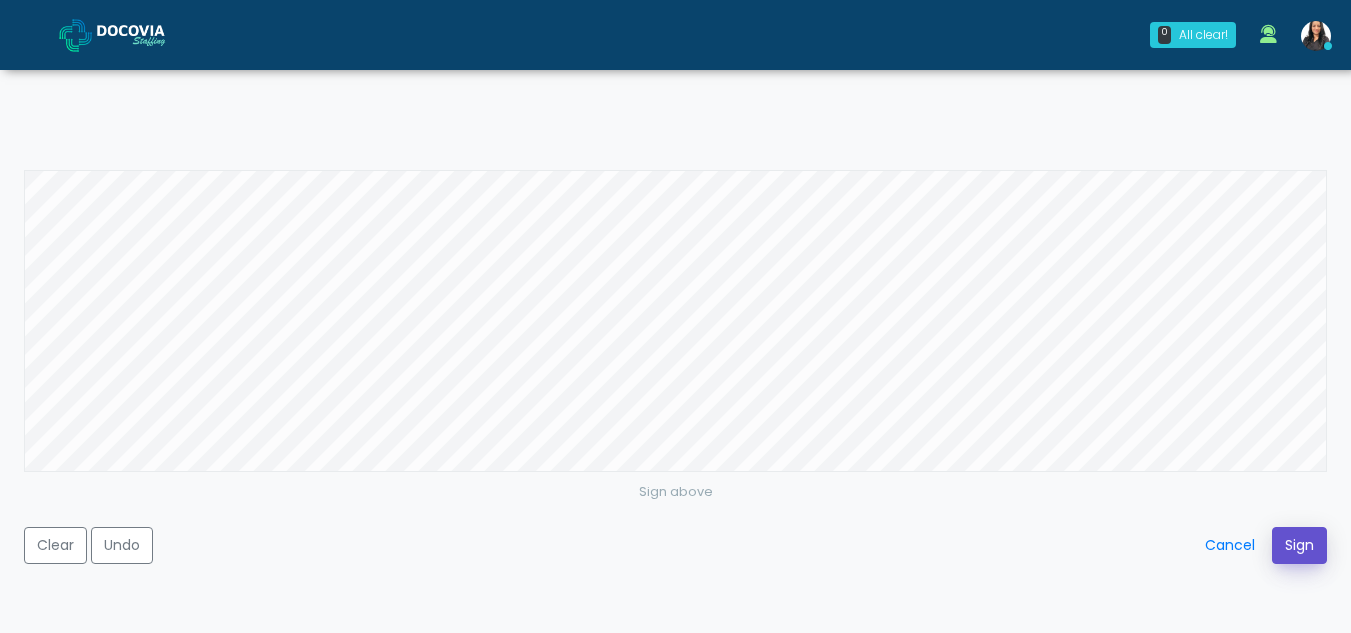 click on "Sign" at bounding box center [1299, 545] 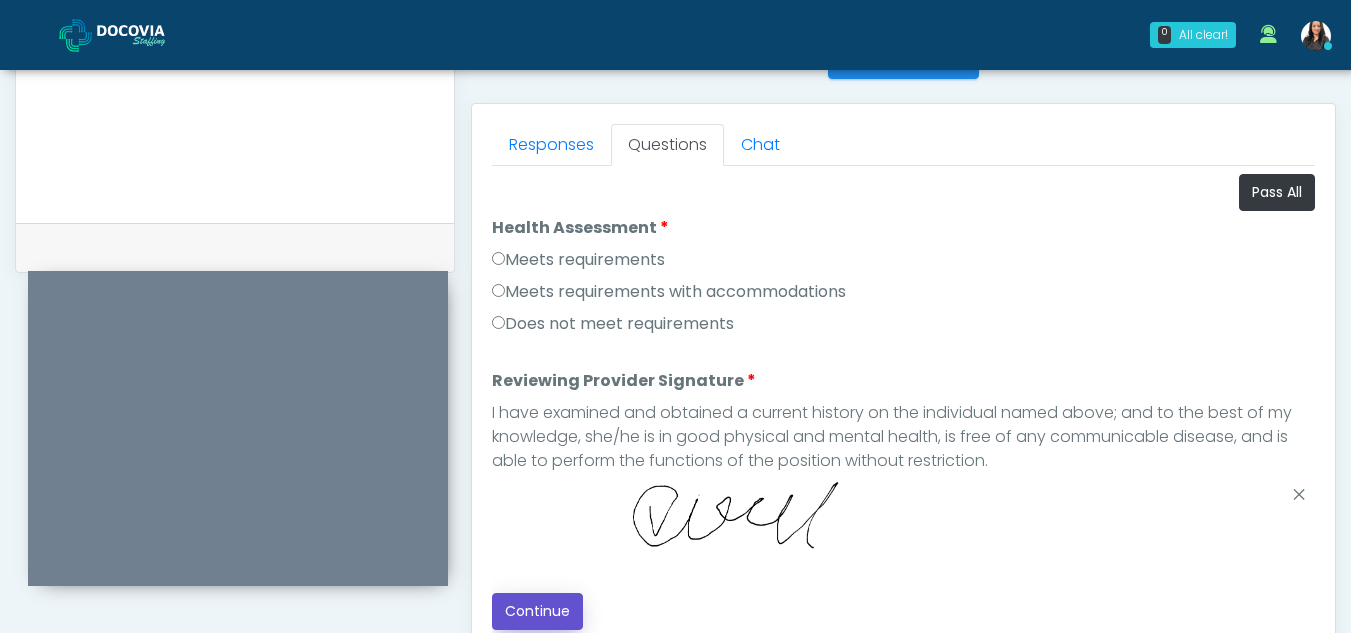 click on "Continue" at bounding box center (537, 611) 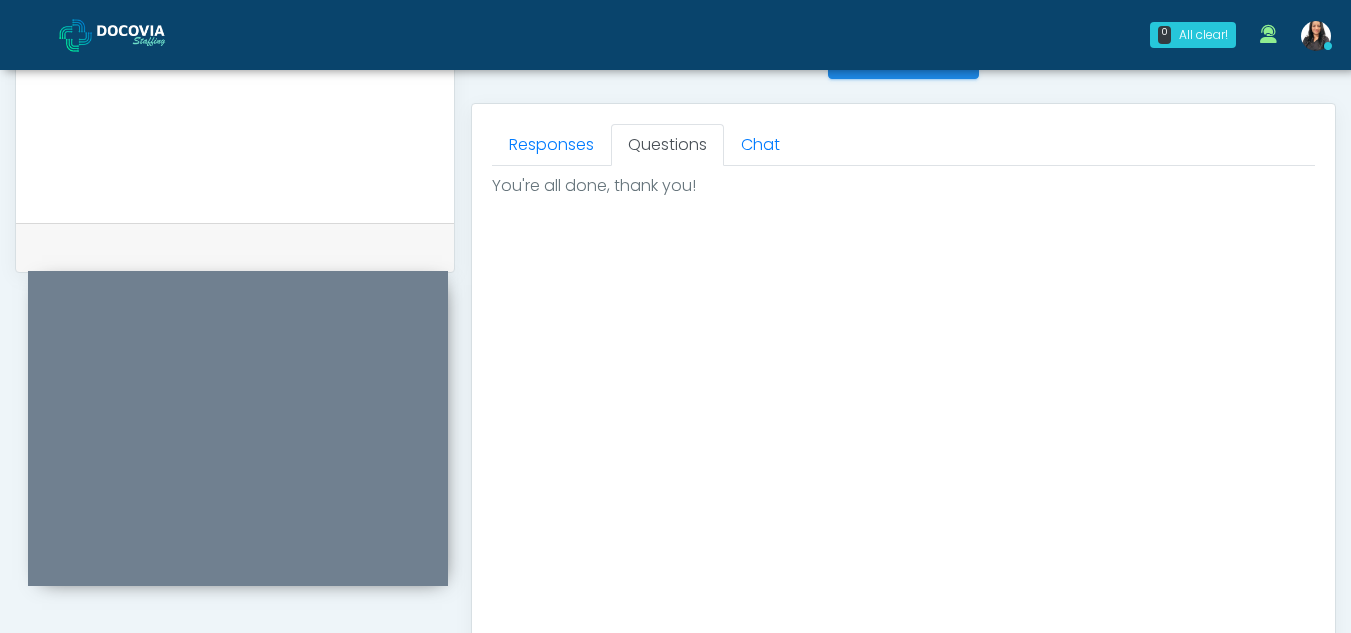 scroll, scrollTop: 1199, scrollLeft: 0, axis: vertical 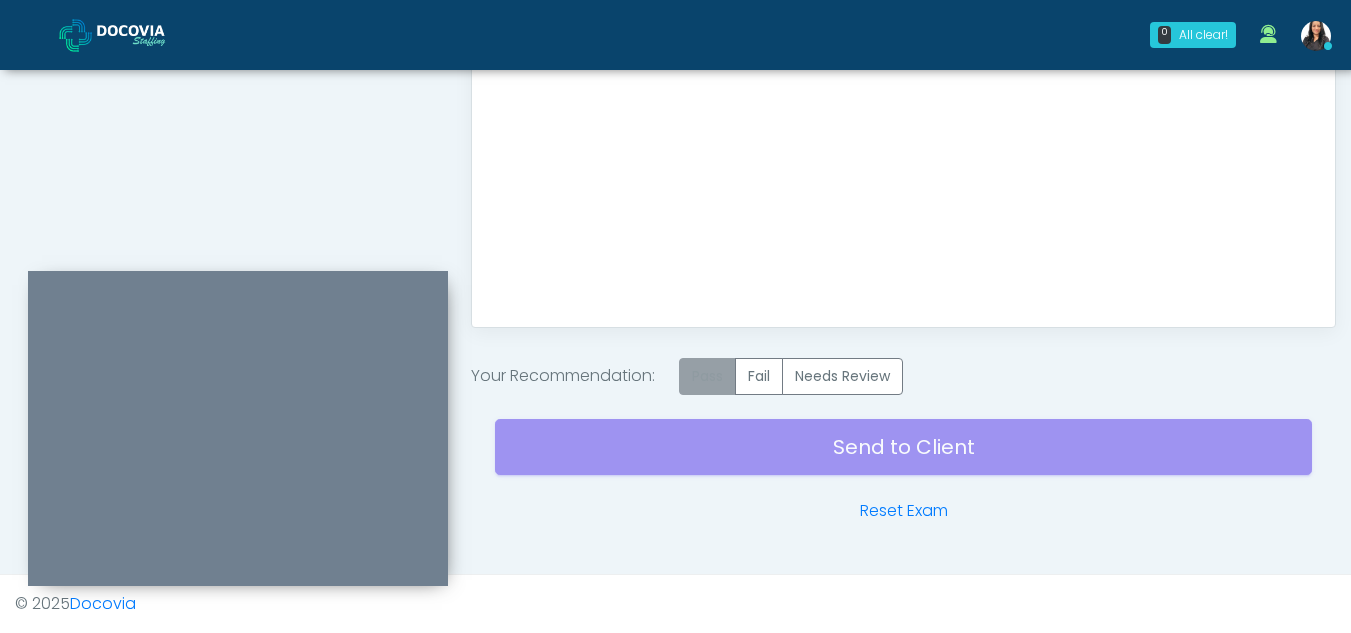 click on "Pass" at bounding box center (707, 376) 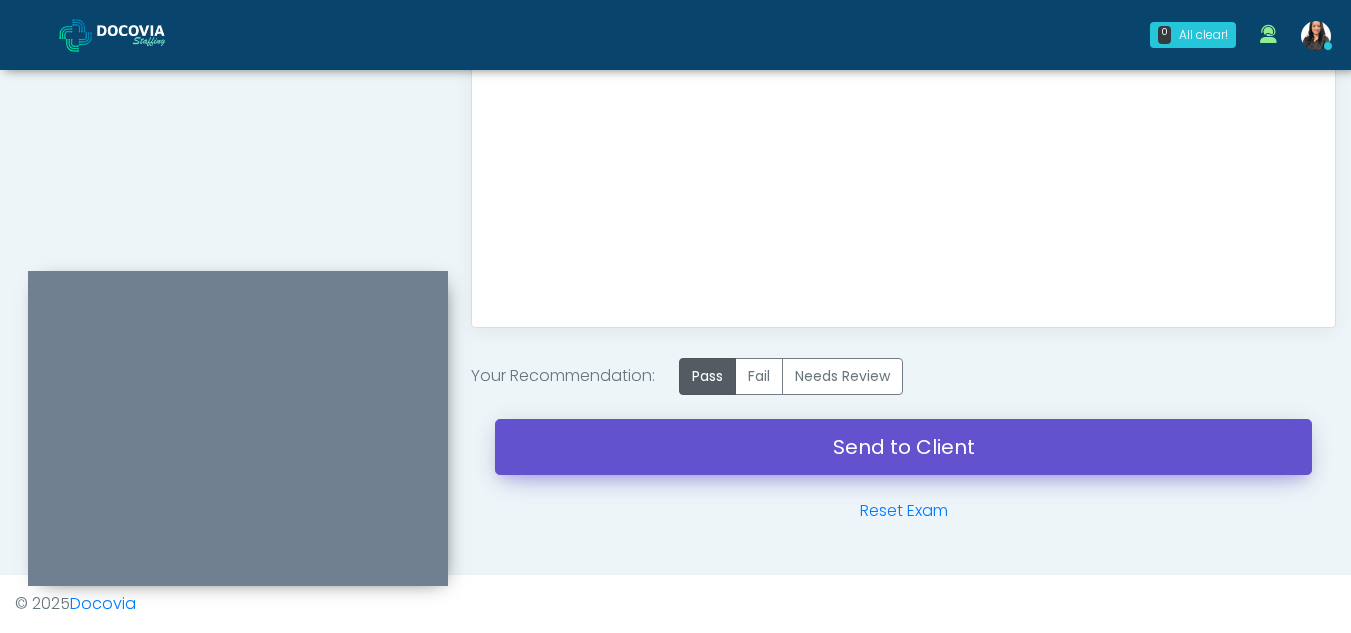 click on "Send to Client" at bounding box center (903, 447) 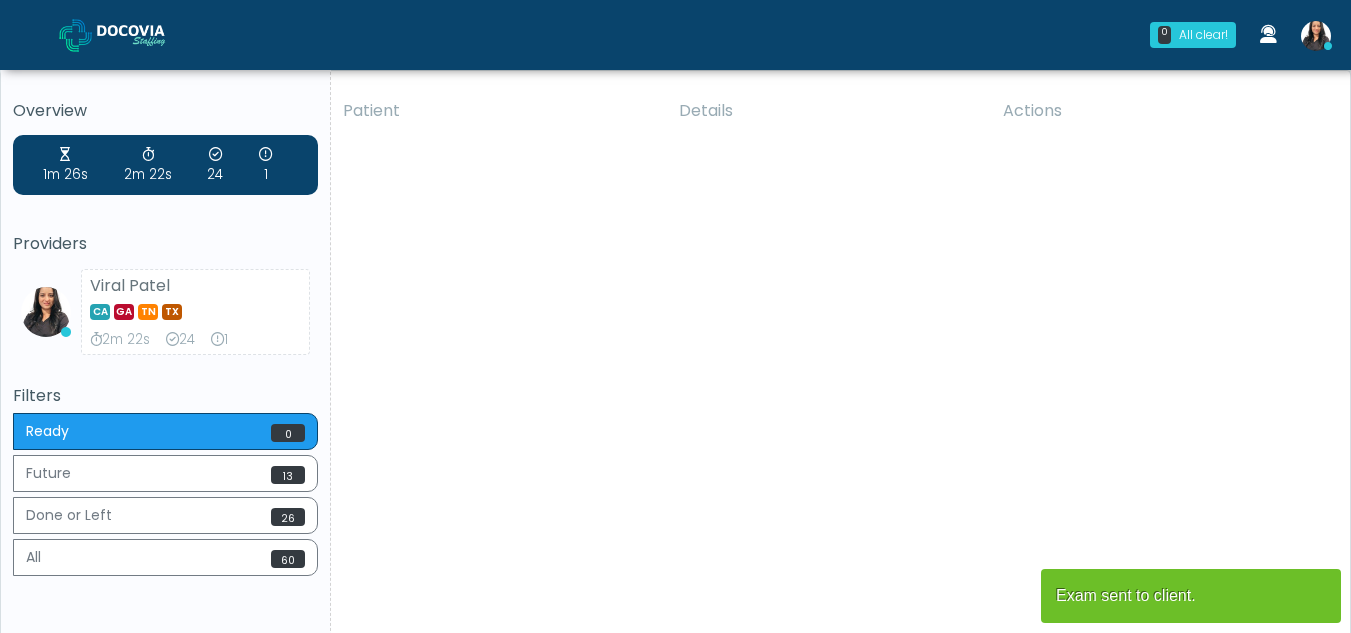 scroll, scrollTop: 0, scrollLeft: 0, axis: both 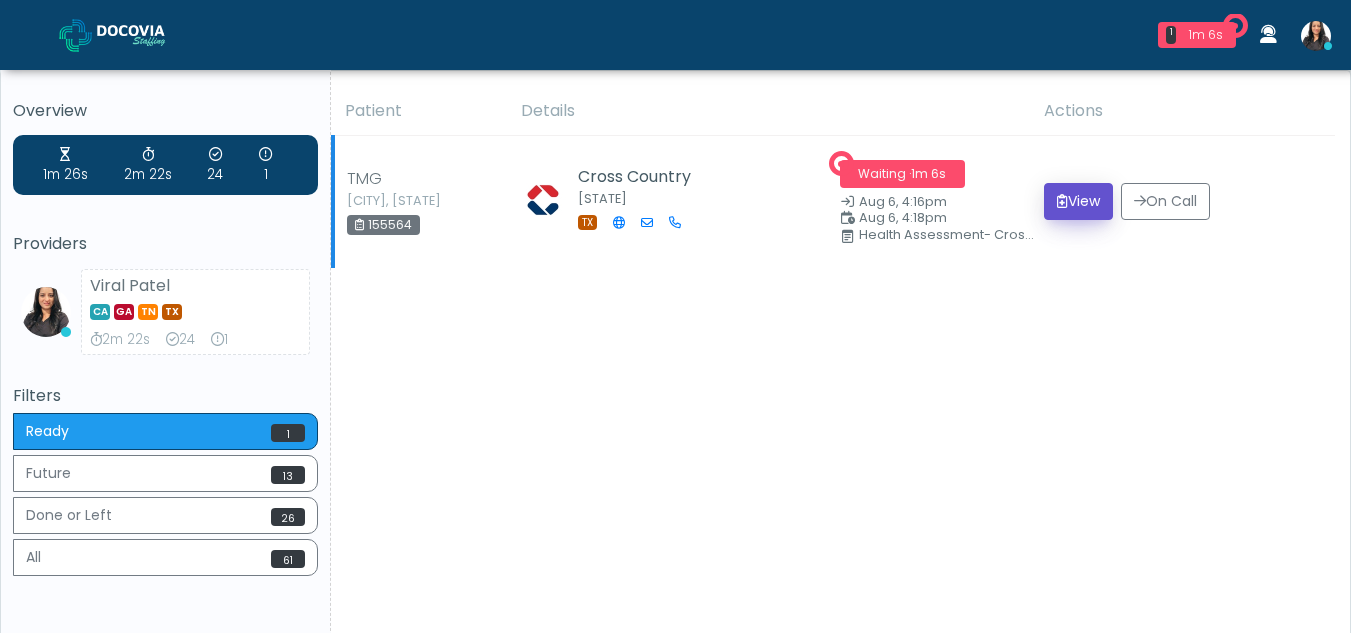 click on "View" at bounding box center (1078, 201) 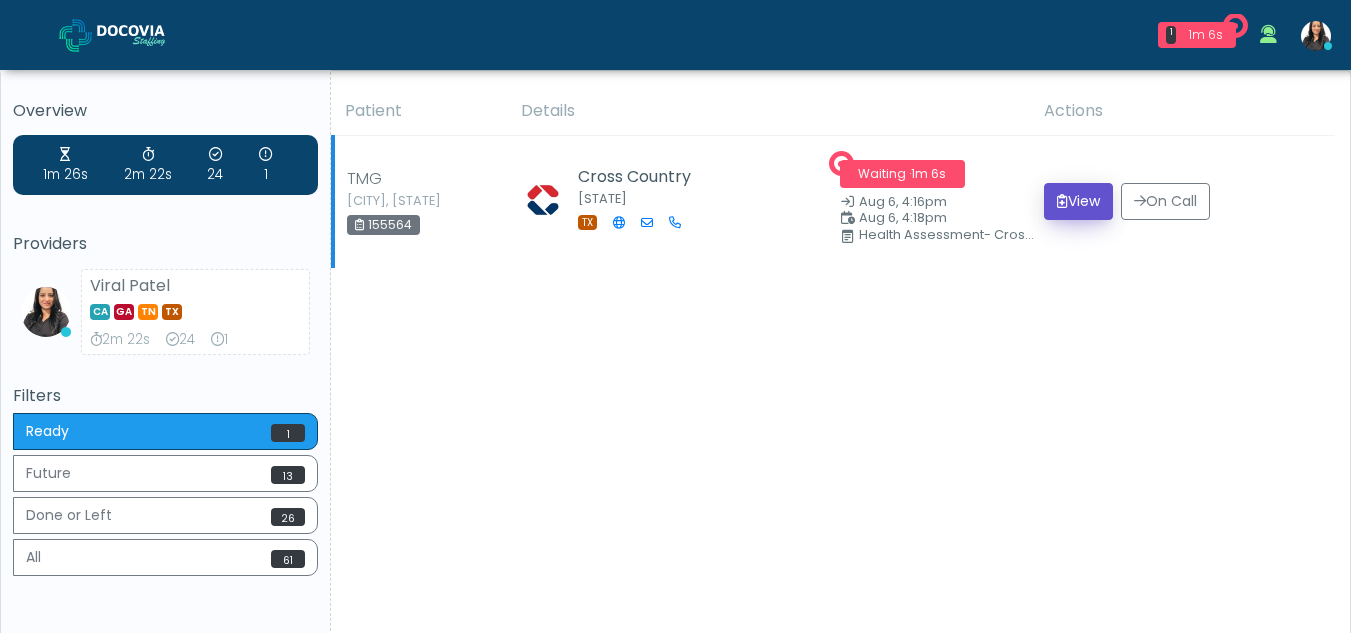 scroll, scrollTop: 0, scrollLeft: 0, axis: both 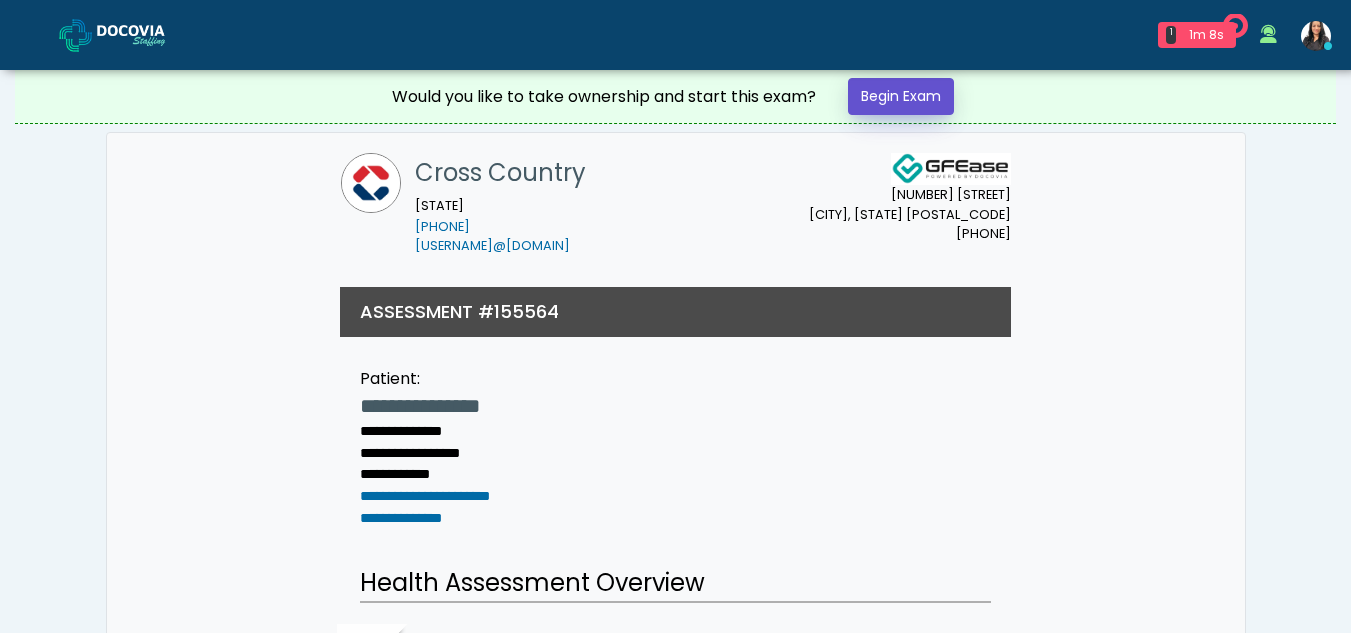 click on "Begin Exam" at bounding box center (901, 96) 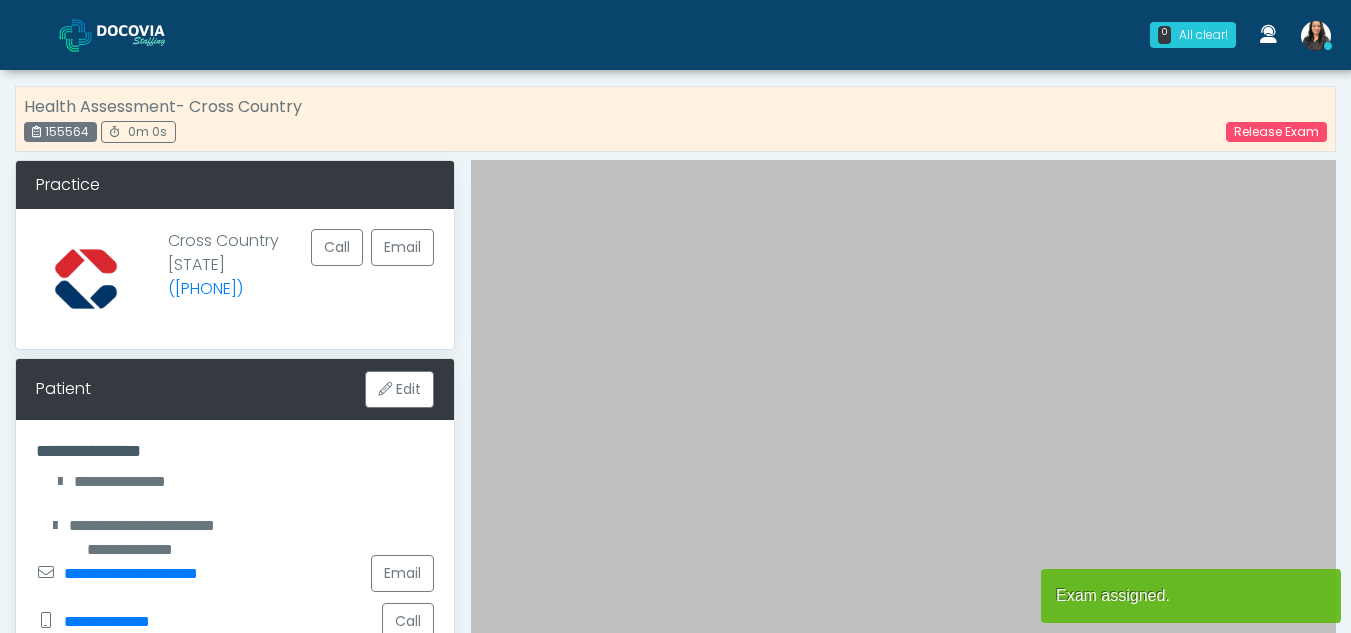 scroll, scrollTop: 0, scrollLeft: 0, axis: both 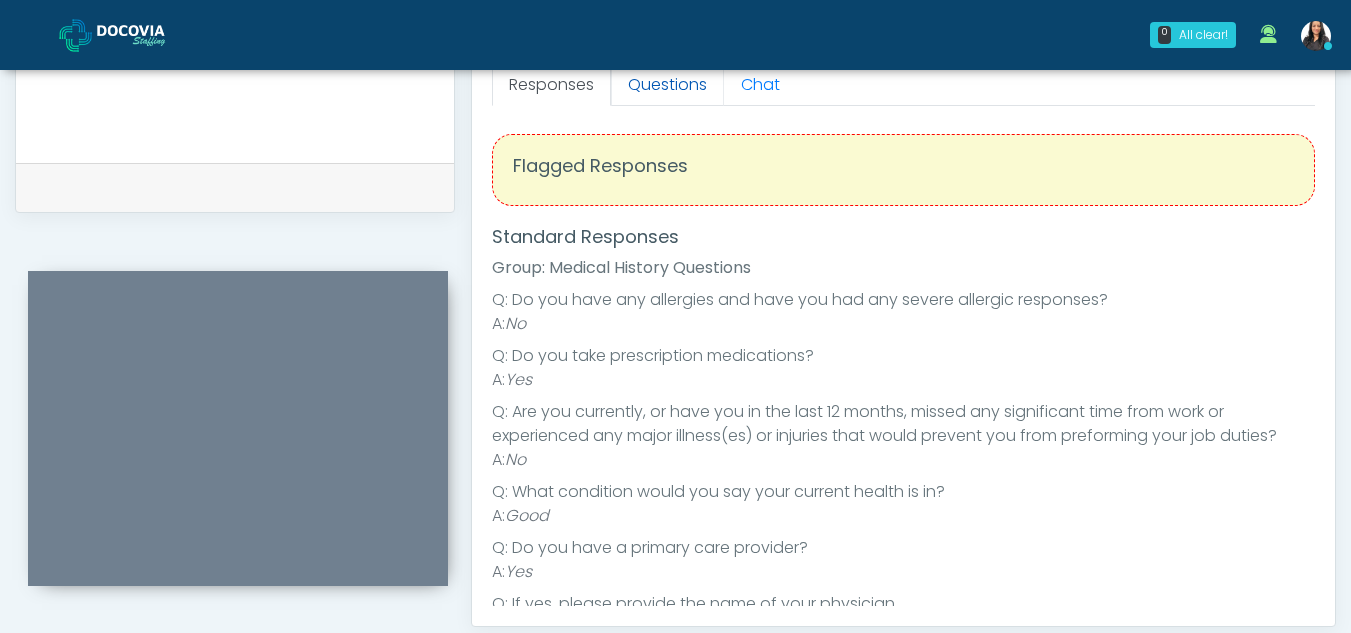 click on "Questions" at bounding box center (667, 85) 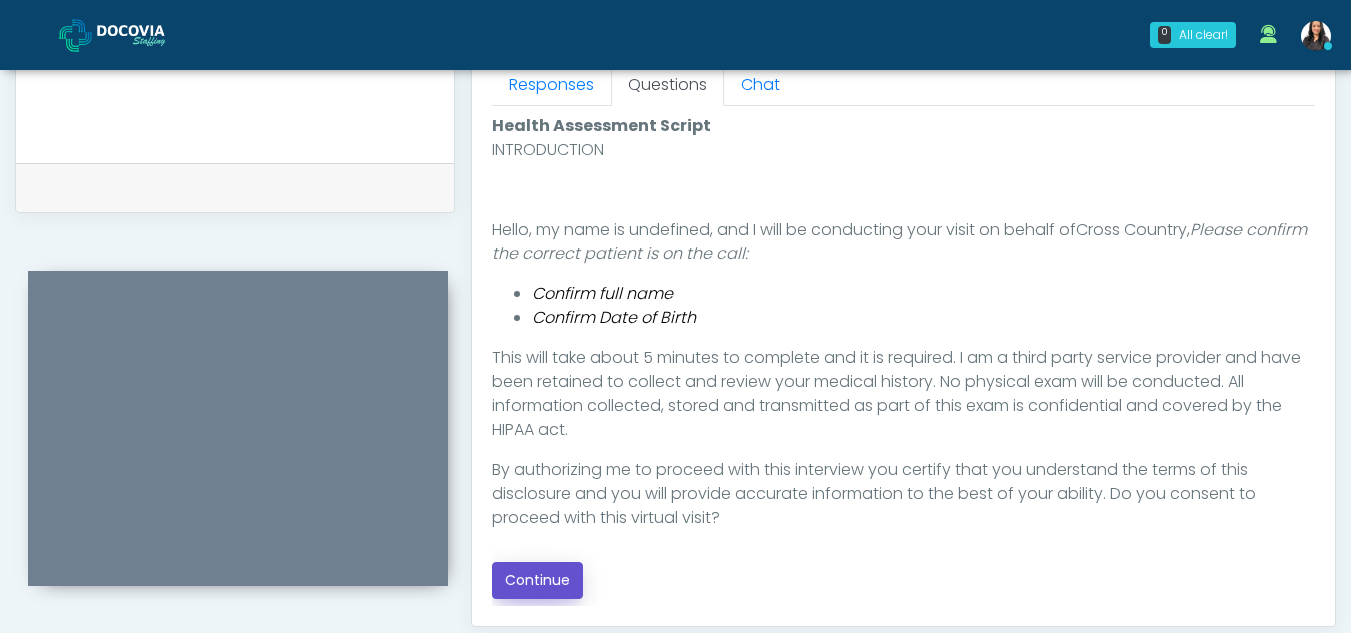 click on "Continue" at bounding box center [537, 580] 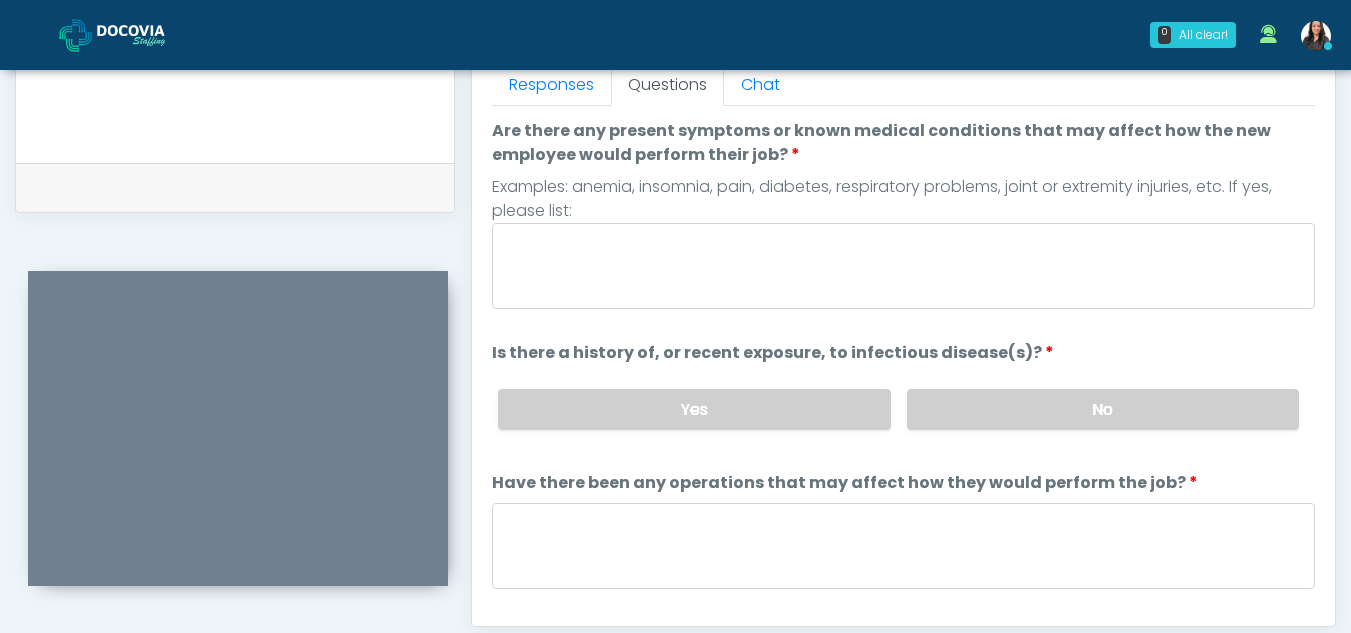 scroll, scrollTop: 1162, scrollLeft: 0, axis: vertical 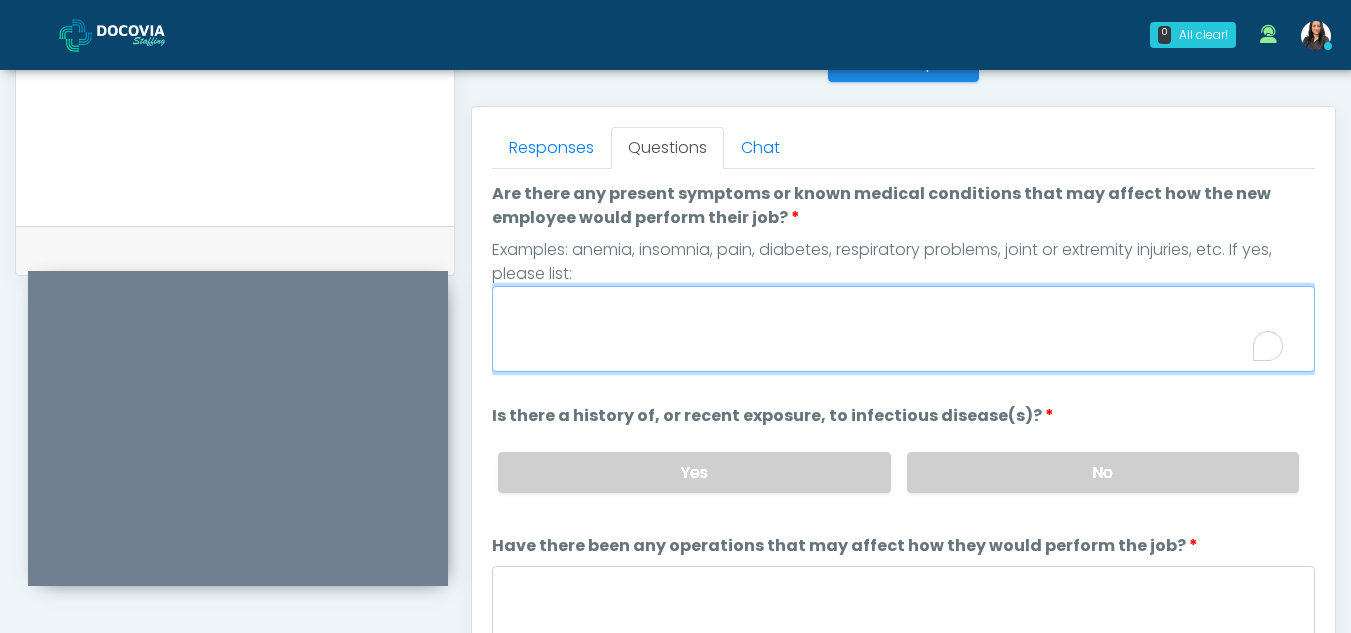 click on "Are there any present symptoms or known medical conditions that may affect how the new employee would perform their job?" at bounding box center (903, 329) 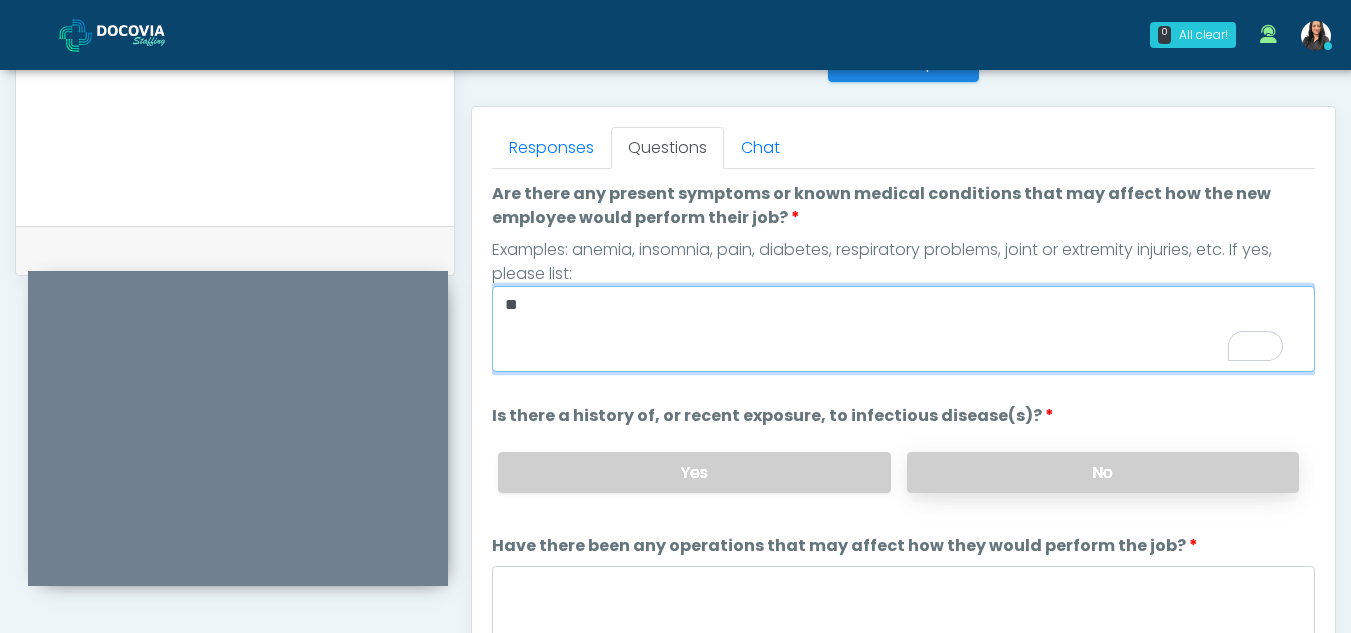 type on "**" 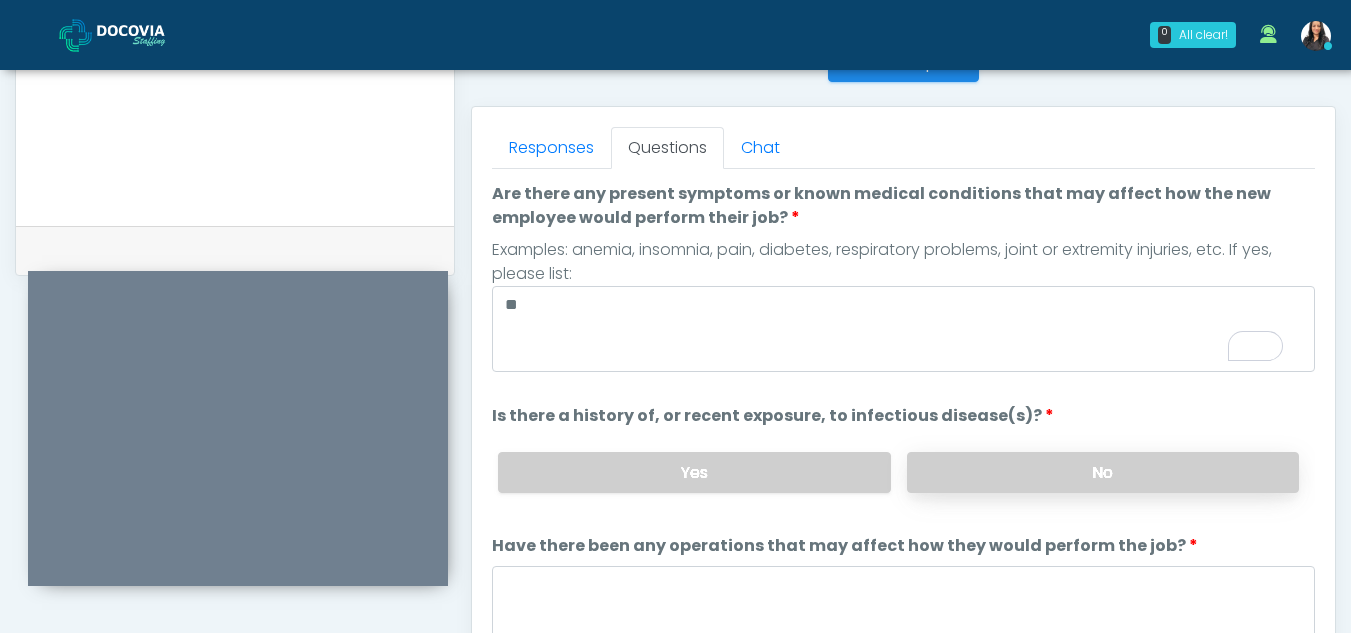 click on "No" at bounding box center [1103, 472] 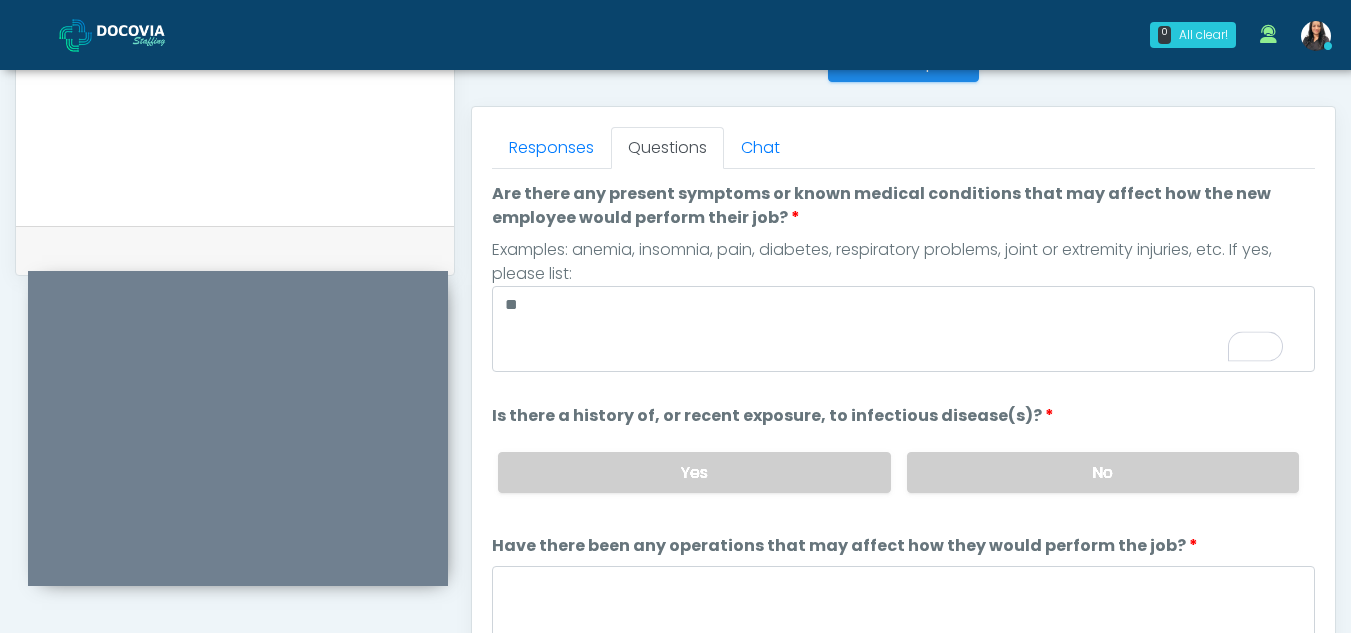 scroll, scrollTop: 171, scrollLeft: 0, axis: vertical 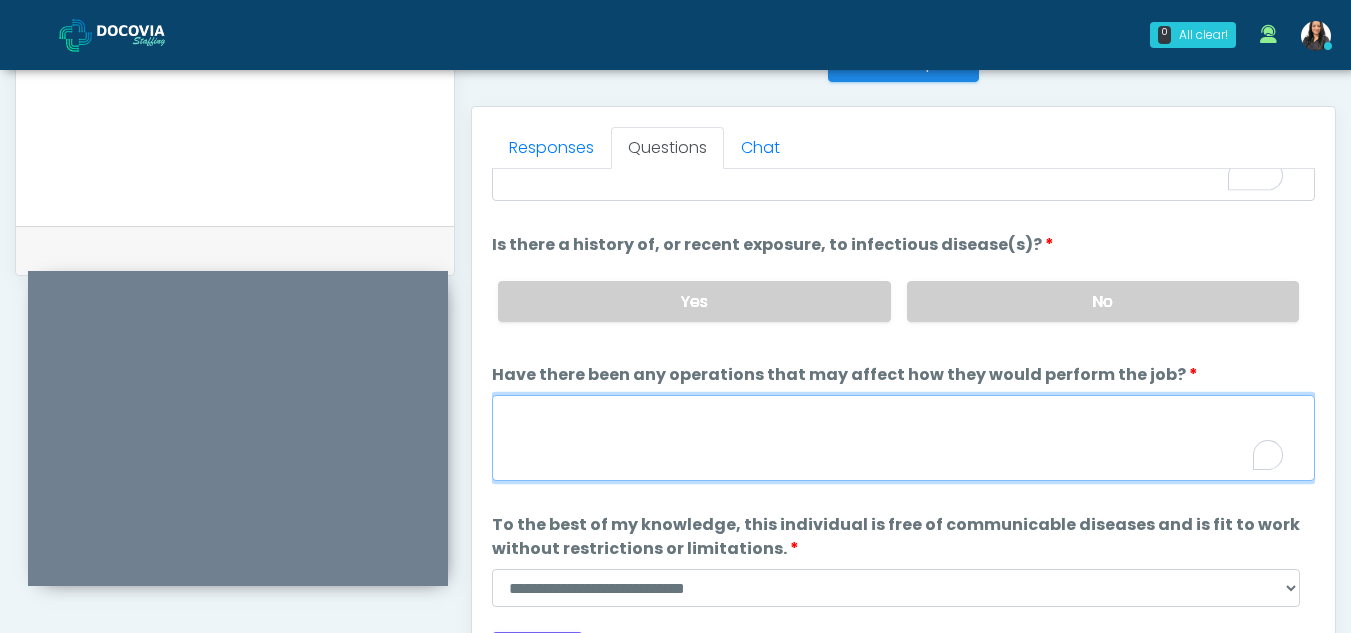 click on "Have there been any operations that may affect how they would perform the job?" at bounding box center [903, 438] 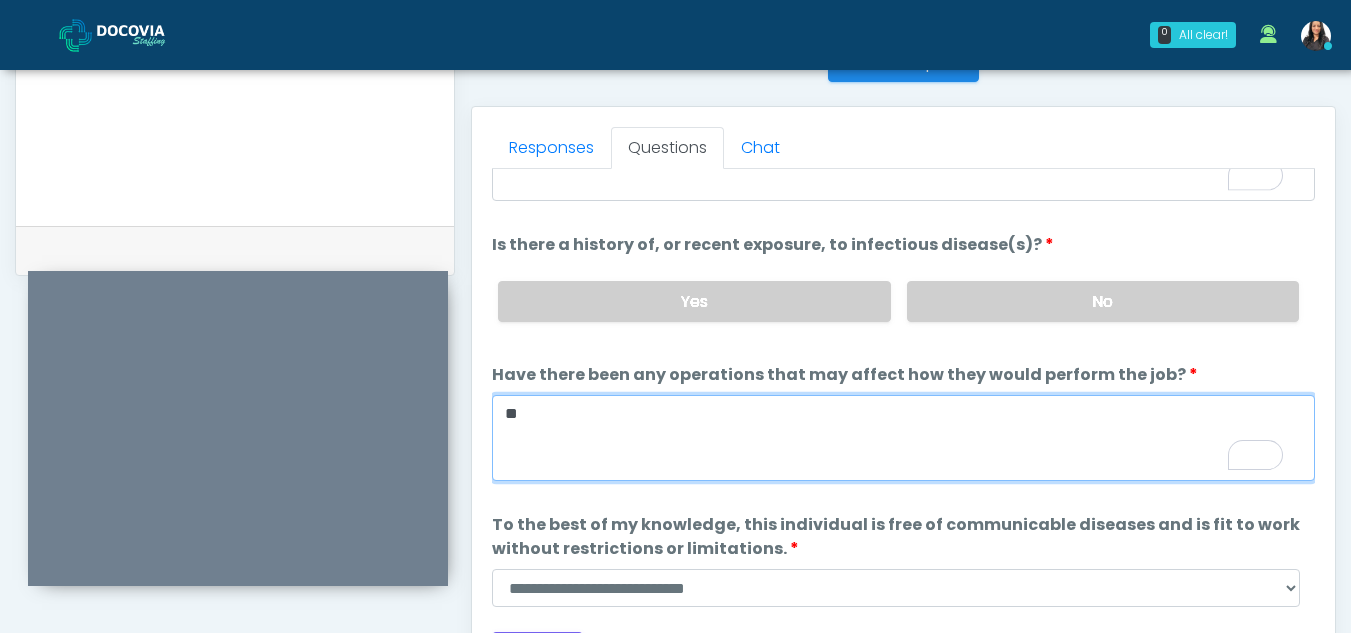 scroll, scrollTop: 171, scrollLeft: 0, axis: vertical 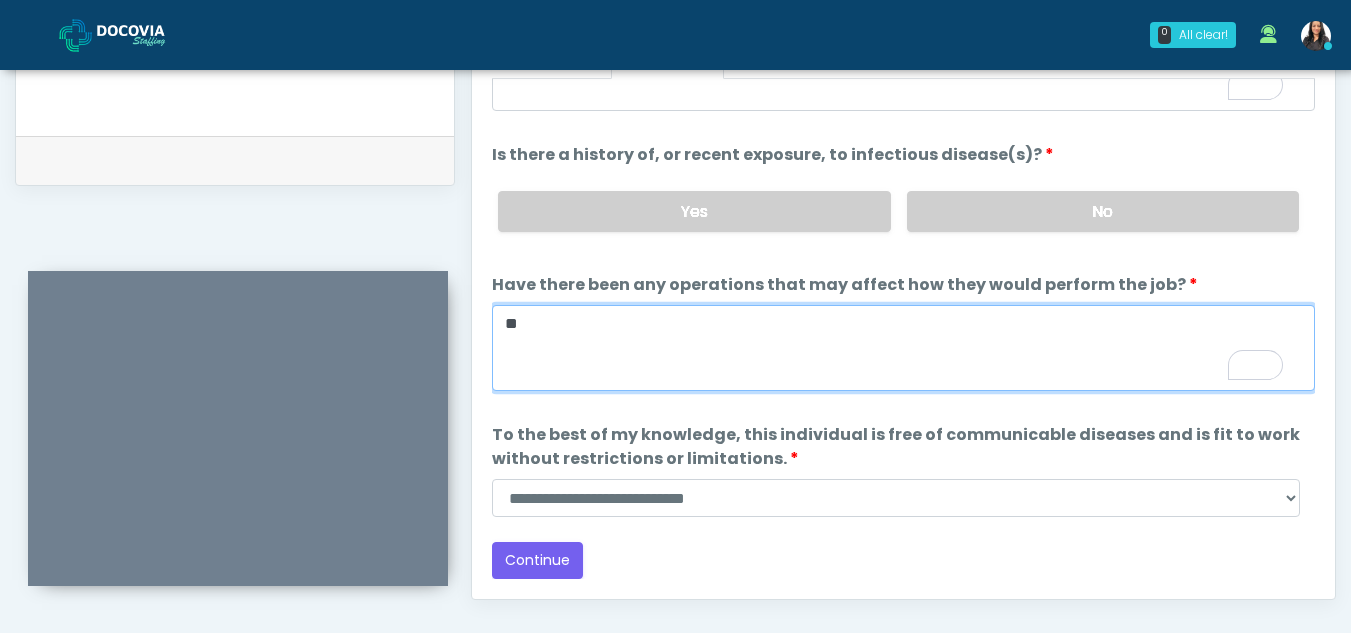 type on "**" 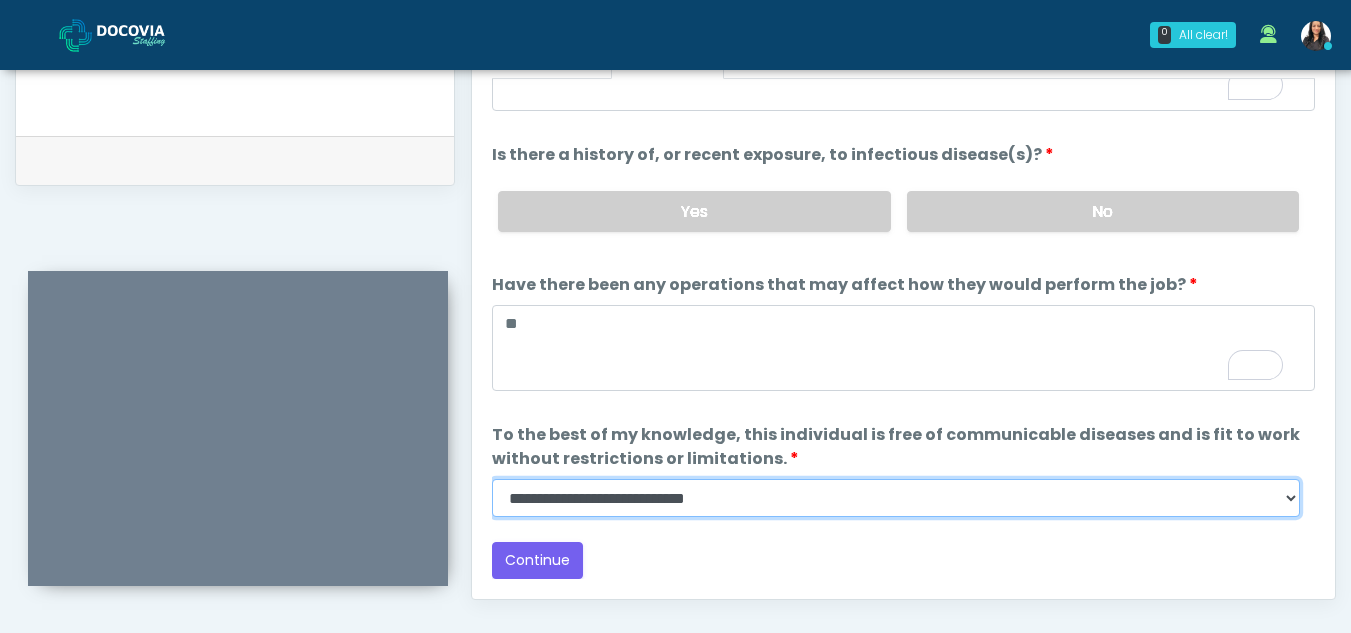 click on "**********" at bounding box center [896, 498] 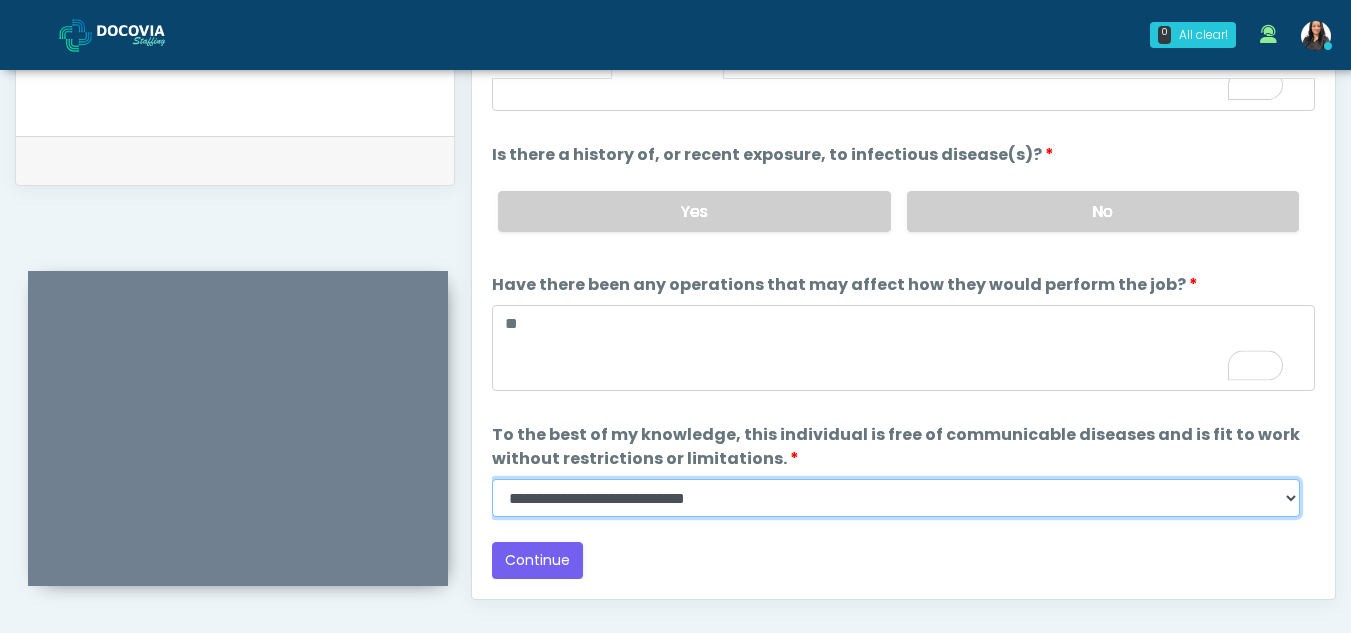 select on "******" 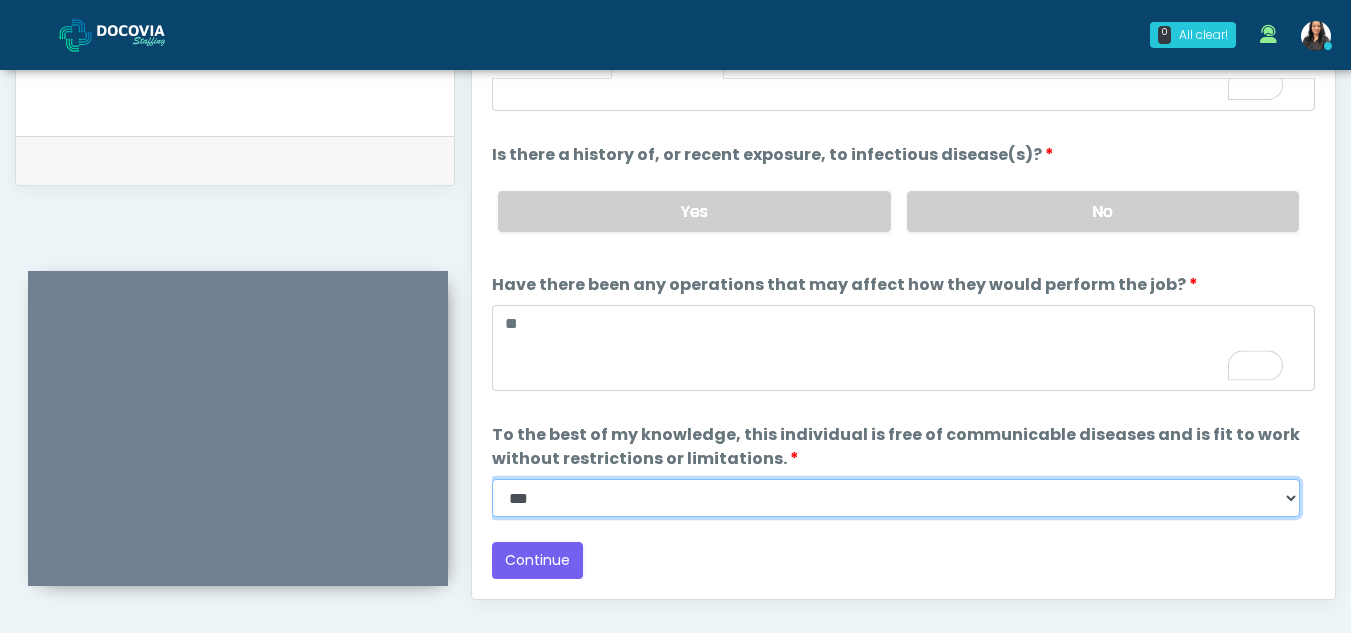 click on "**********" at bounding box center (896, 498) 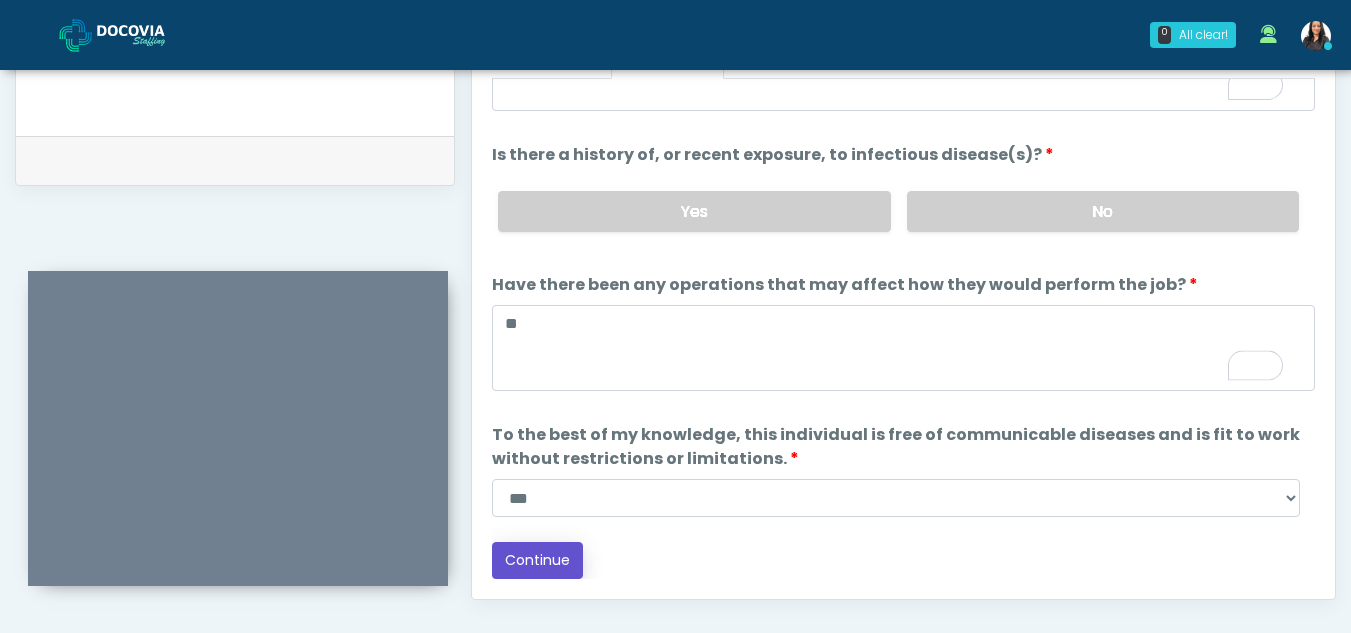 click on "Continue" at bounding box center (537, 560) 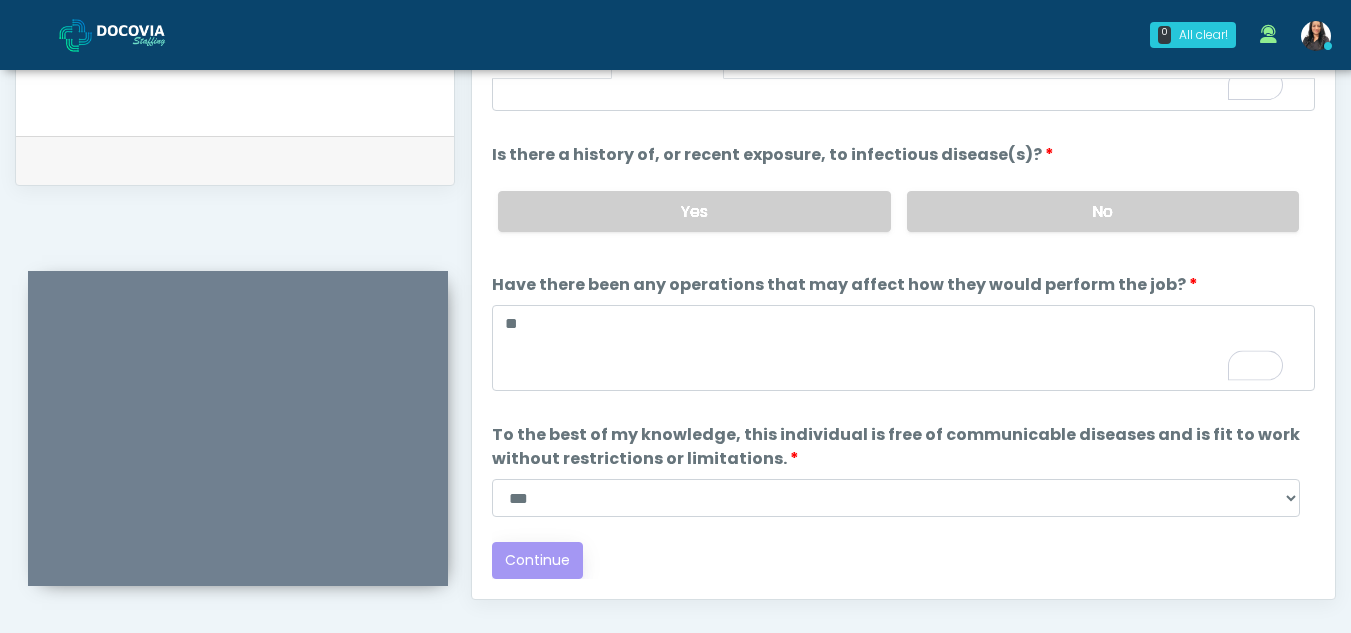 scroll, scrollTop: 1162, scrollLeft: 0, axis: vertical 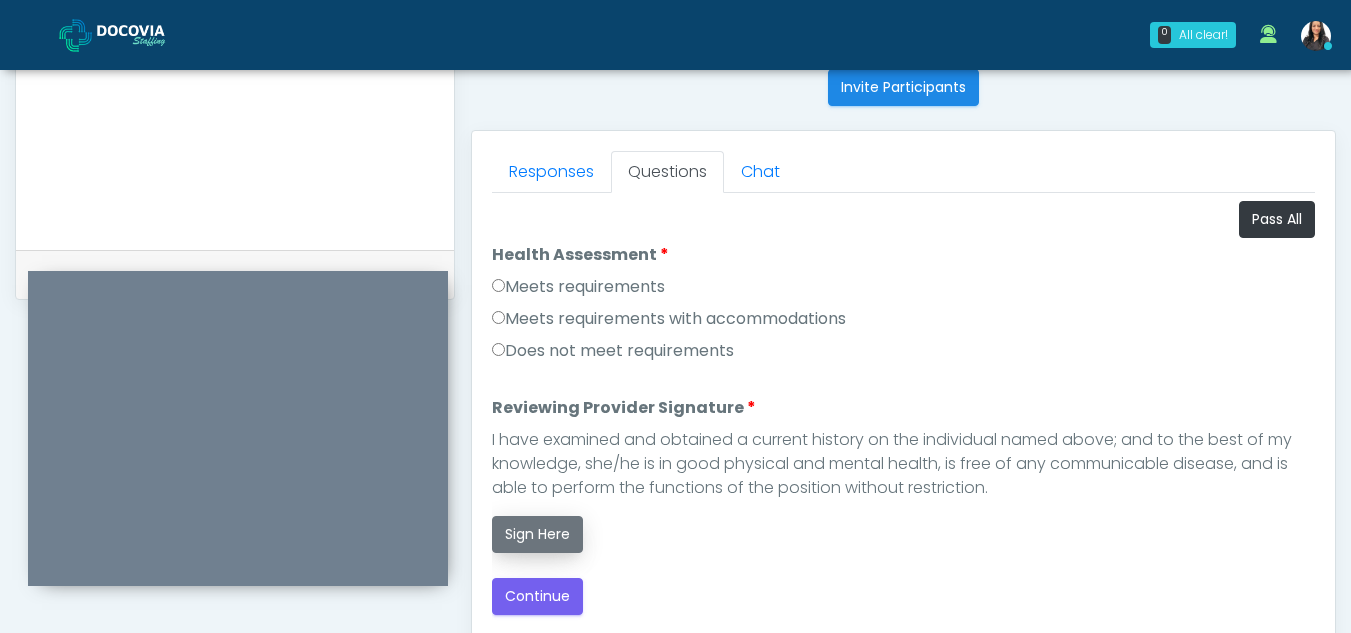 click on "Sign Here" at bounding box center [537, 534] 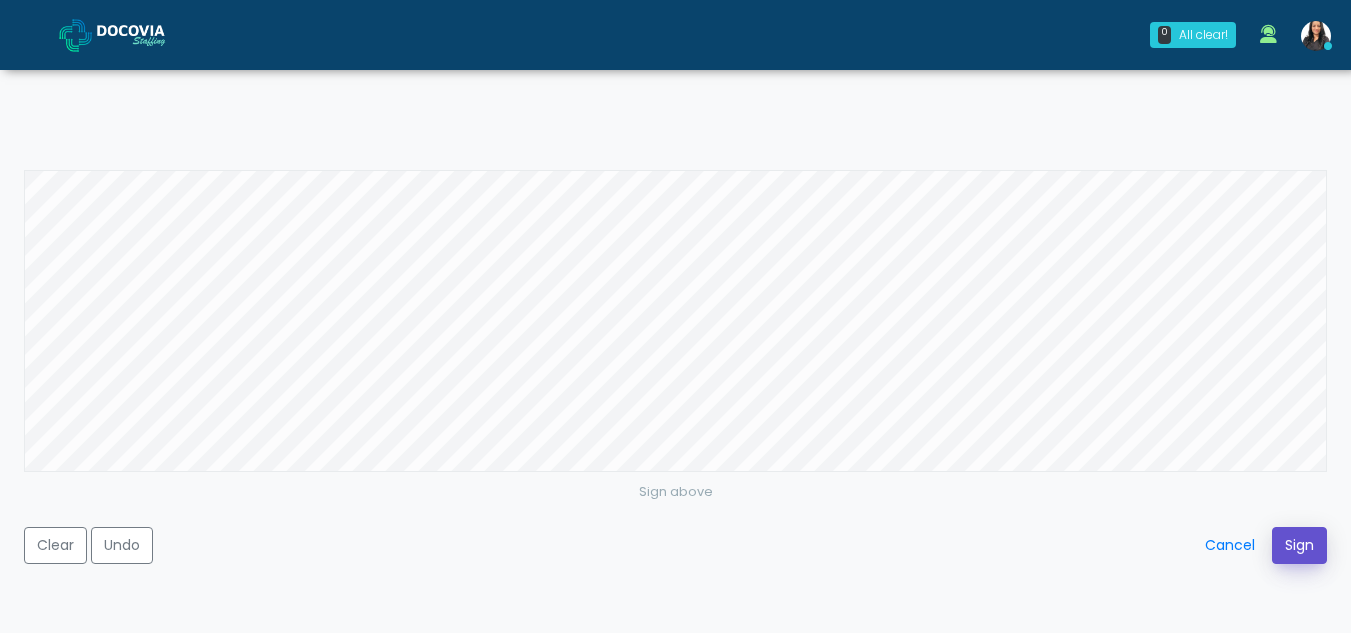 click on "Sign" at bounding box center (1299, 545) 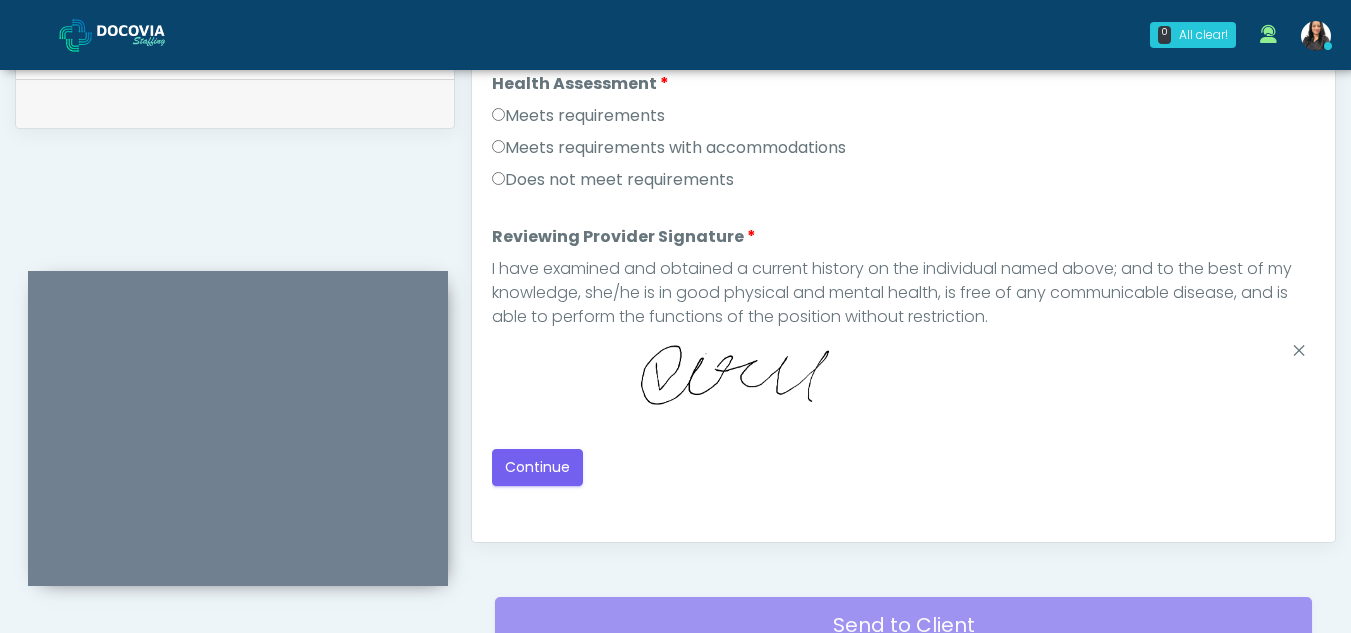 scroll, scrollTop: 1014, scrollLeft: 0, axis: vertical 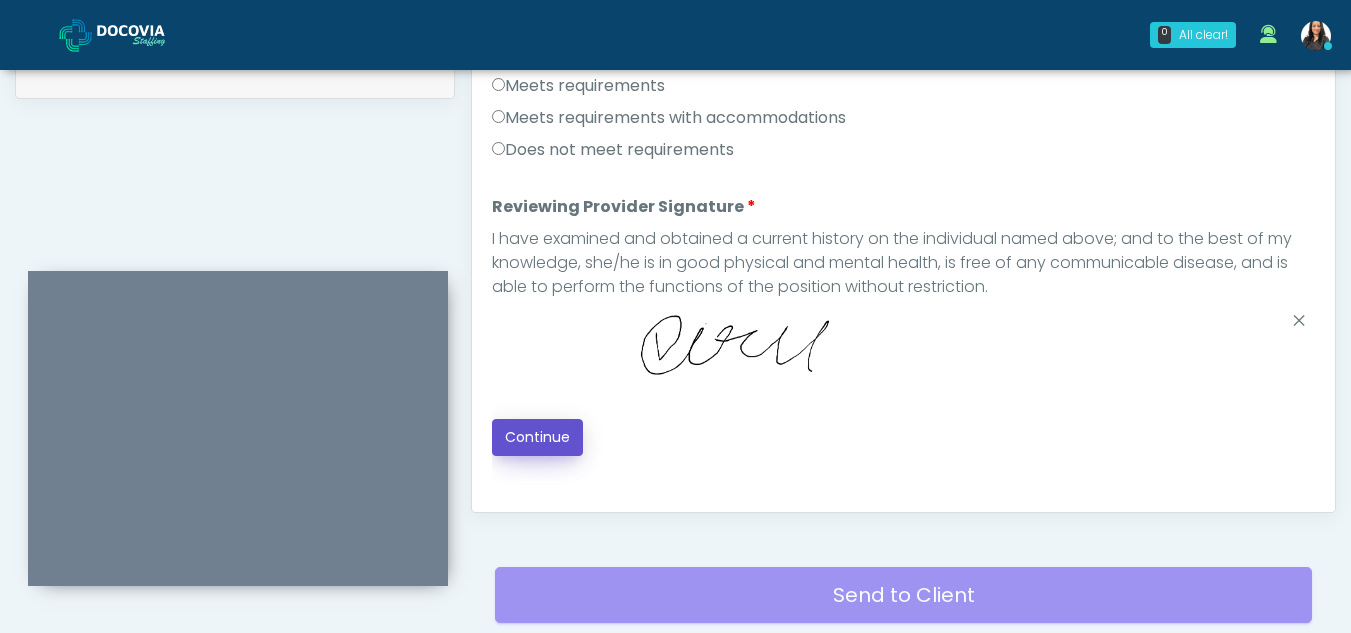 click on "Continue" at bounding box center (537, 437) 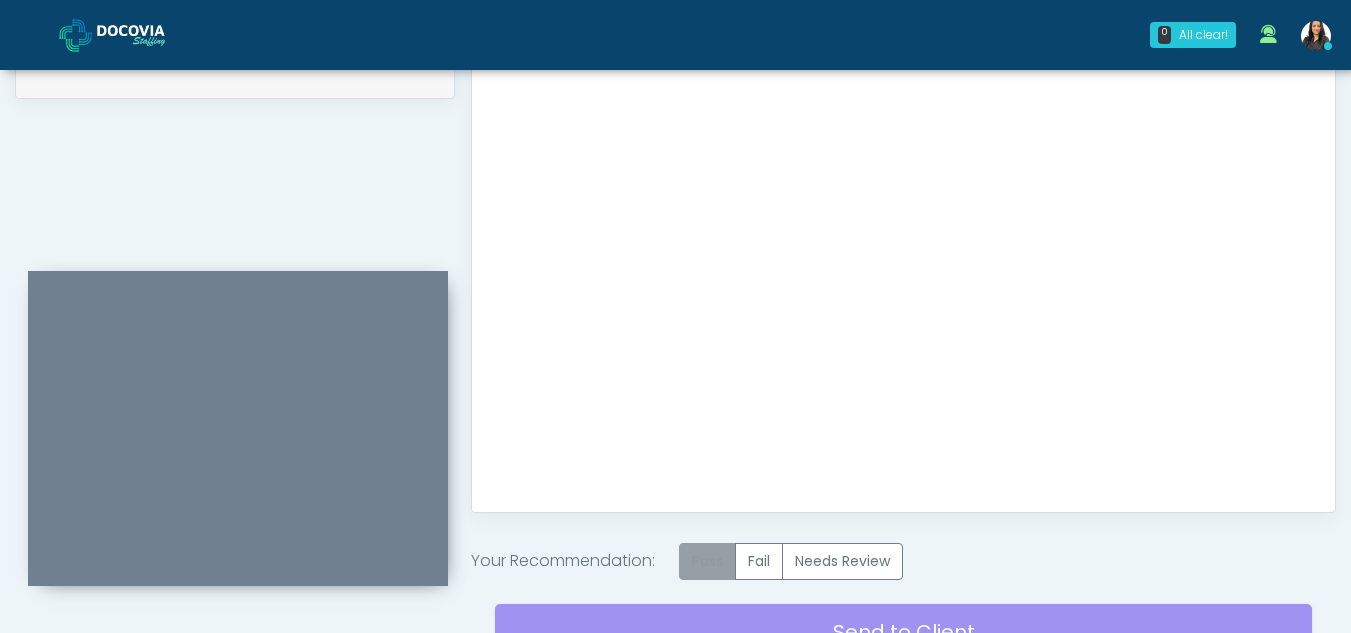 click on "Pass" at bounding box center (707, 561) 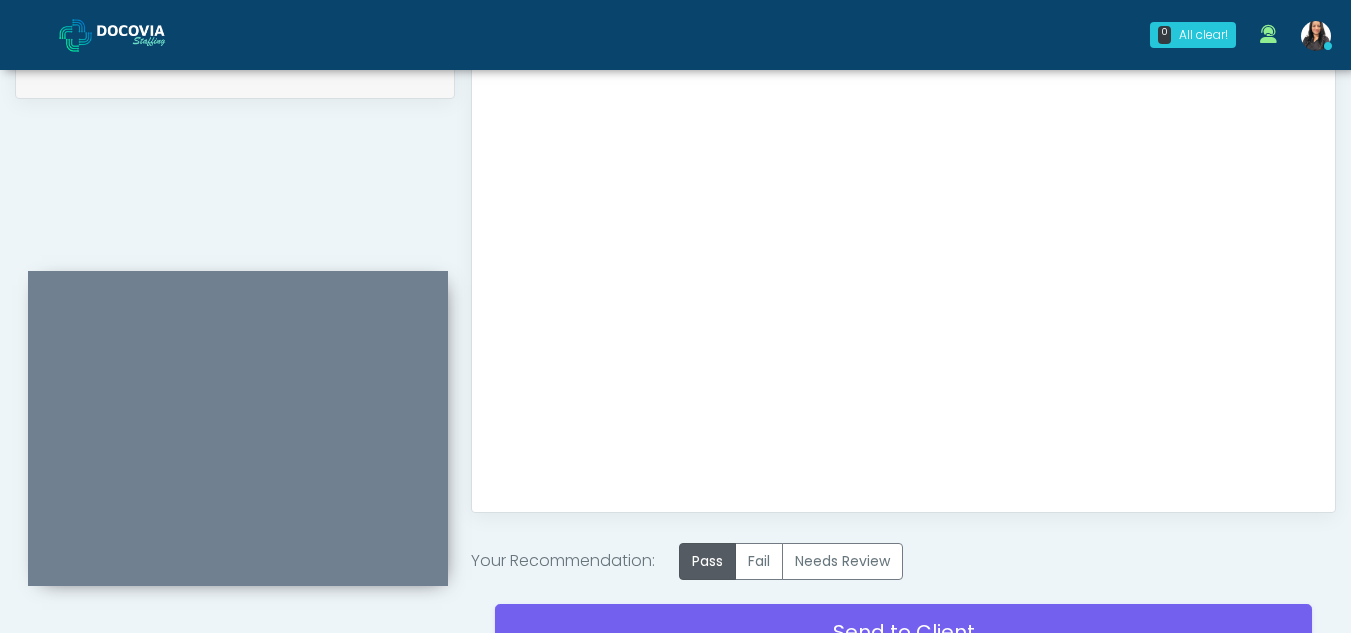 scroll, scrollTop: 1174, scrollLeft: 0, axis: vertical 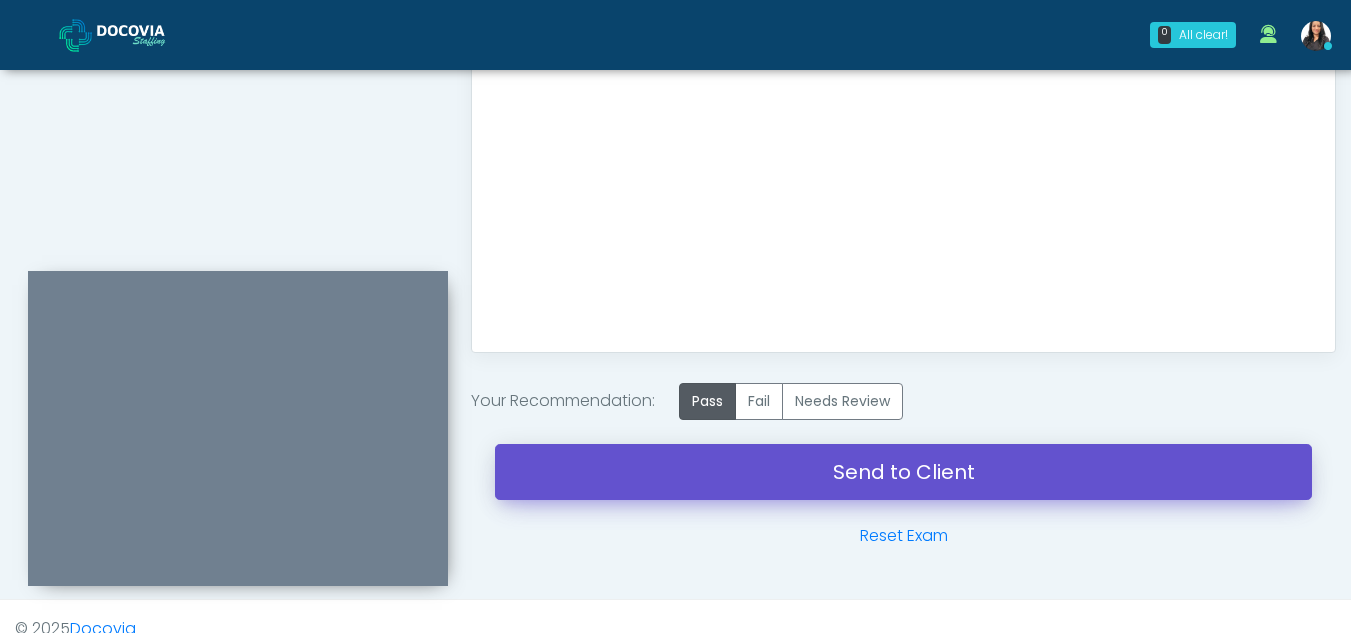 click on "Send to Client" at bounding box center [903, 472] 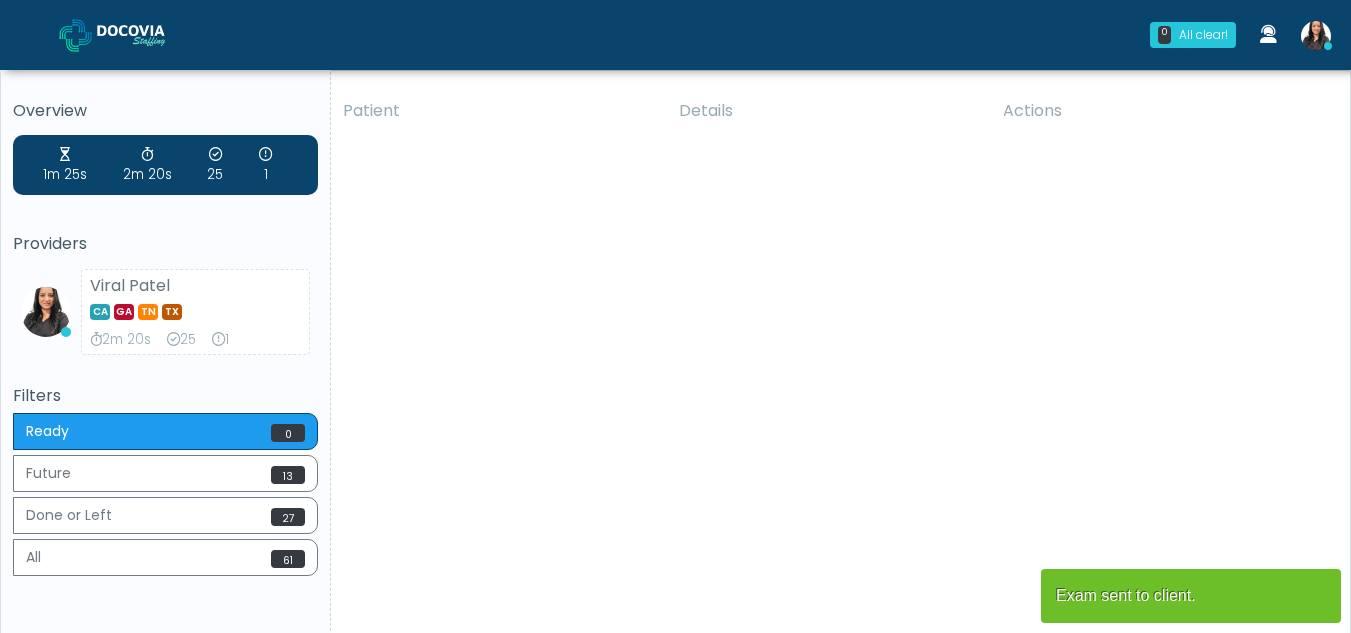 scroll, scrollTop: 0, scrollLeft: 0, axis: both 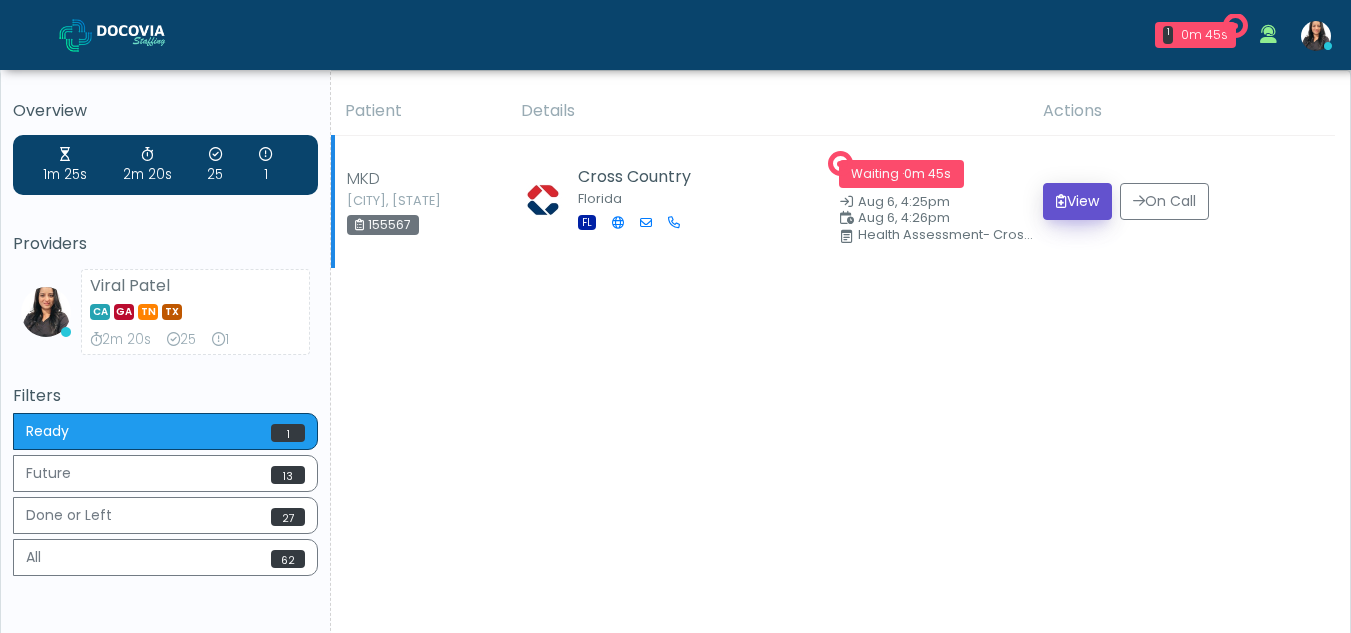 click on "View" at bounding box center [1077, 201] 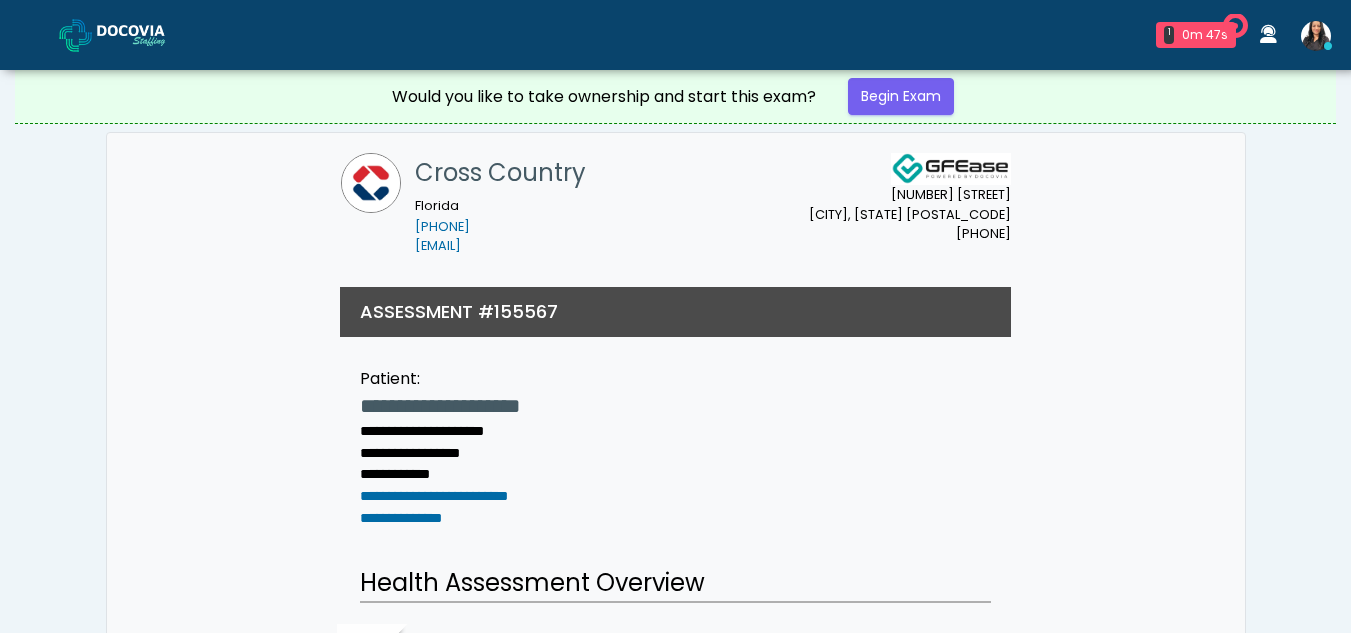scroll, scrollTop: 0, scrollLeft: 0, axis: both 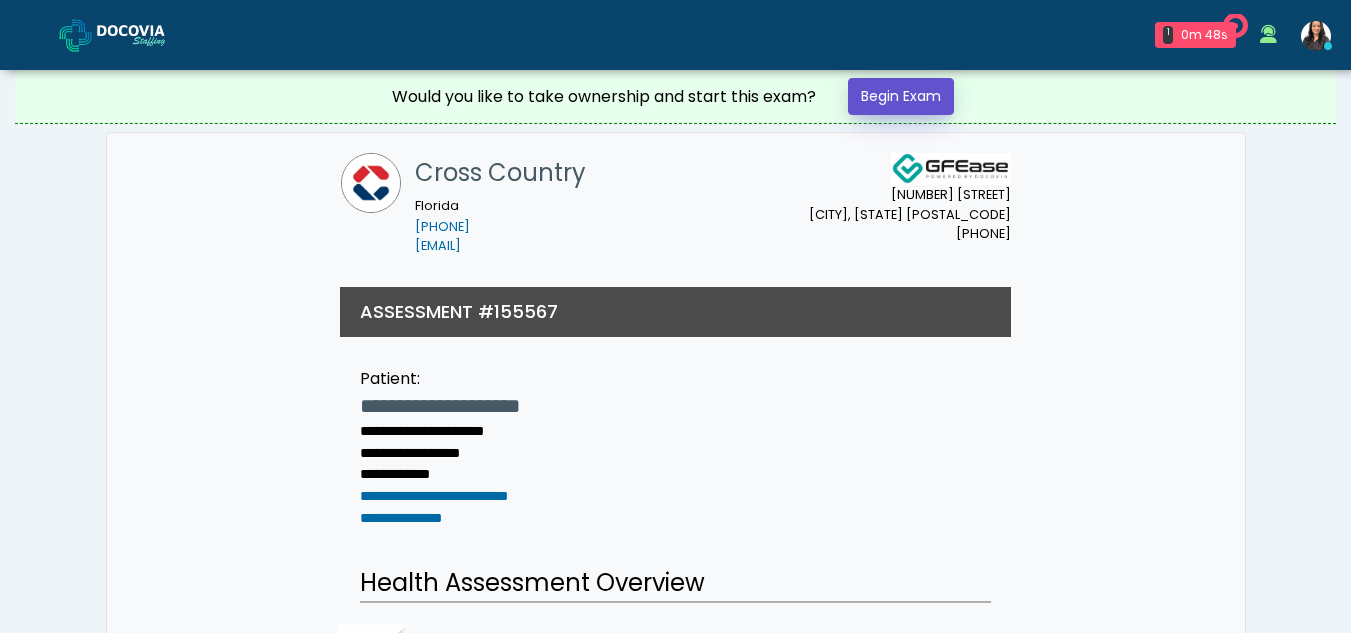 click on "Begin Exam" at bounding box center (901, 96) 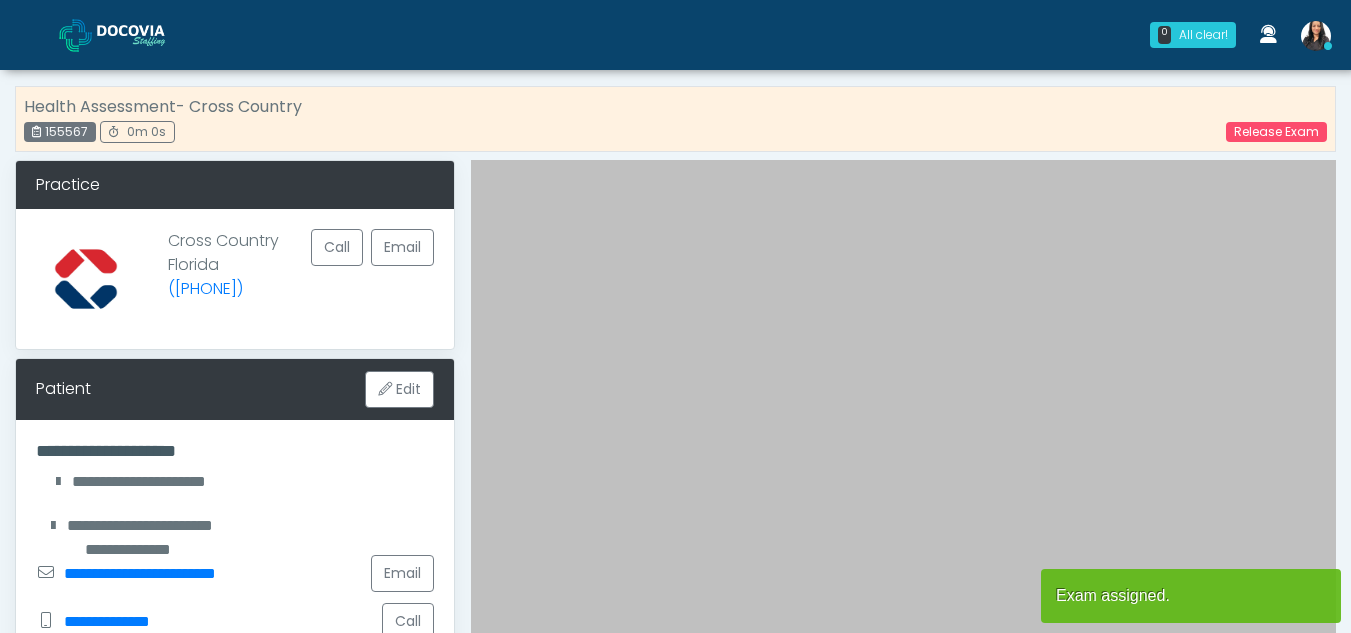 scroll, scrollTop: 0, scrollLeft: 0, axis: both 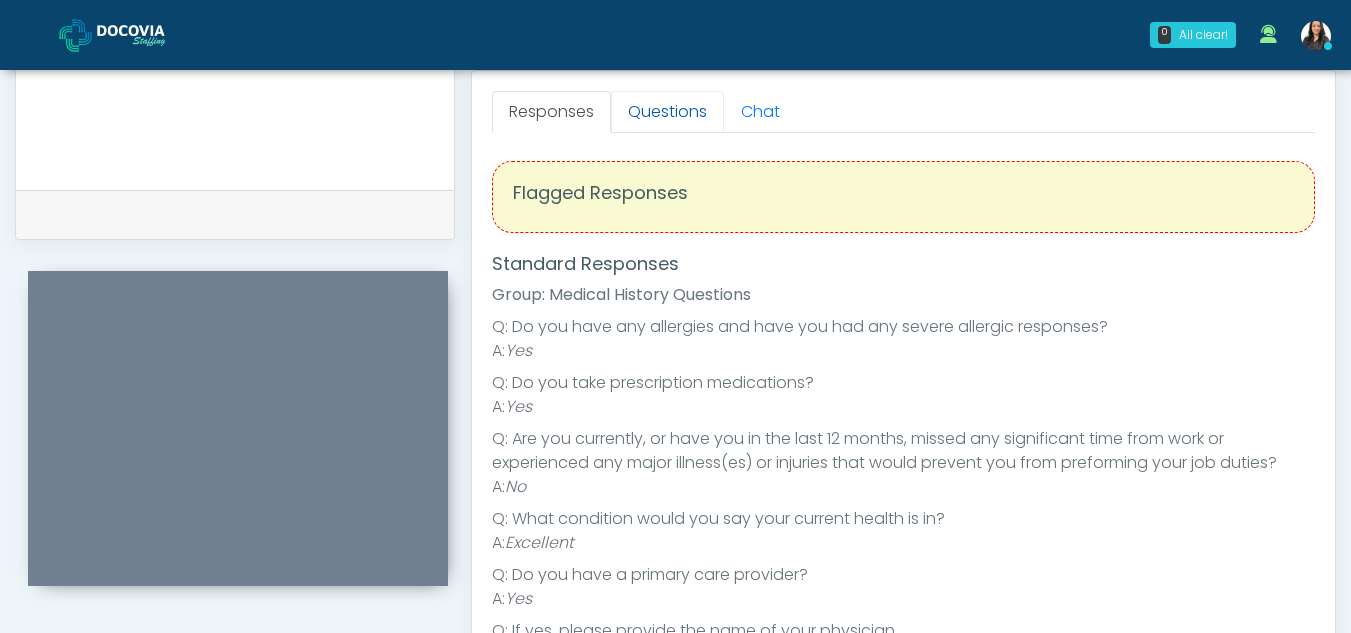click on "Questions" at bounding box center [667, 112] 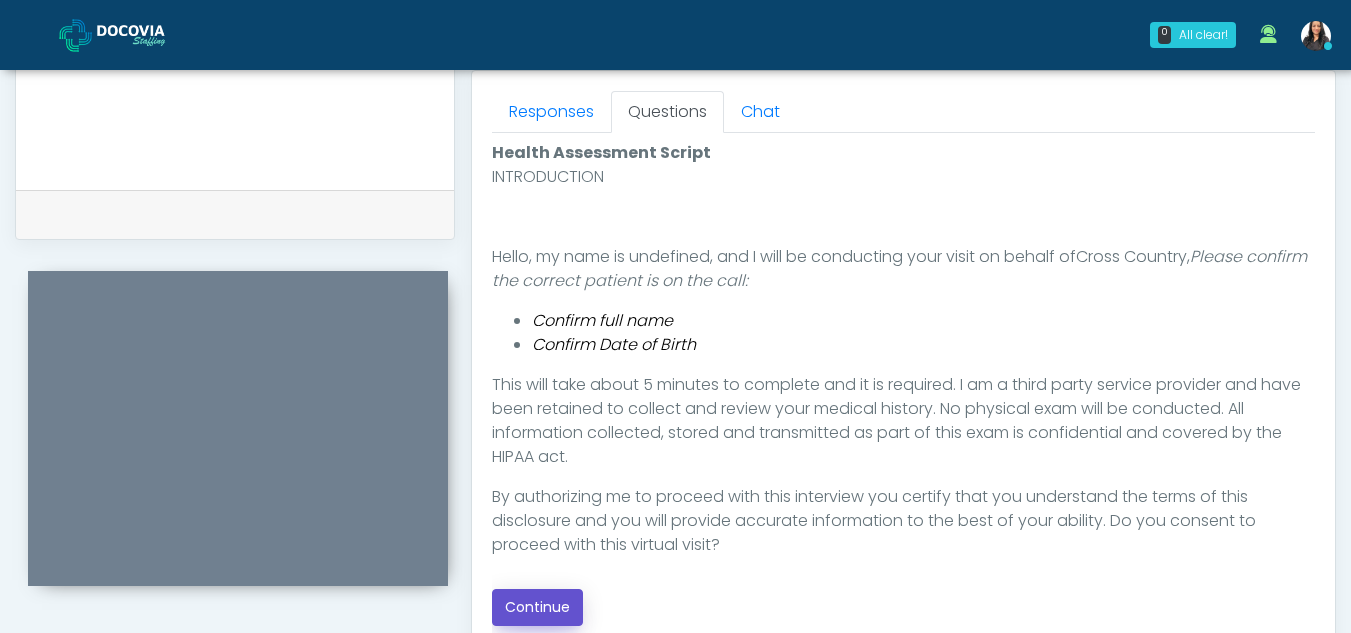 click on "Continue" at bounding box center (537, 607) 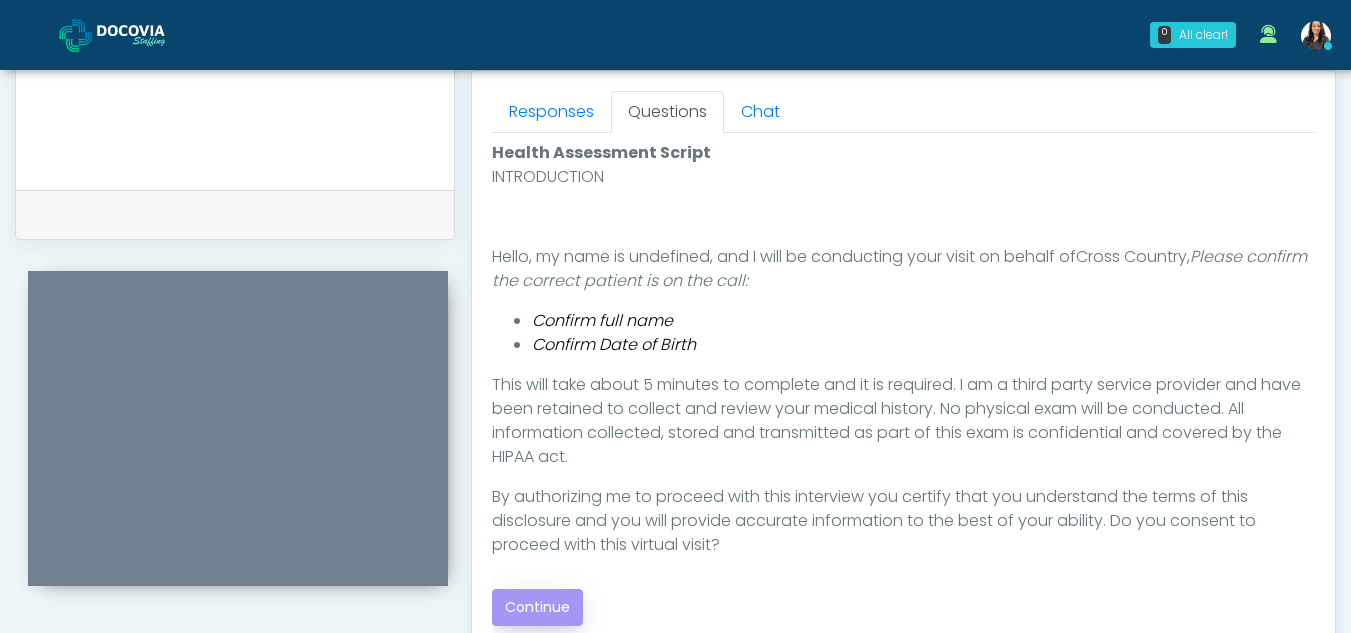 scroll, scrollTop: 1162, scrollLeft: 0, axis: vertical 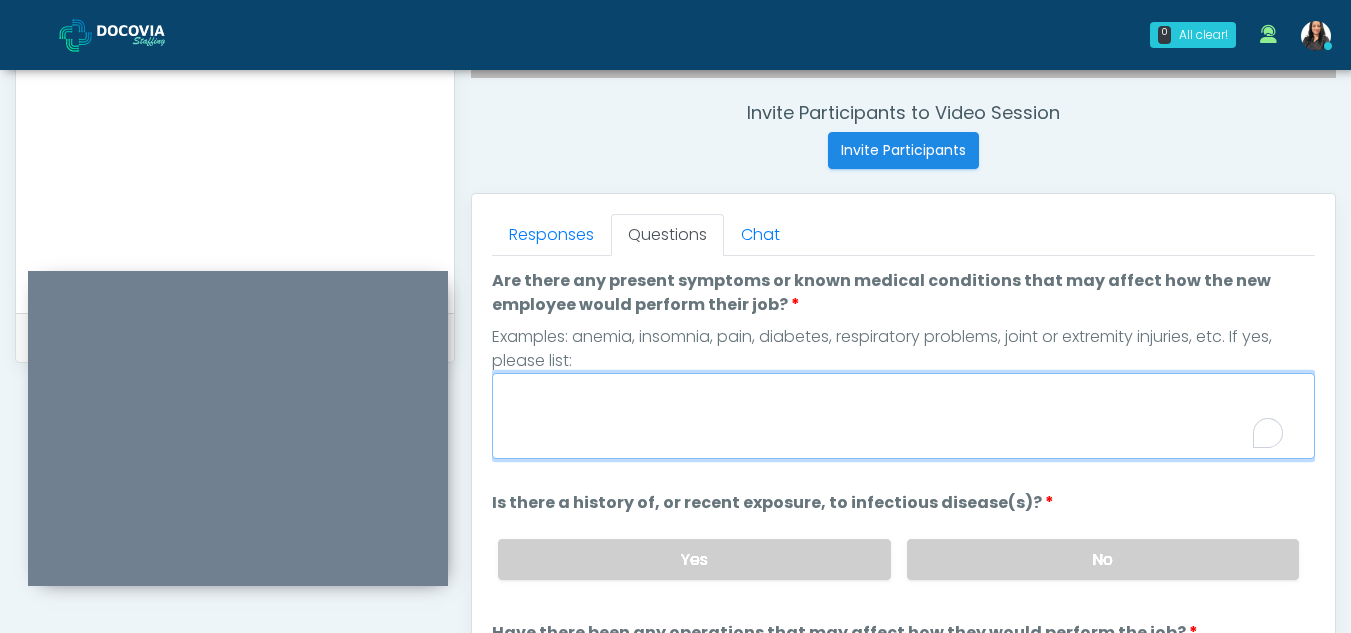 click on "Are there any present symptoms or known medical conditions that may affect how the new employee would perform their job?" at bounding box center (903, 416) 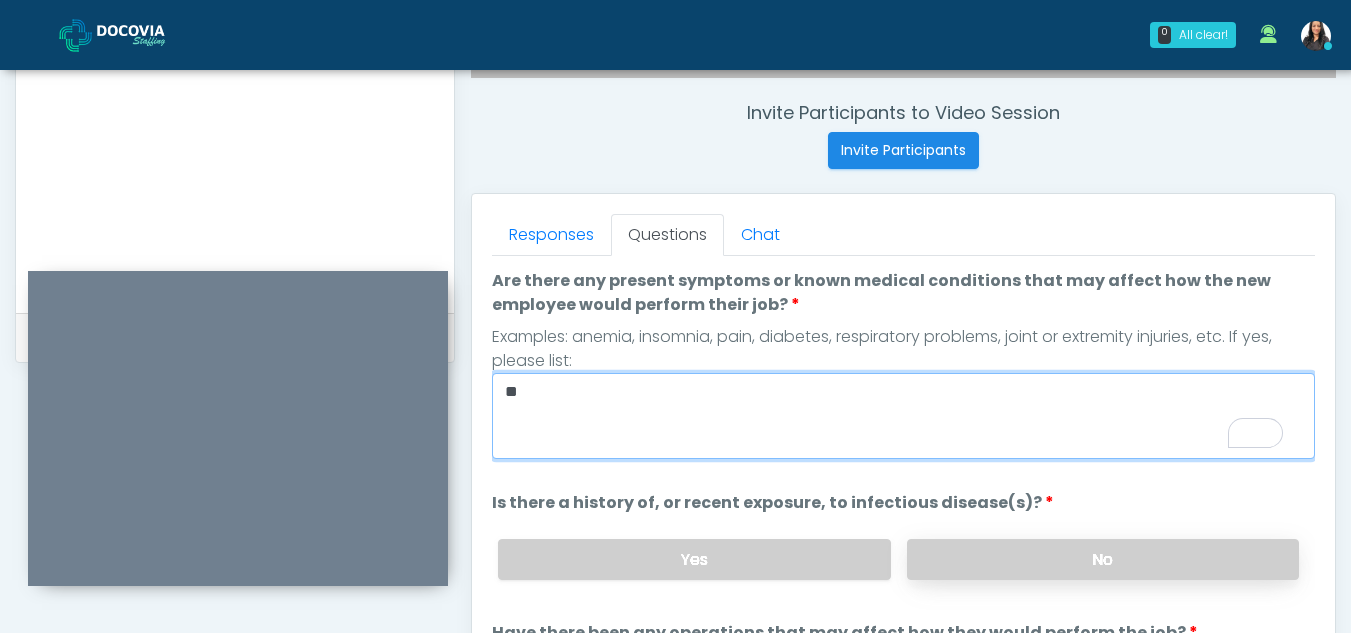 type on "**" 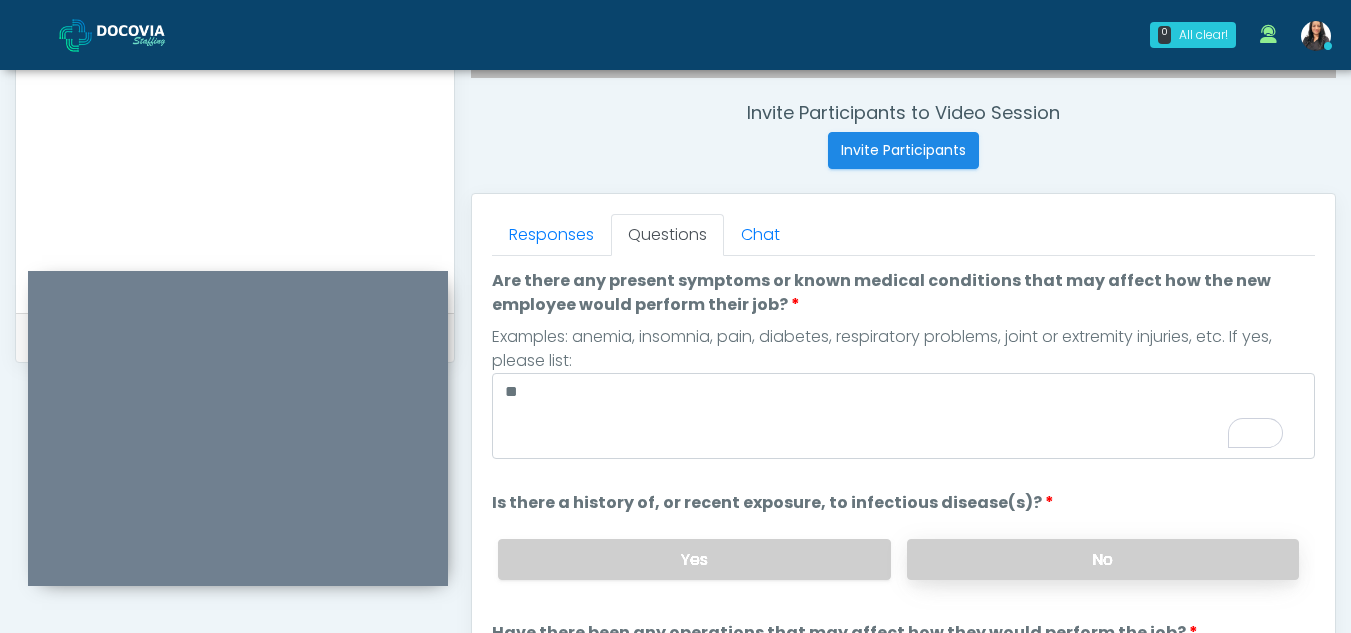 click on "No" at bounding box center (1103, 559) 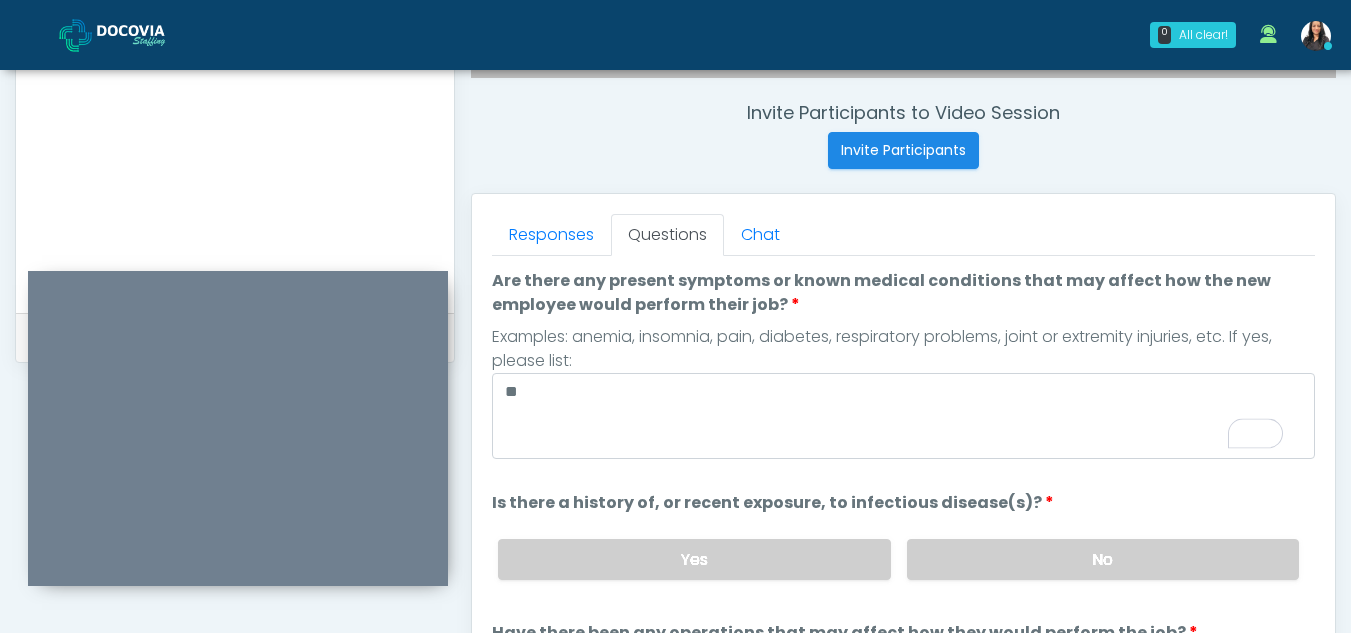 scroll, scrollTop: 116, scrollLeft: 0, axis: vertical 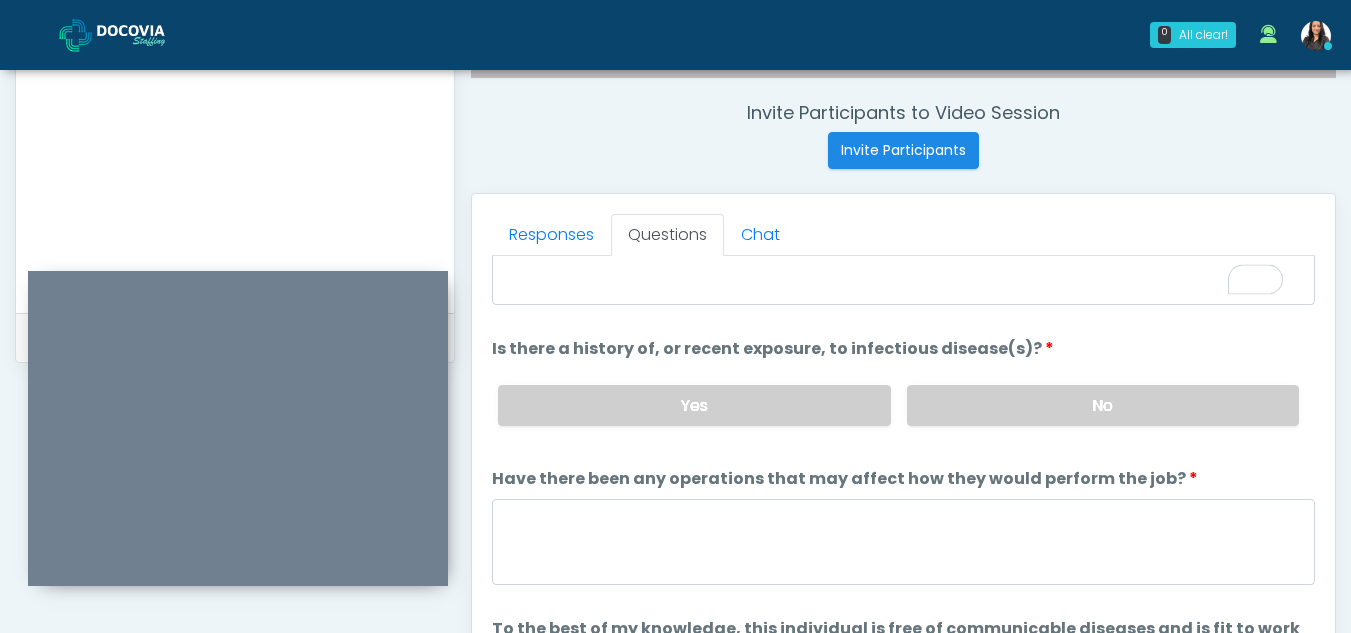 click on "Responses
Questions
Chat
Health Assessment Script
INTRODUCTION Hello, my name is undefined, and I will be conducting your visit on behalf of  Cross Country ,  Please confirm the correct patient is on the call: Confirm full name Confirm Date of Birth   This will take about 5 minutes to complete and it is required. I am a third party service provider and have been retained to collect and review your medical history. No physical exam will be conducted. All information collected, stored and transmitted as part of this exam is confidential and covered by the HIPAA act.
Continue
Connect with an agent
**" at bounding box center (903, 485) 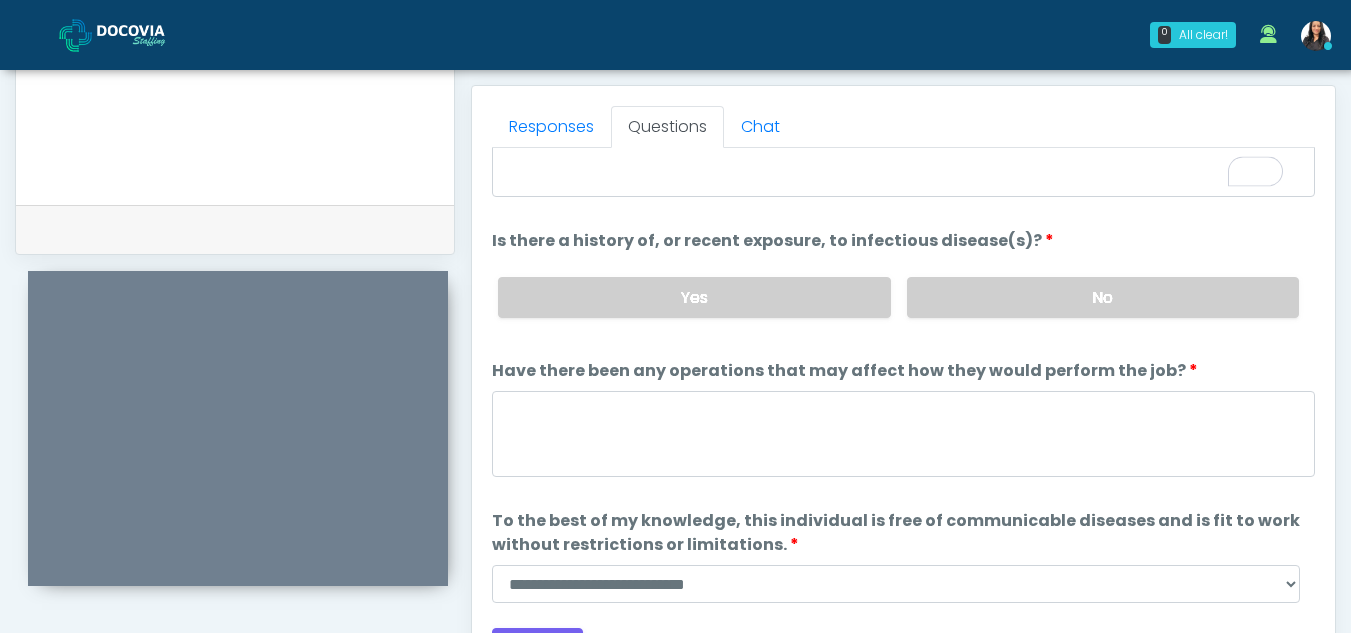 scroll, scrollTop: 948, scrollLeft: 0, axis: vertical 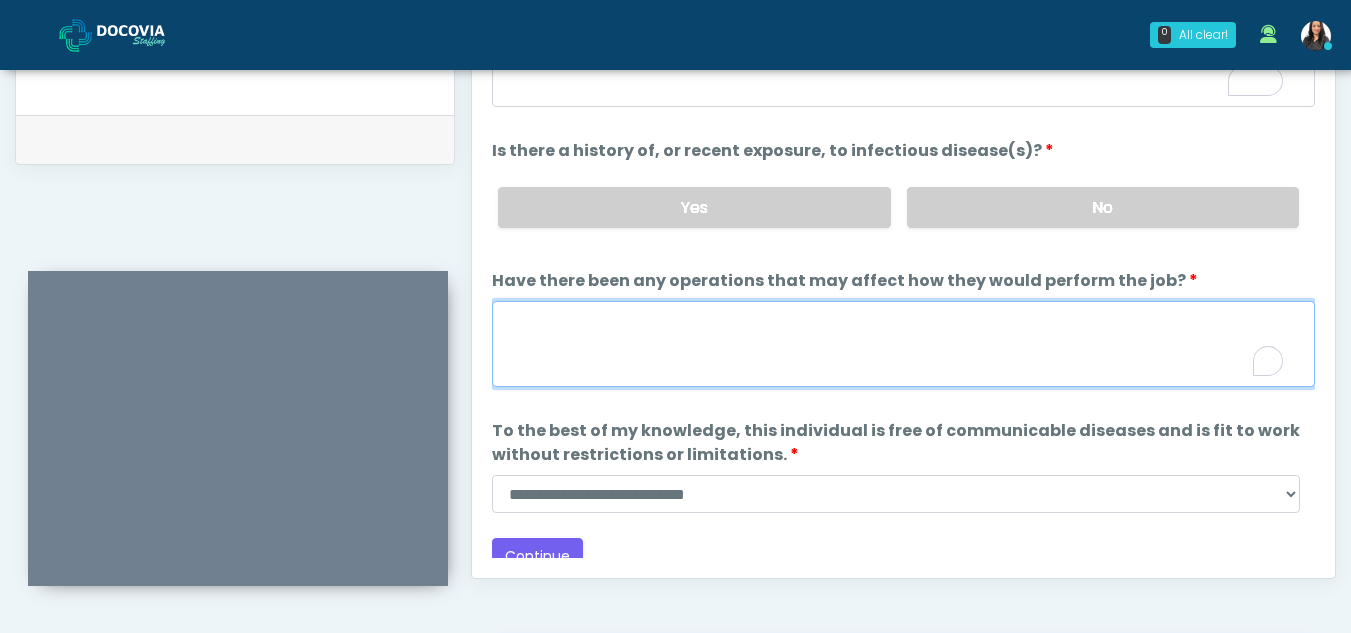 click on "Have there been any operations that may affect how they would perform the job?" at bounding box center [903, 344] 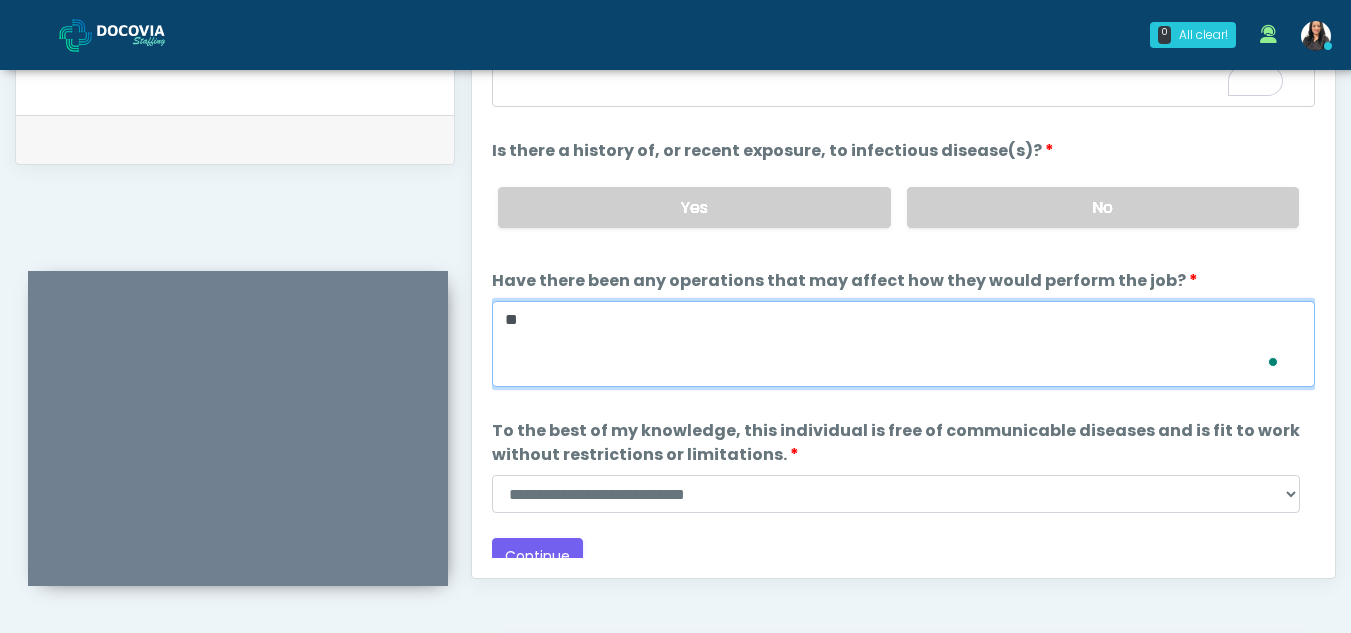 scroll, scrollTop: 154, scrollLeft: 0, axis: vertical 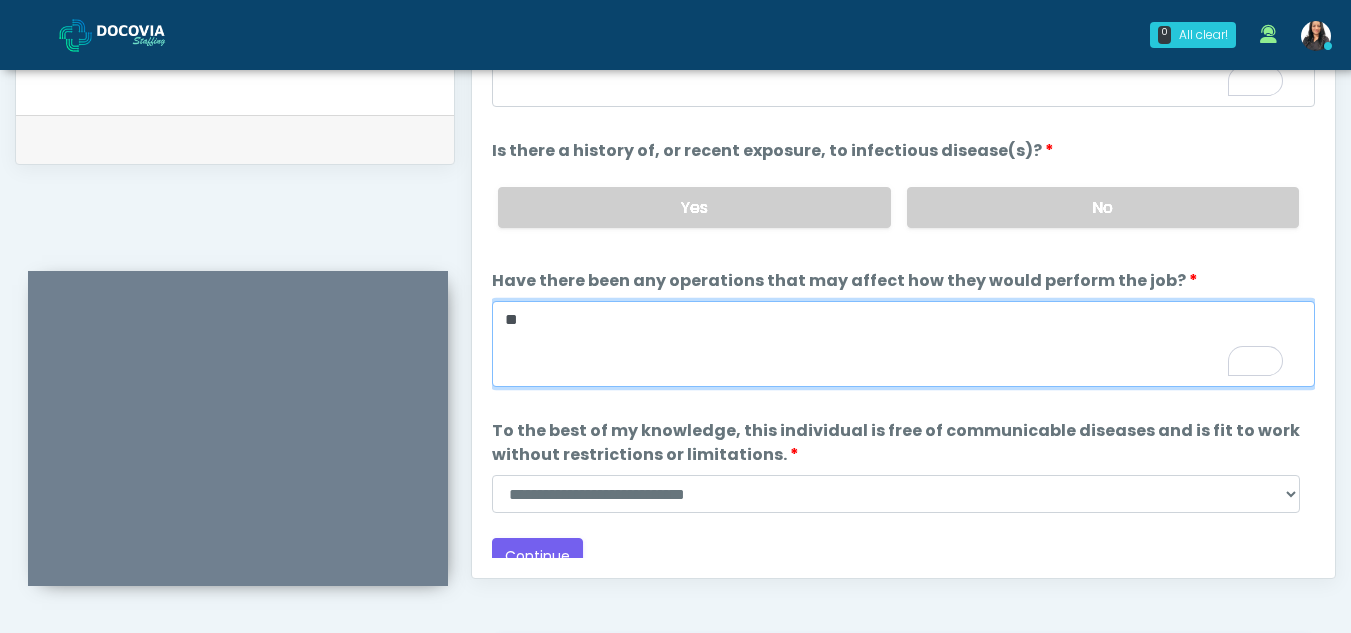 type on "**" 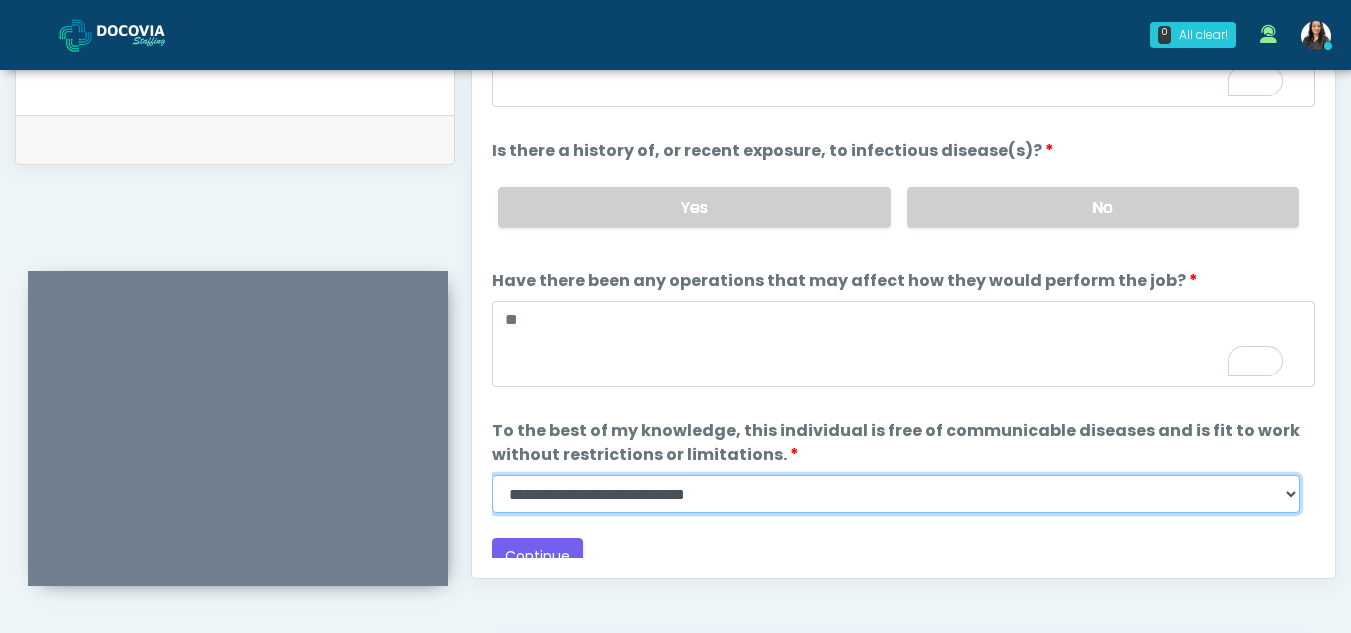 click on "**********" at bounding box center [896, 494] 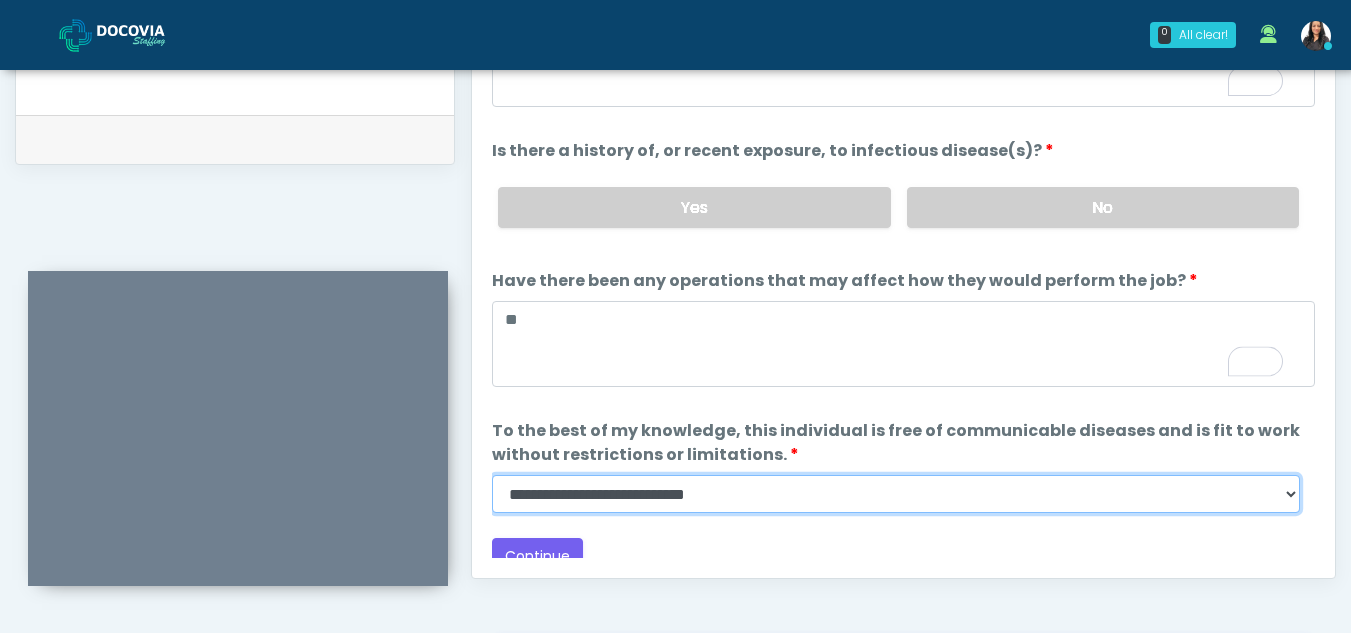 select on "******" 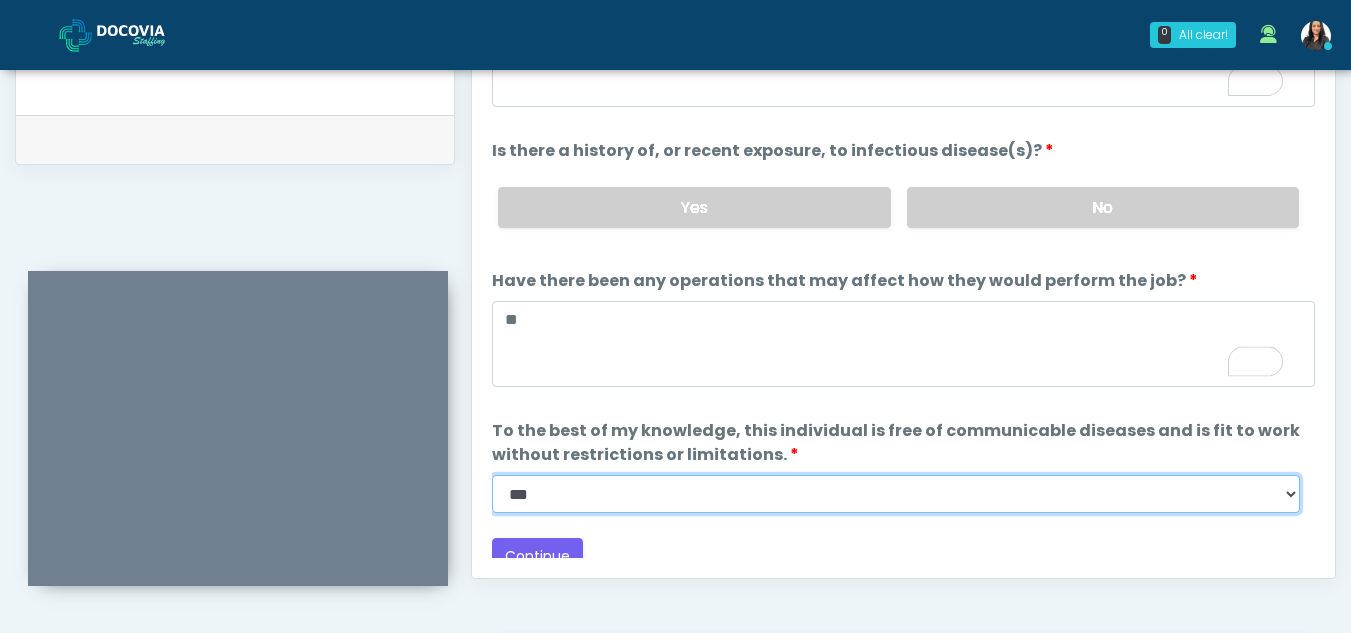 click on "**********" at bounding box center [896, 494] 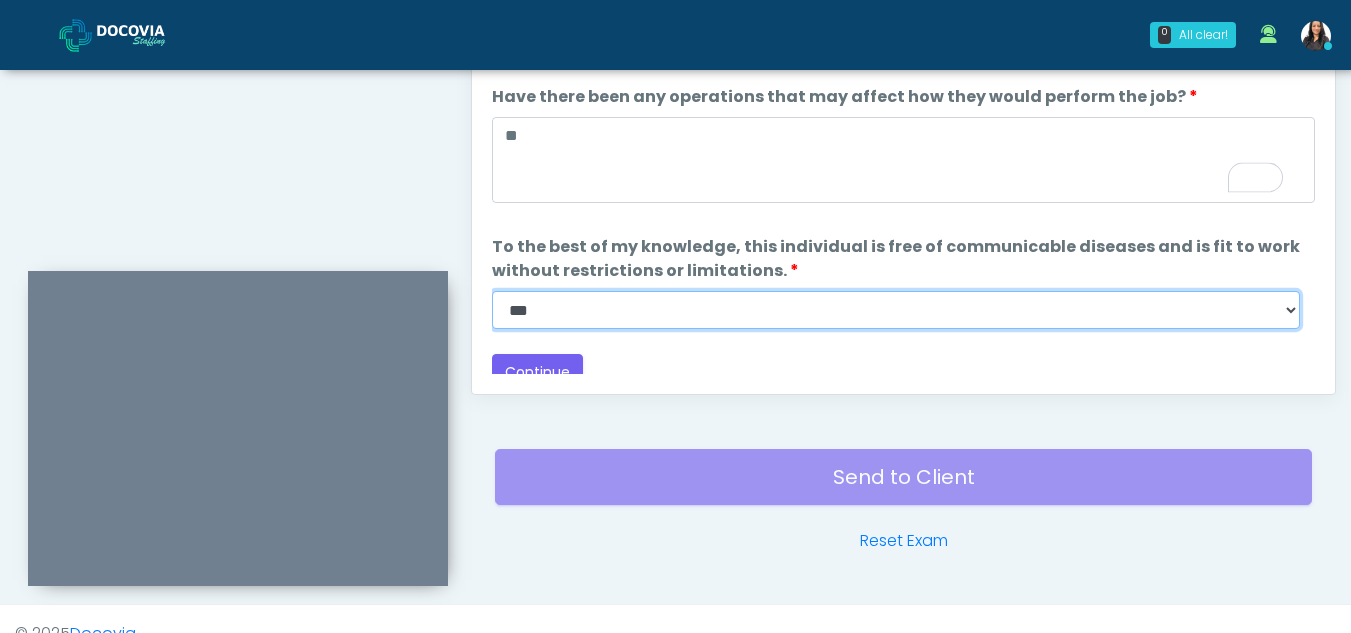 scroll, scrollTop: 1138, scrollLeft: 0, axis: vertical 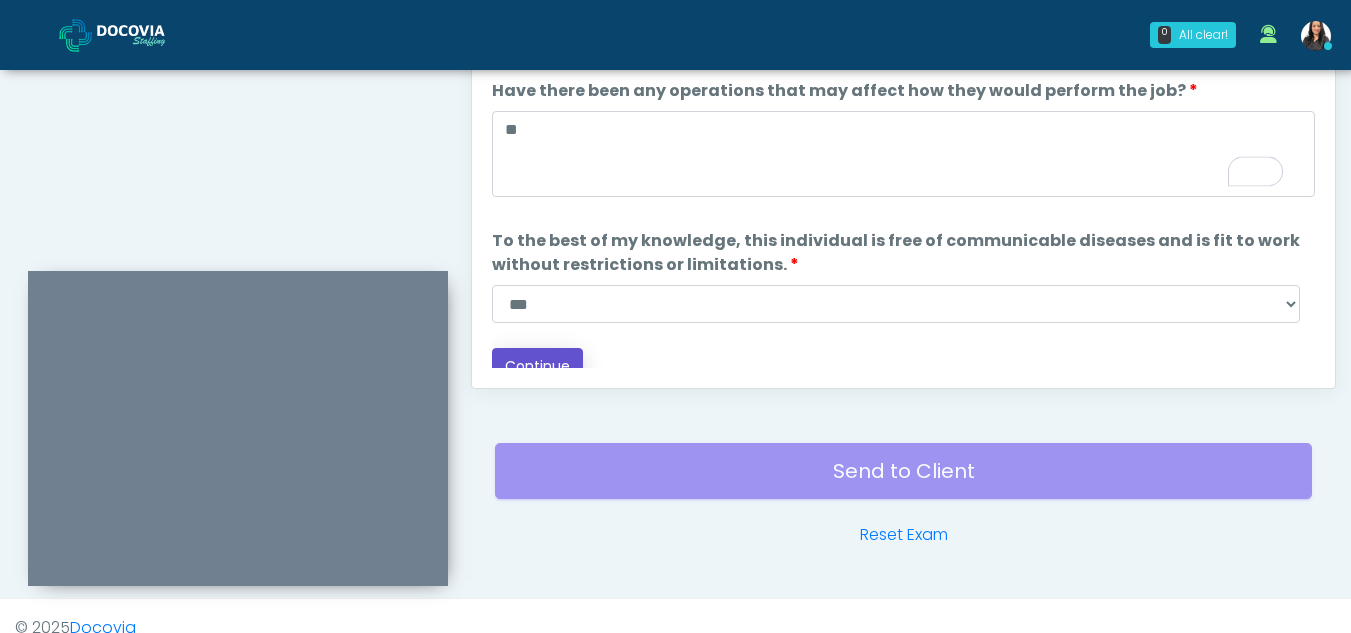 click on "Continue" at bounding box center [537, 366] 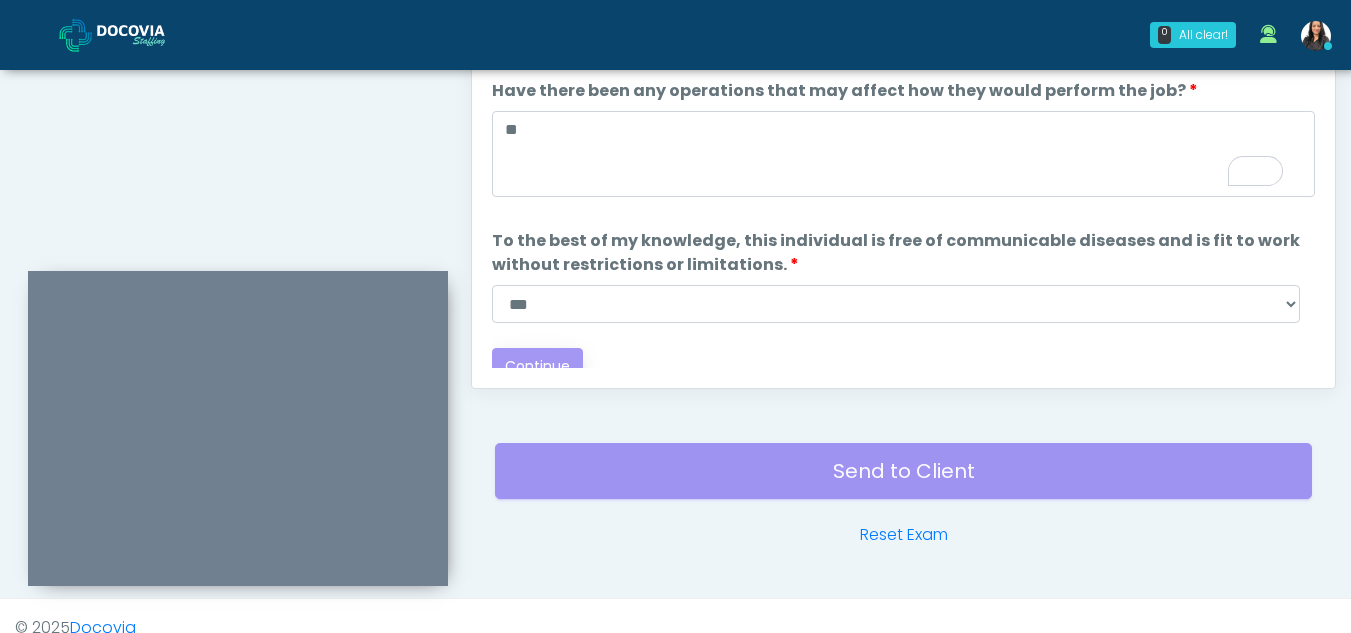 scroll, scrollTop: 1162, scrollLeft: 0, axis: vertical 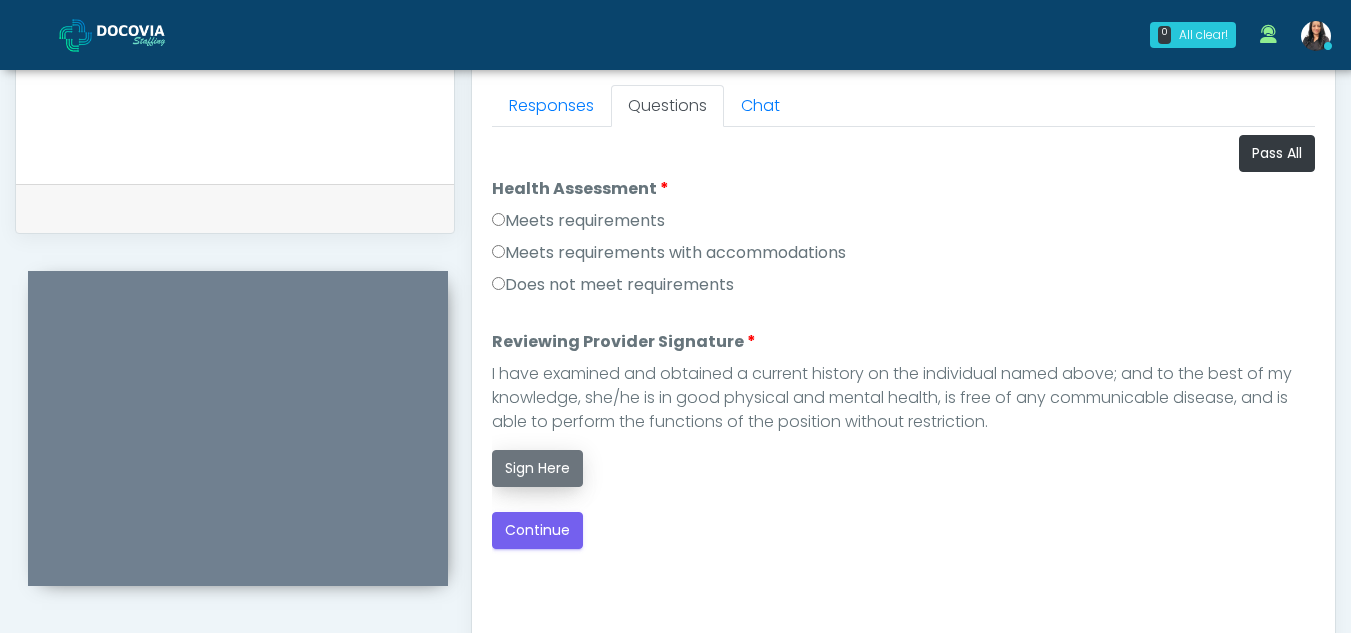 click on "Sign Here" at bounding box center (537, 468) 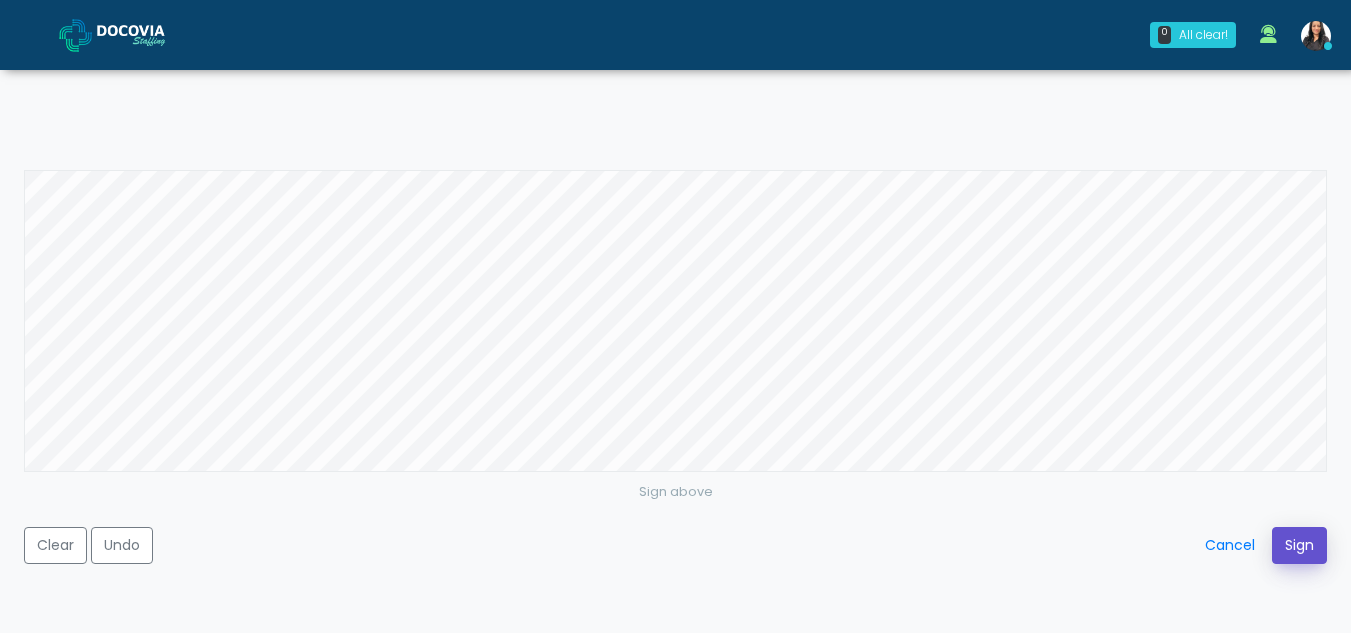 click on "Sign" at bounding box center [1299, 545] 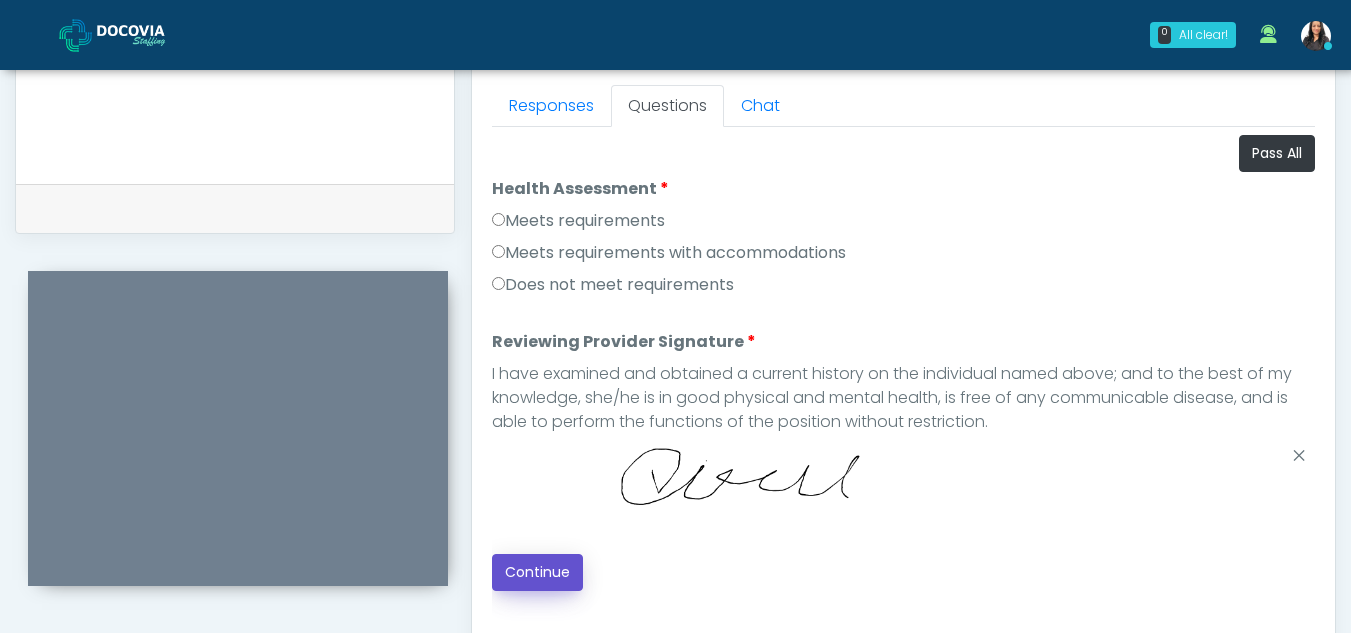 click on "Continue" at bounding box center [537, 572] 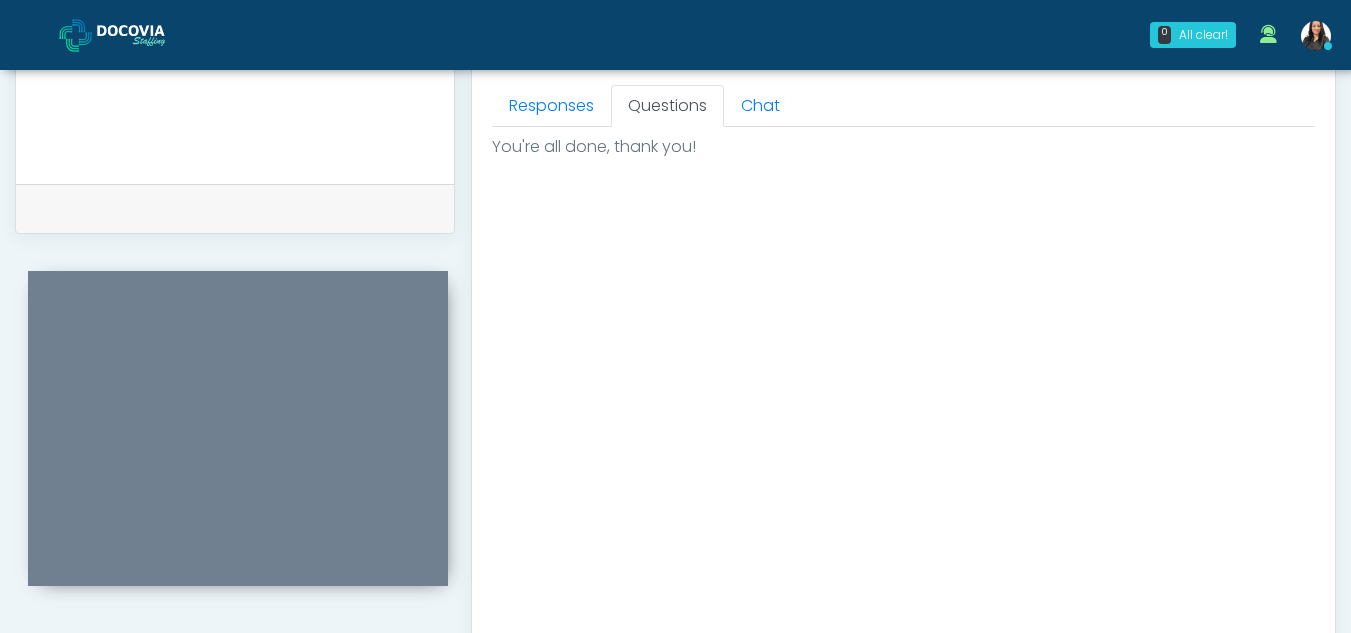 scroll, scrollTop: 1199, scrollLeft: 0, axis: vertical 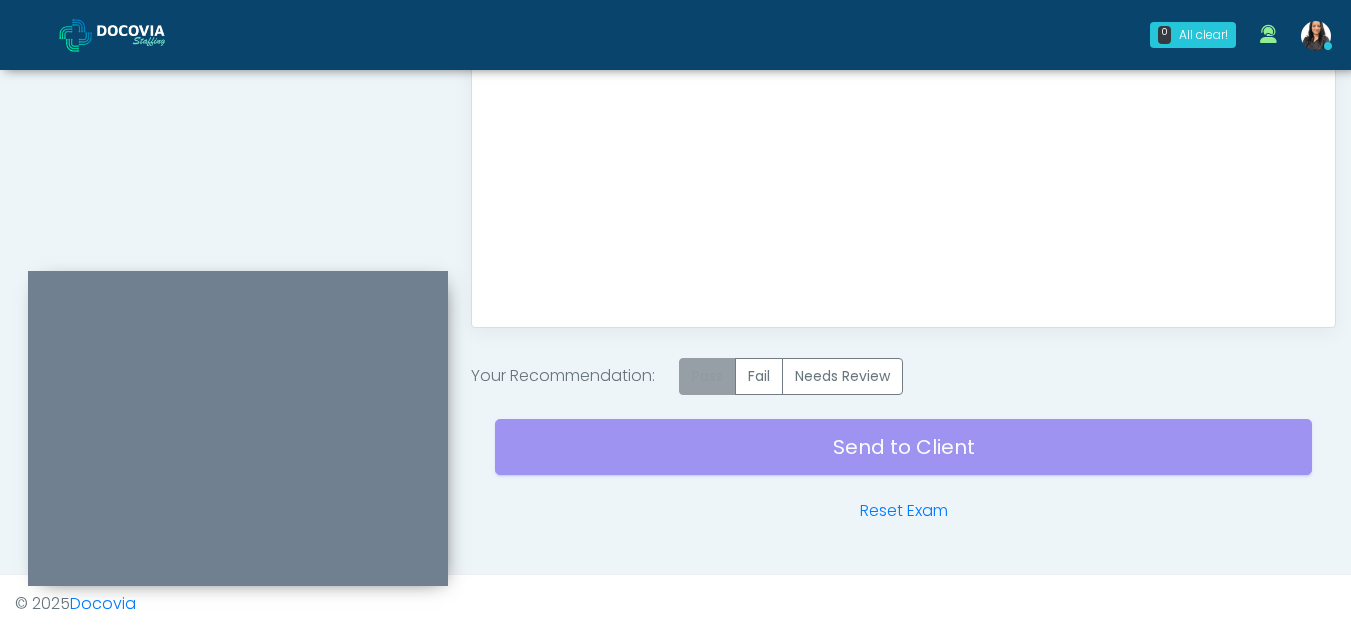 click on "Pass" at bounding box center (707, 376) 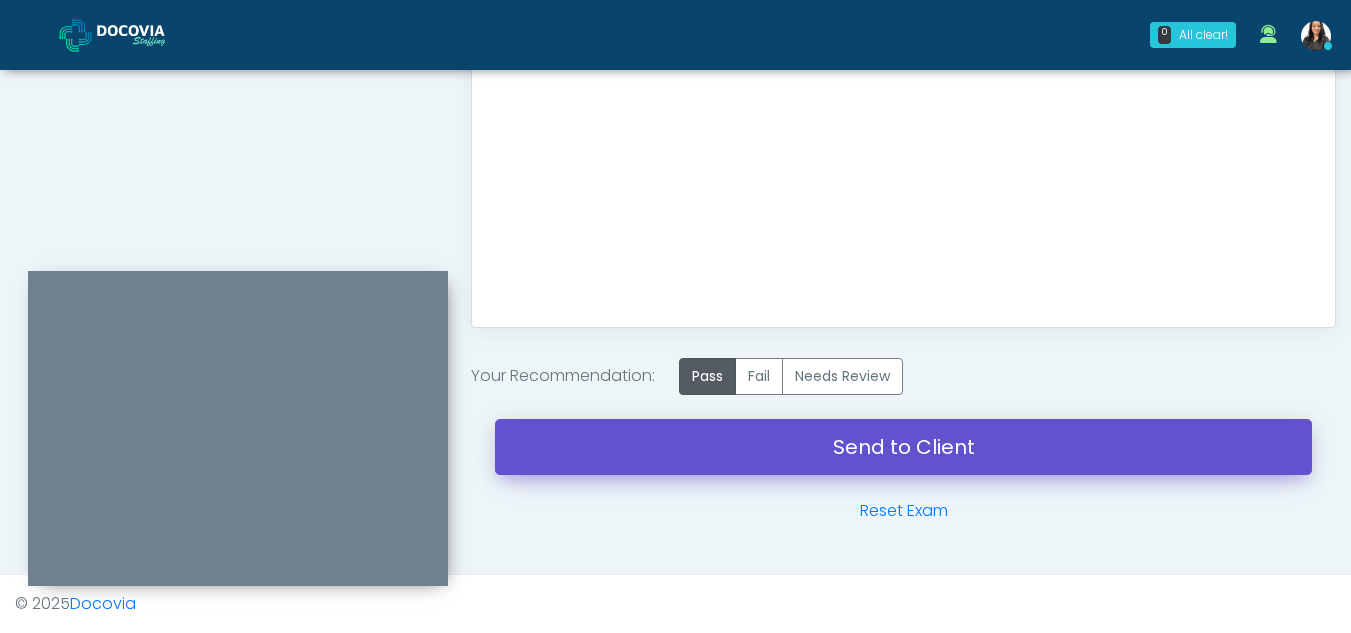 click on "Send to Client" at bounding box center [903, 447] 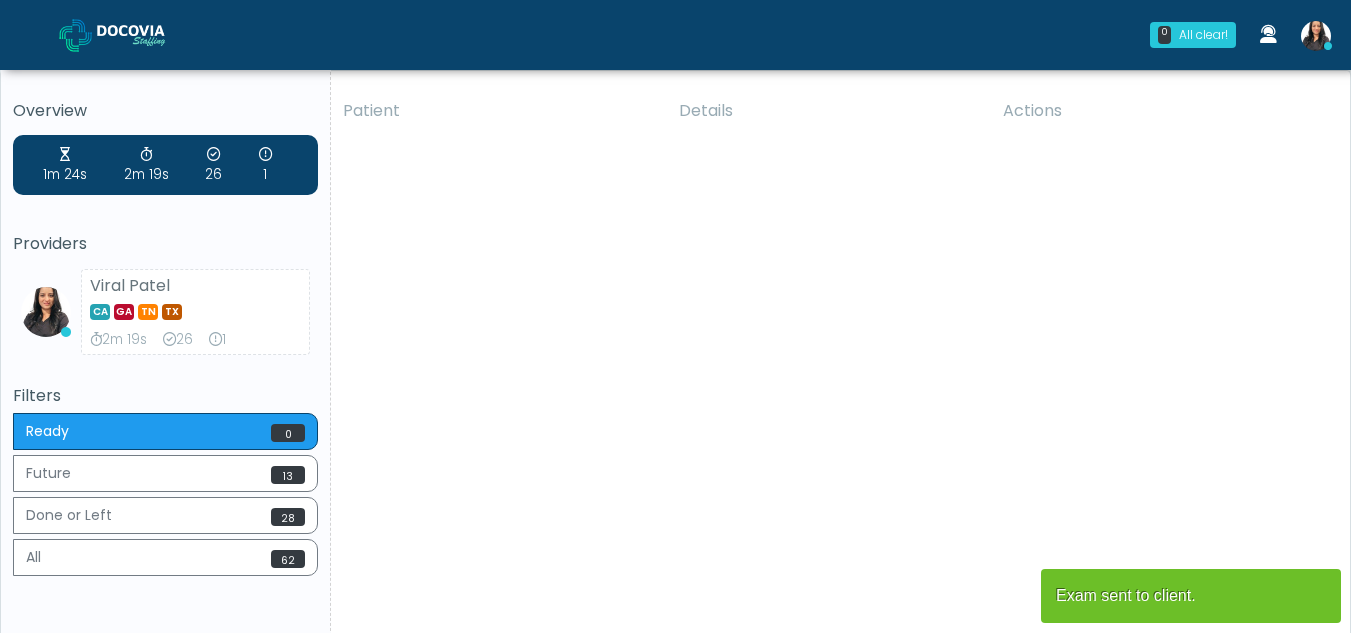 scroll, scrollTop: 0, scrollLeft: 0, axis: both 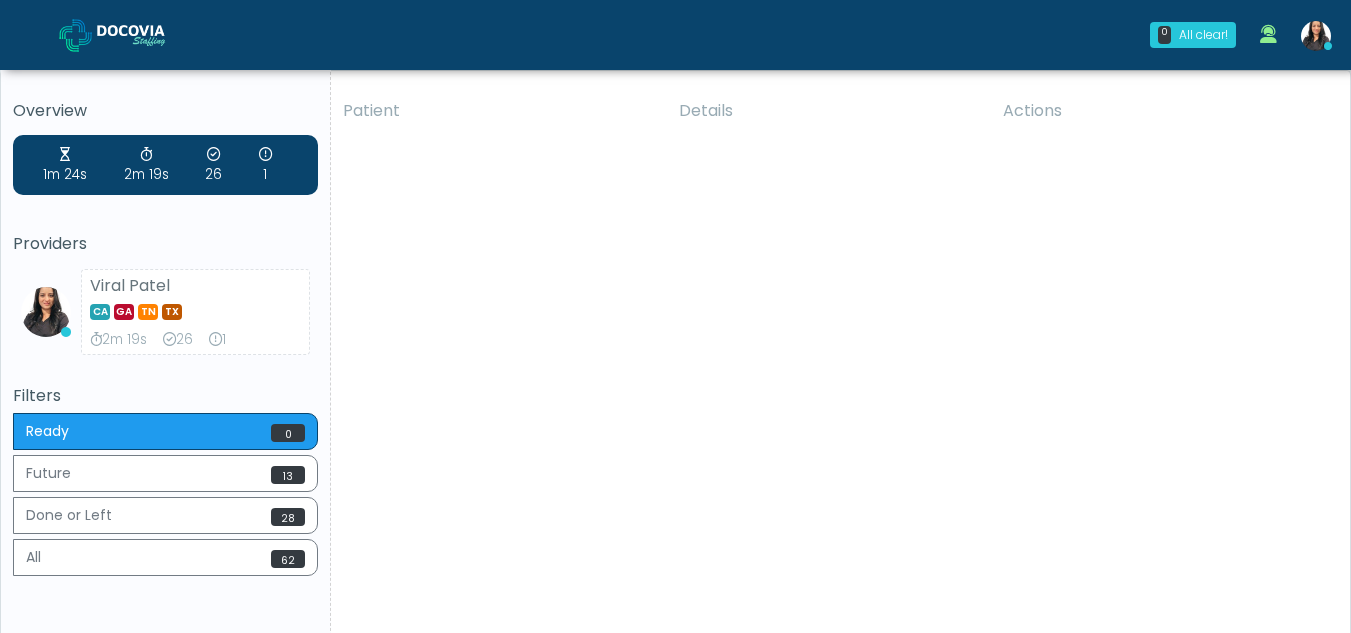 click on "Patient
Details
Actions
MKD
Jacksonville, Florida
155567
Cross Country
Florida
FL" at bounding box center [833, 371] 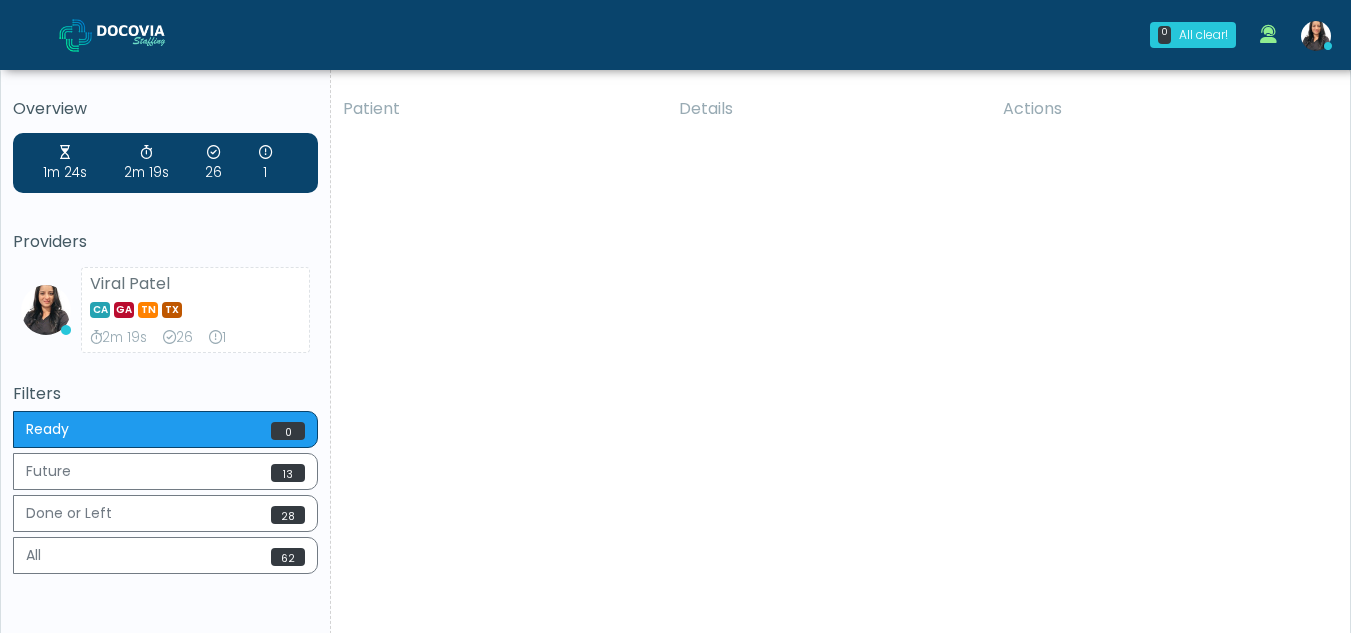 scroll, scrollTop: 0, scrollLeft: 0, axis: both 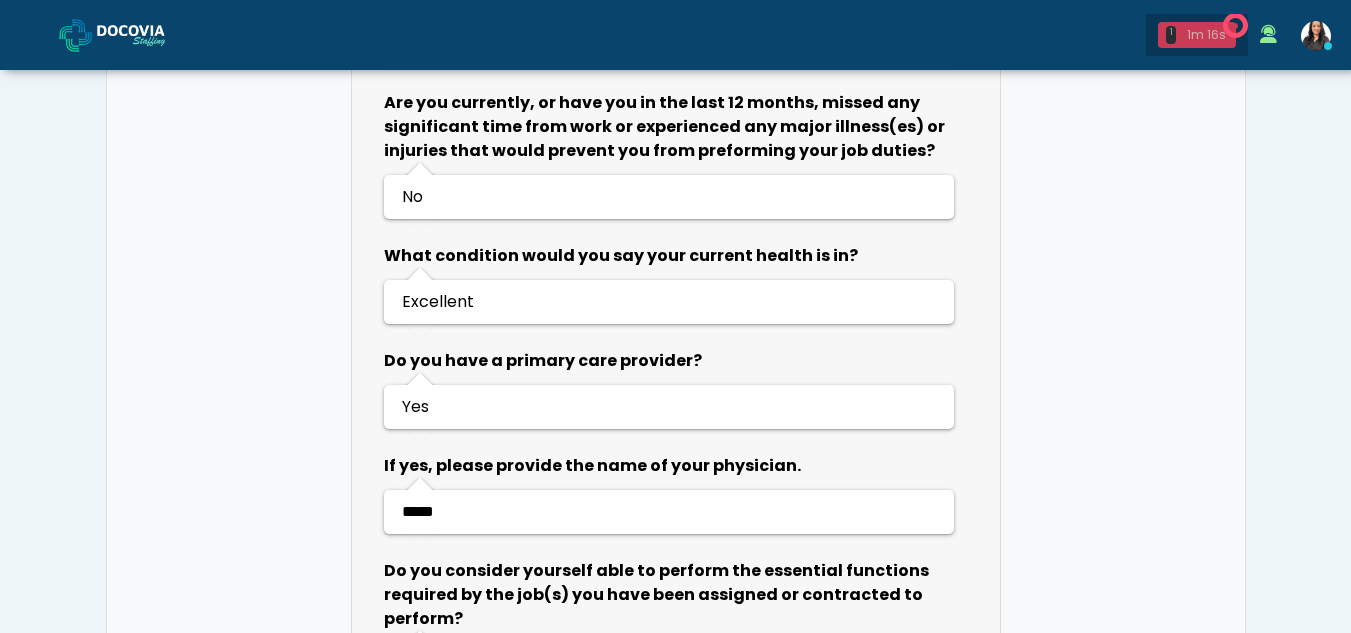 click on "1m 16s" at bounding box center (1206, 35) 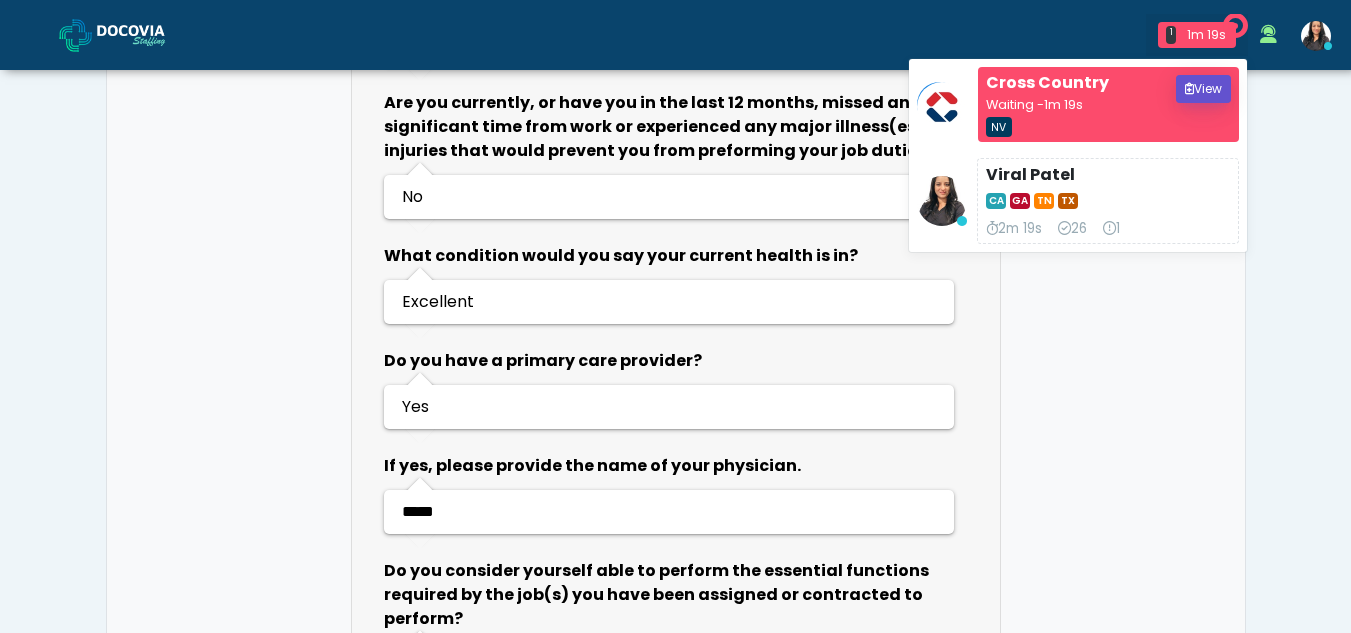 click on "View" at bounding box center (1203, 89) 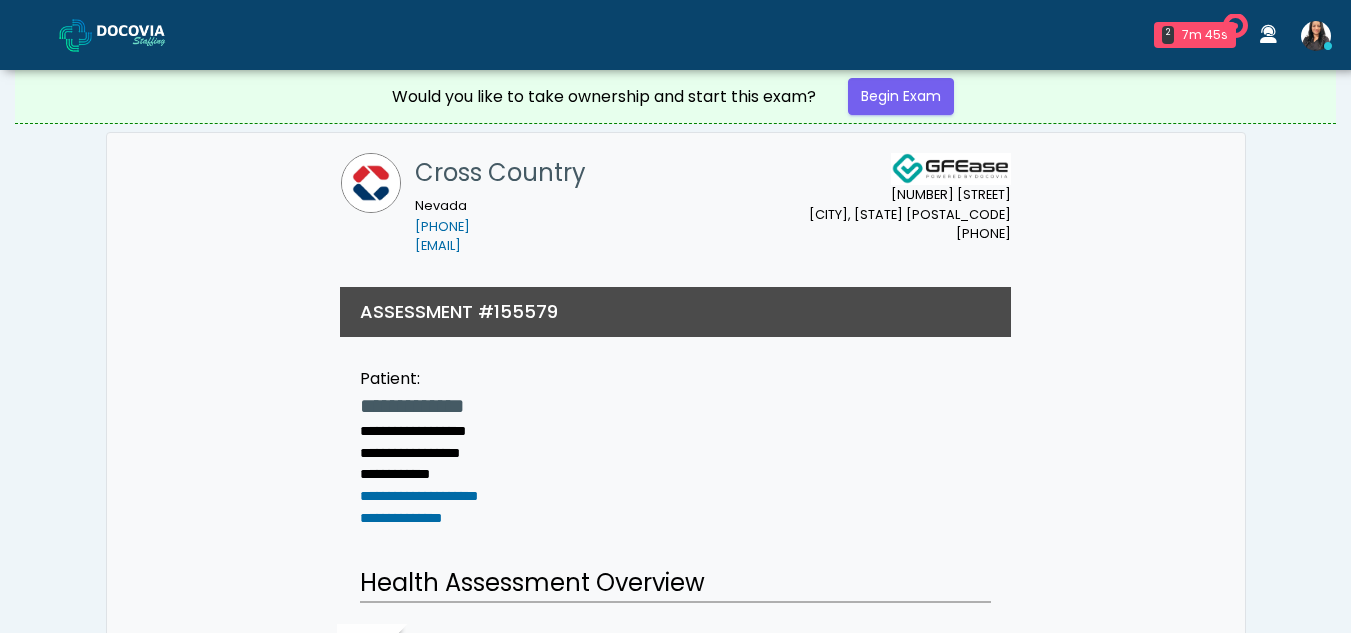 scroll, scrollTop: 0, scrollLeft: 0, axis: both 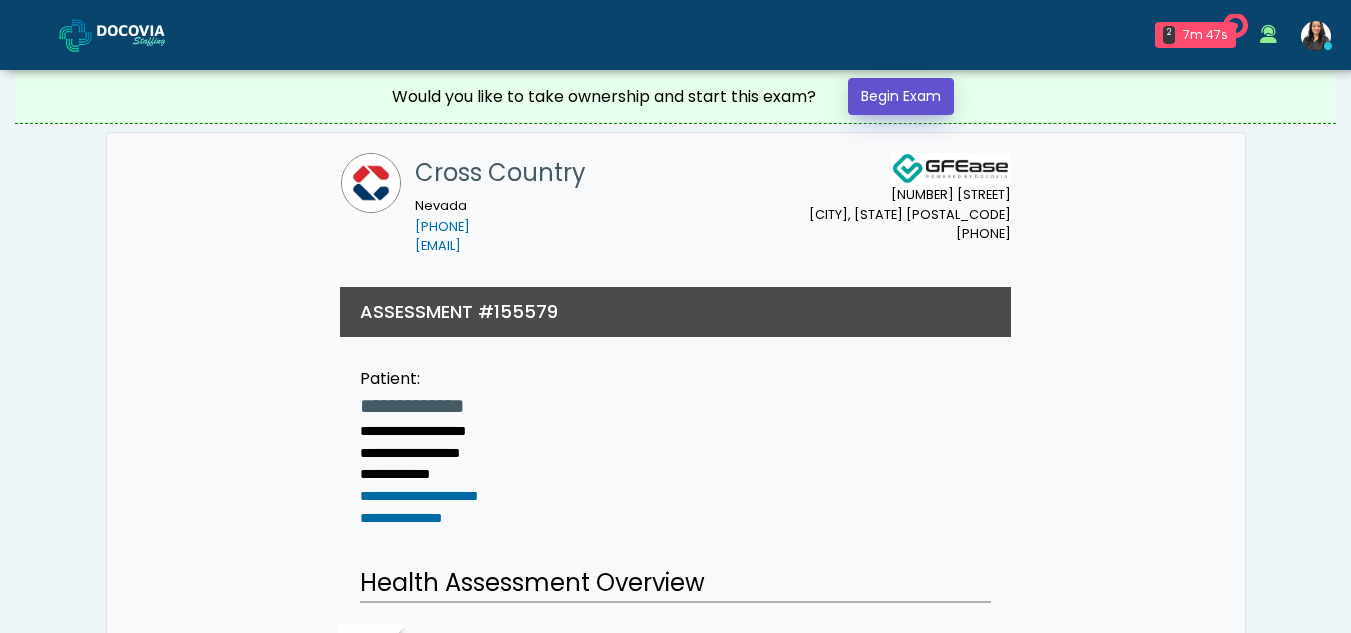 click on "Begin Exam" at bounding box center [901, 96] 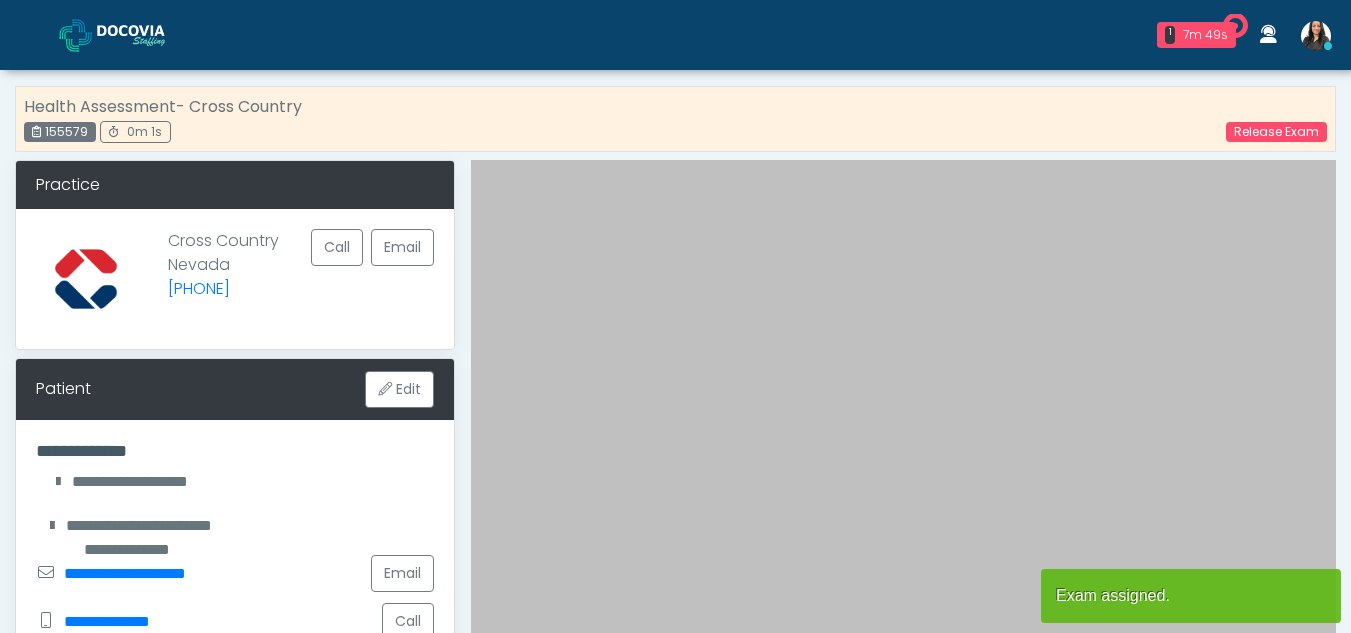scroll, scrollTop: 0, scrollLeft: 0, axis: both 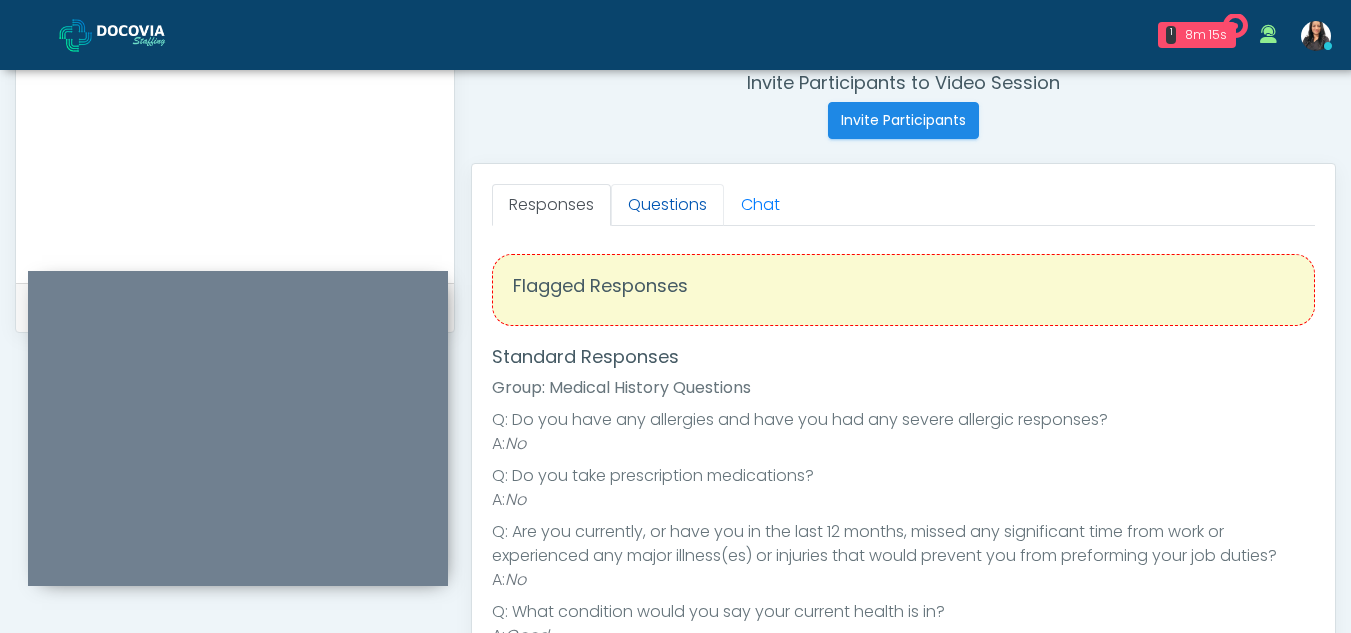 click on "Questions" at bounding box center [667, 205] 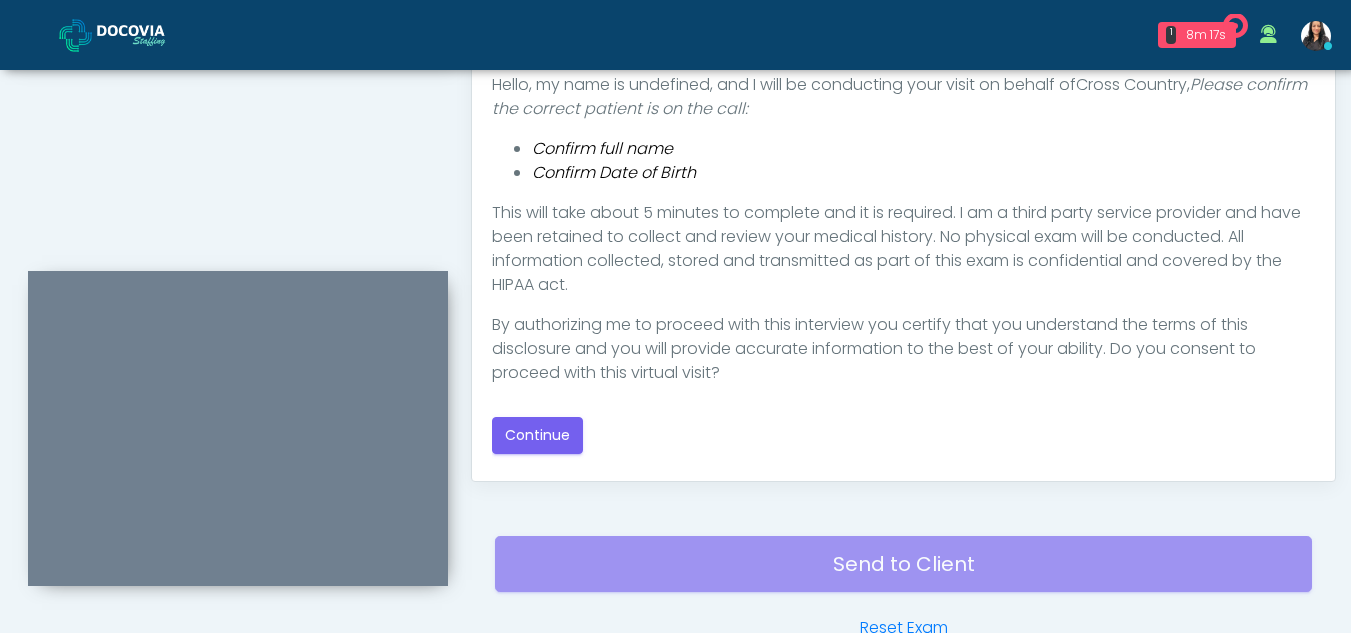 scroll, scrollTop: 1048, scrollLeft: 0, axis: vertical 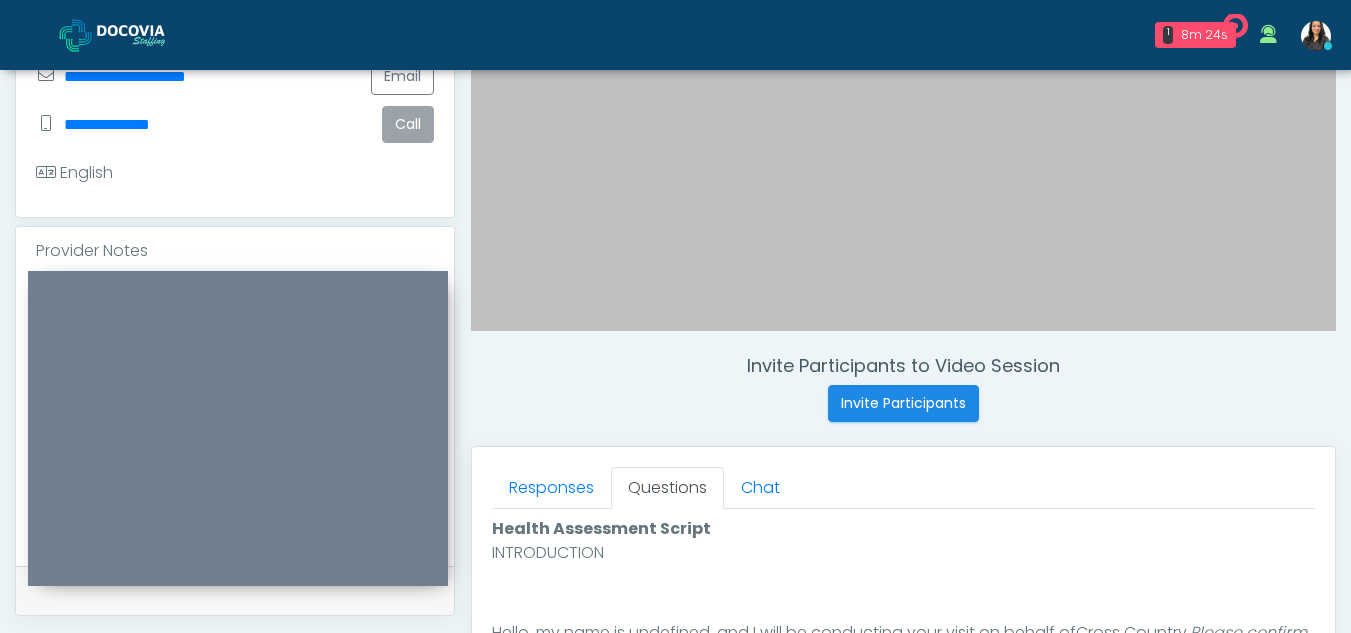 click on "Call" at bounding box center (408, 124) 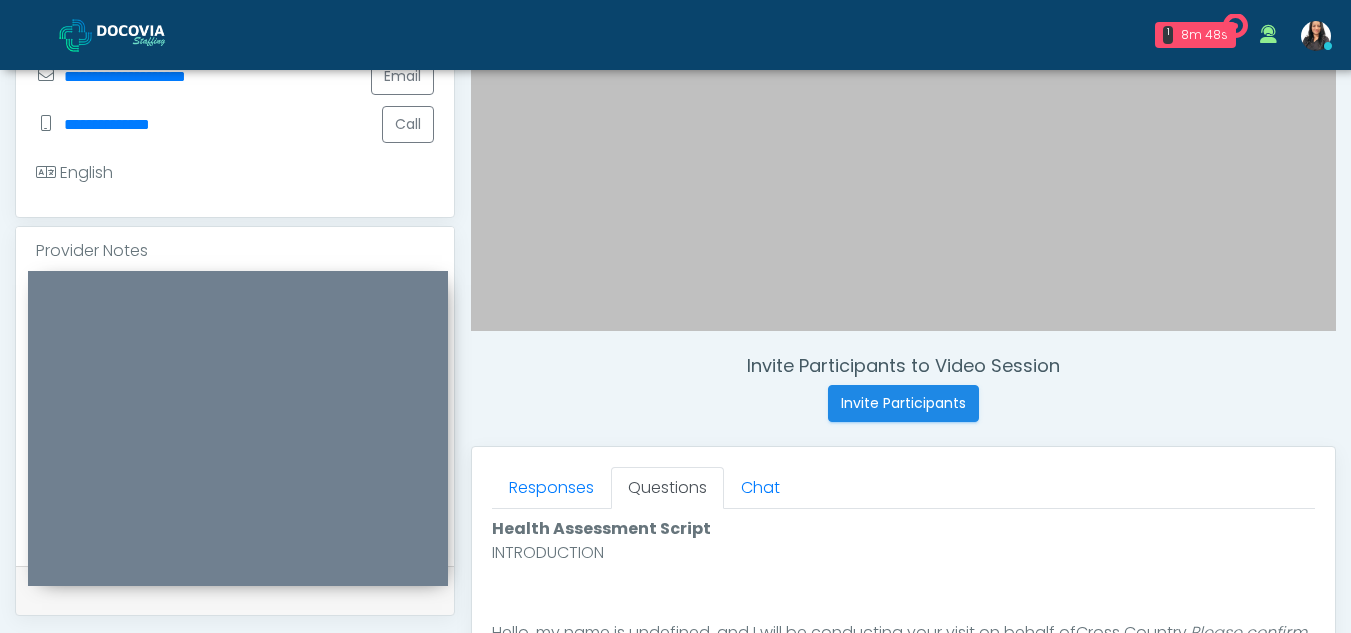 click at bounding box center [903, -3] 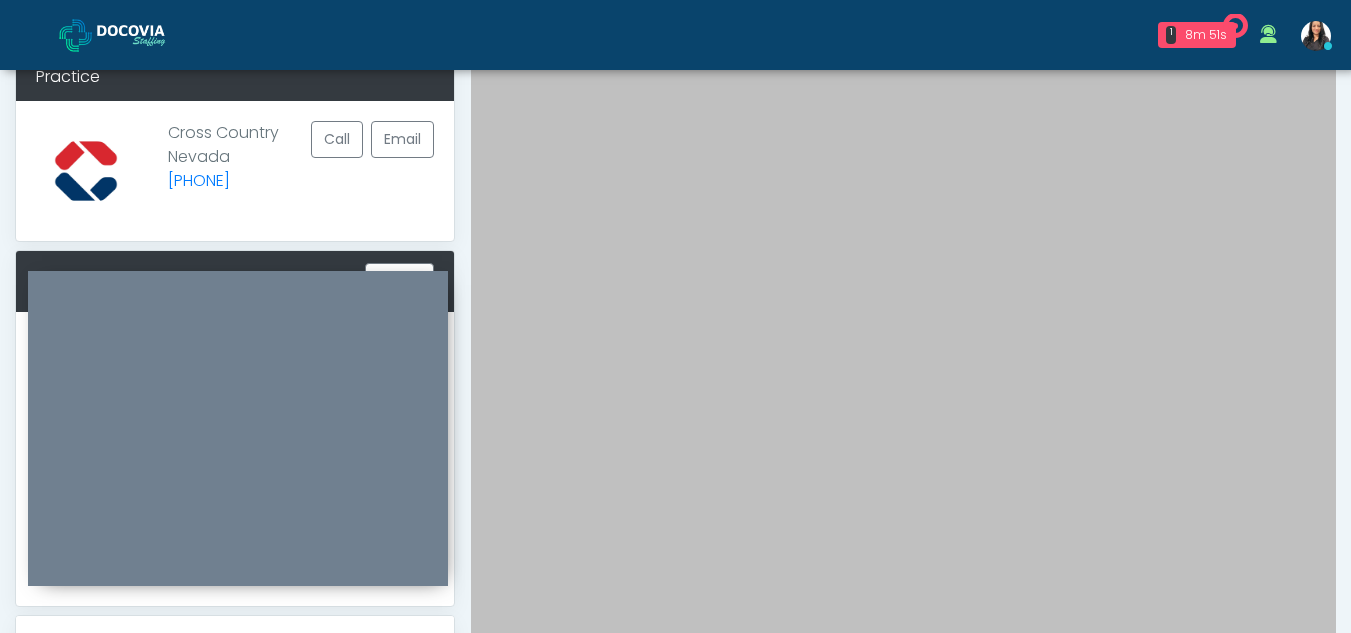 scroll, scrollTop: 105, scrollLeft: 0, axis: vertical 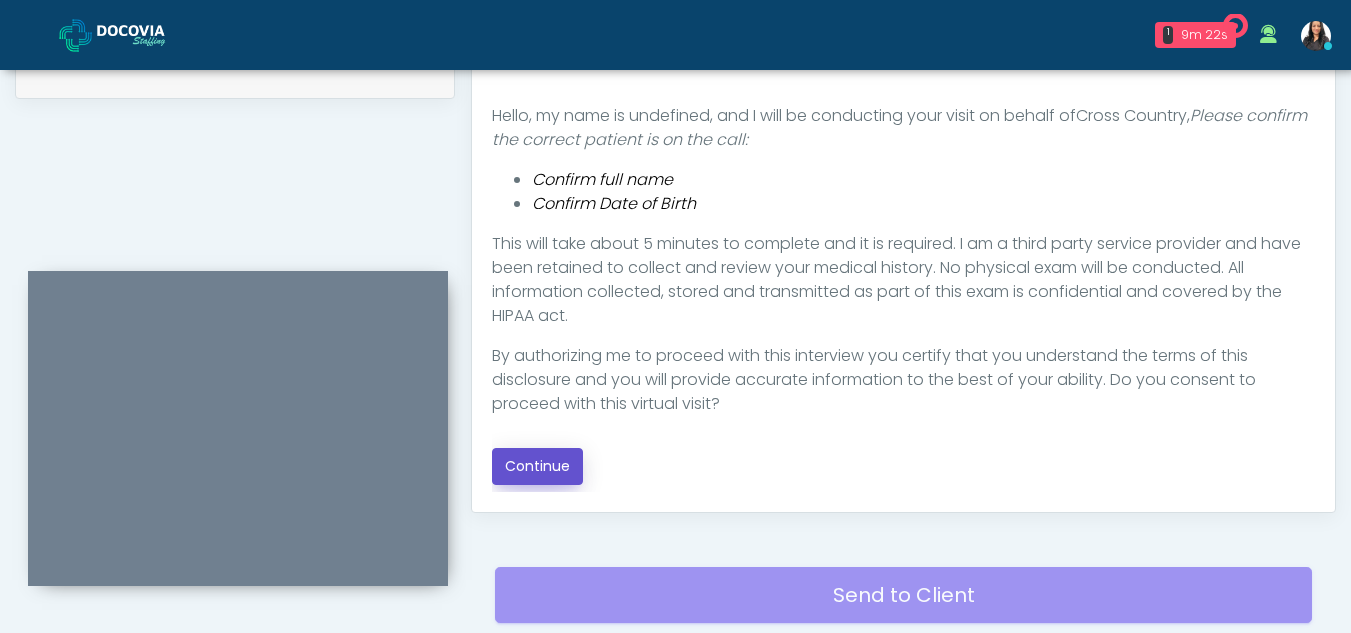 click on "Continue" at bounding box center [537, 466] 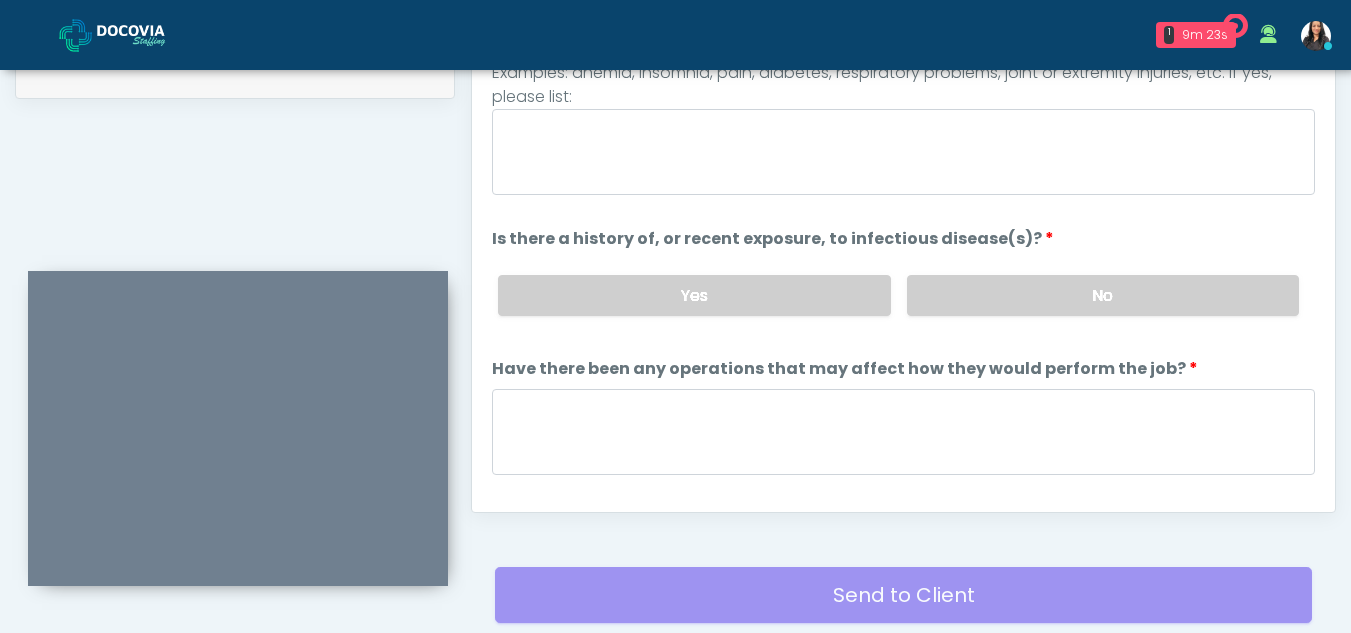 scroll, scrollTop: 1162, scrollLeft: 0, axis: vertical 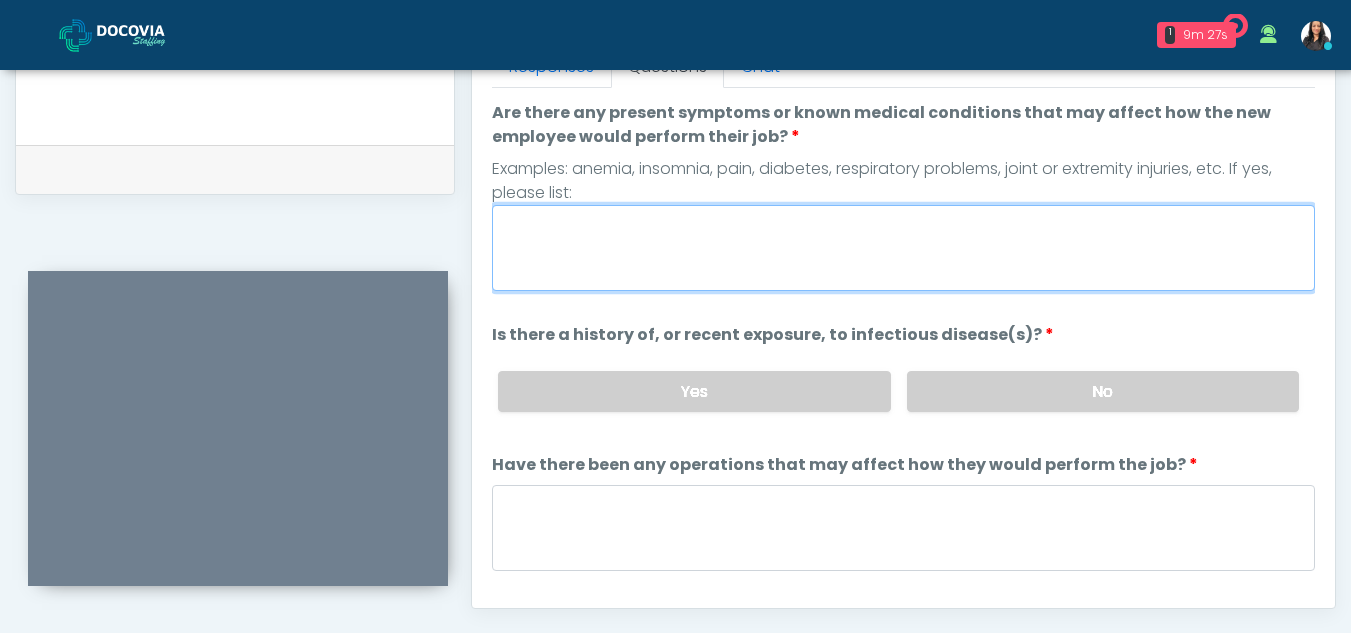click on "Are there any present symptoms or known medical conditions that may affect how the new employee would perform their job?" at bounding box center (903, 248) 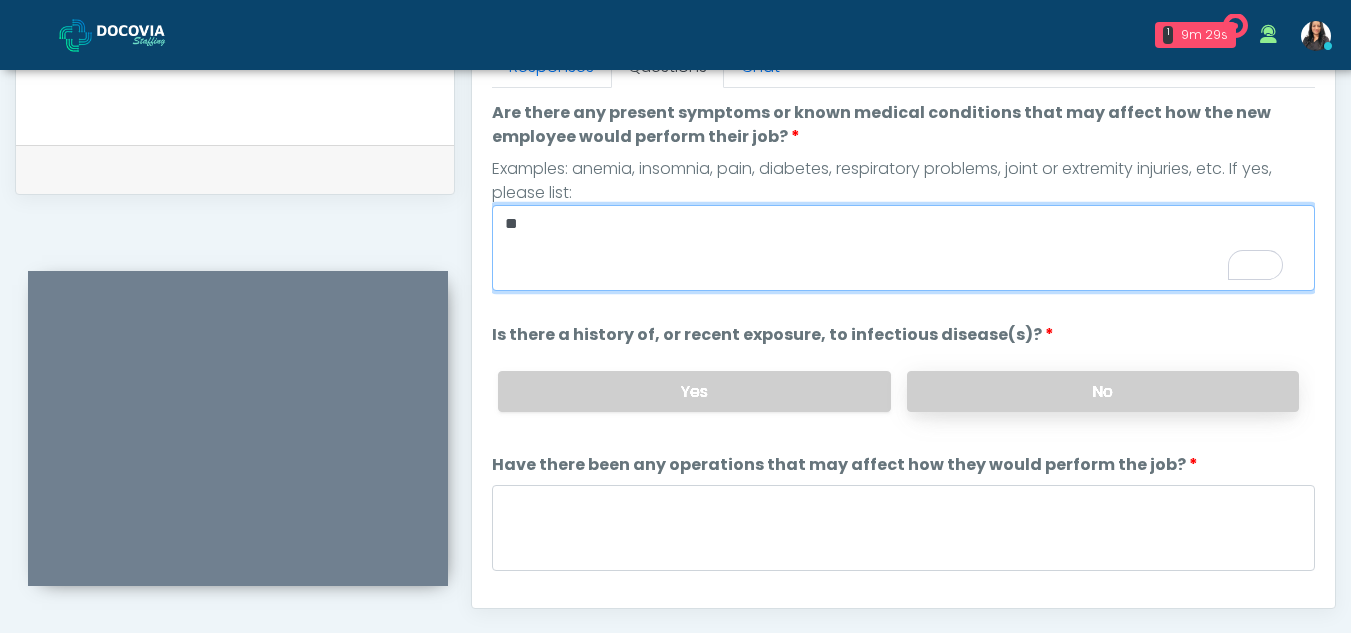 type on "**" 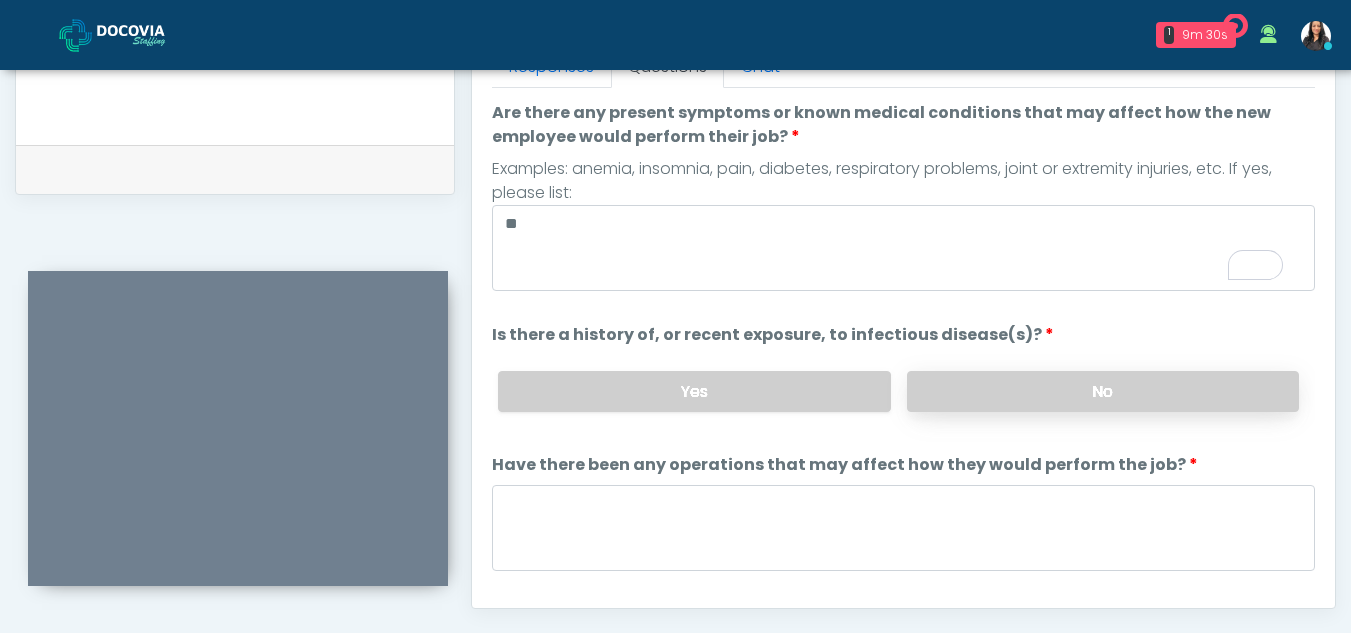 click on "No" at bounding box center (1103, 391) 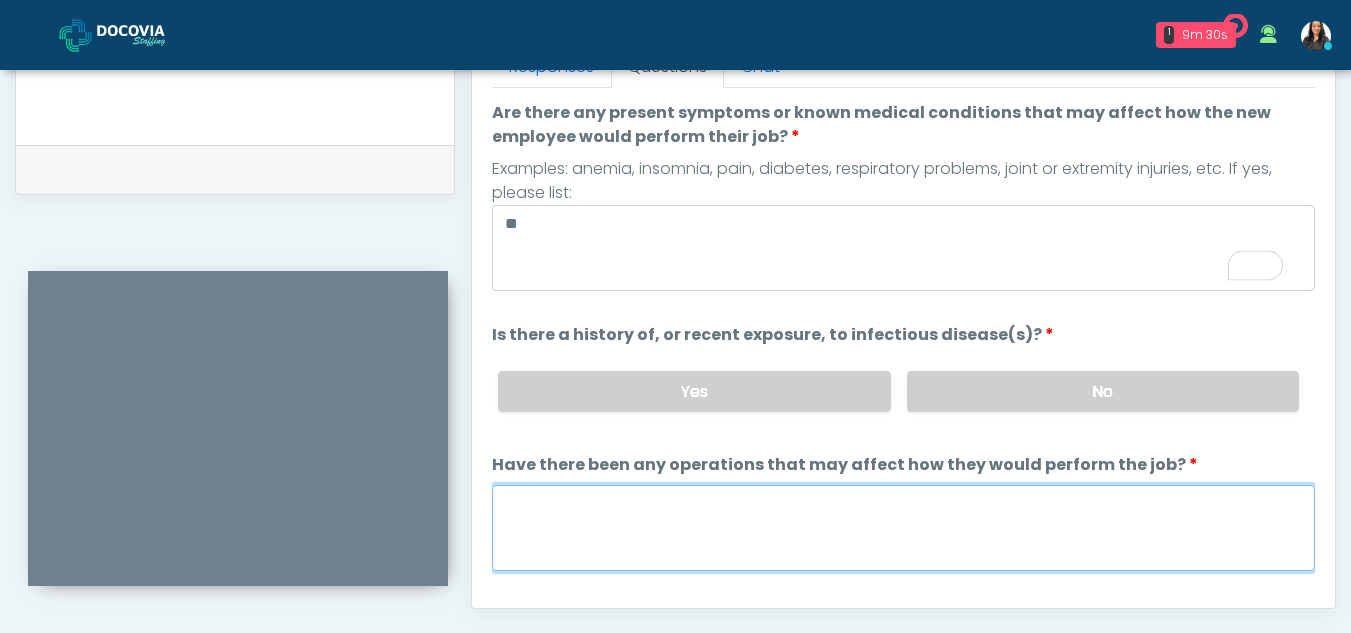 click on "Have there been any operations that may affect how they would perform the job?" at bounding box center (903, 528) 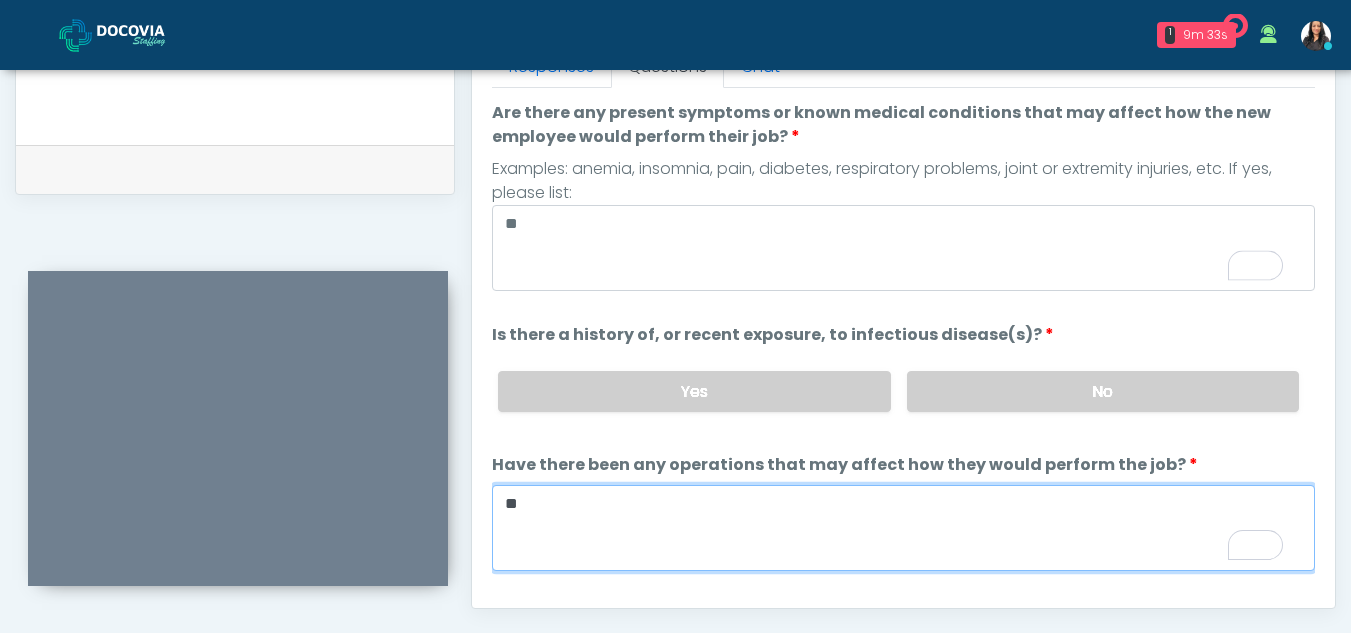 type on "**" 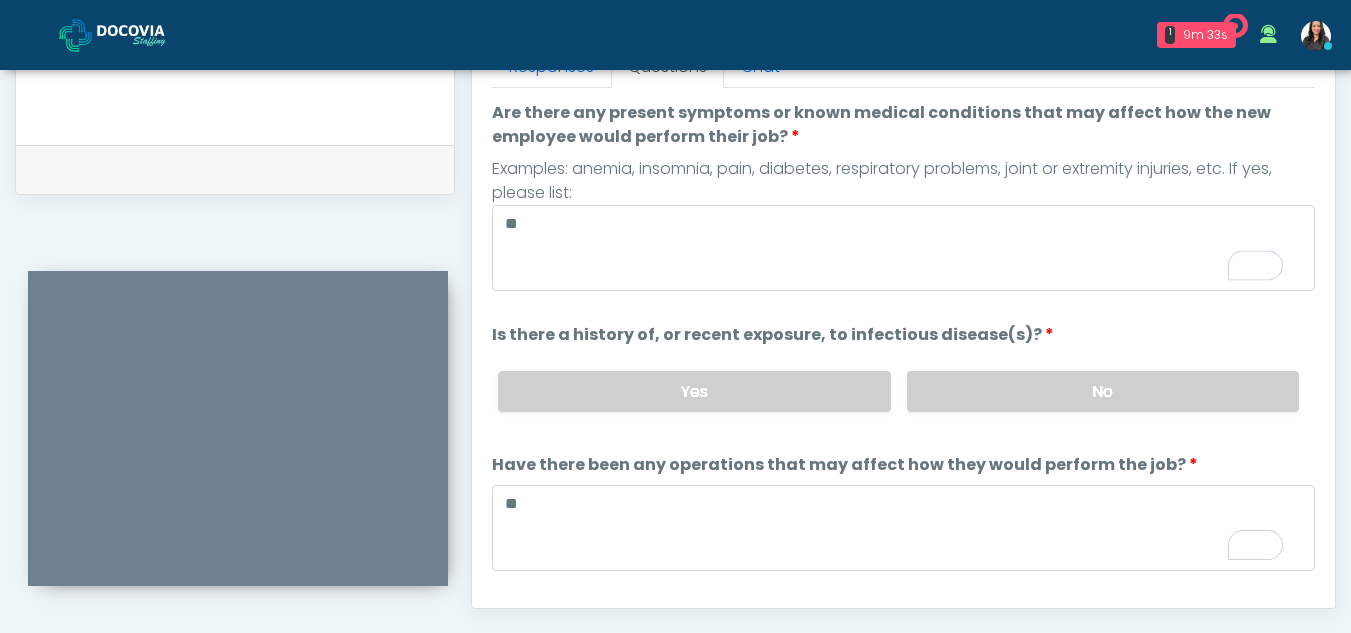 scroll, scrollTop: 149, scrollLeft: 0, axis: vertical 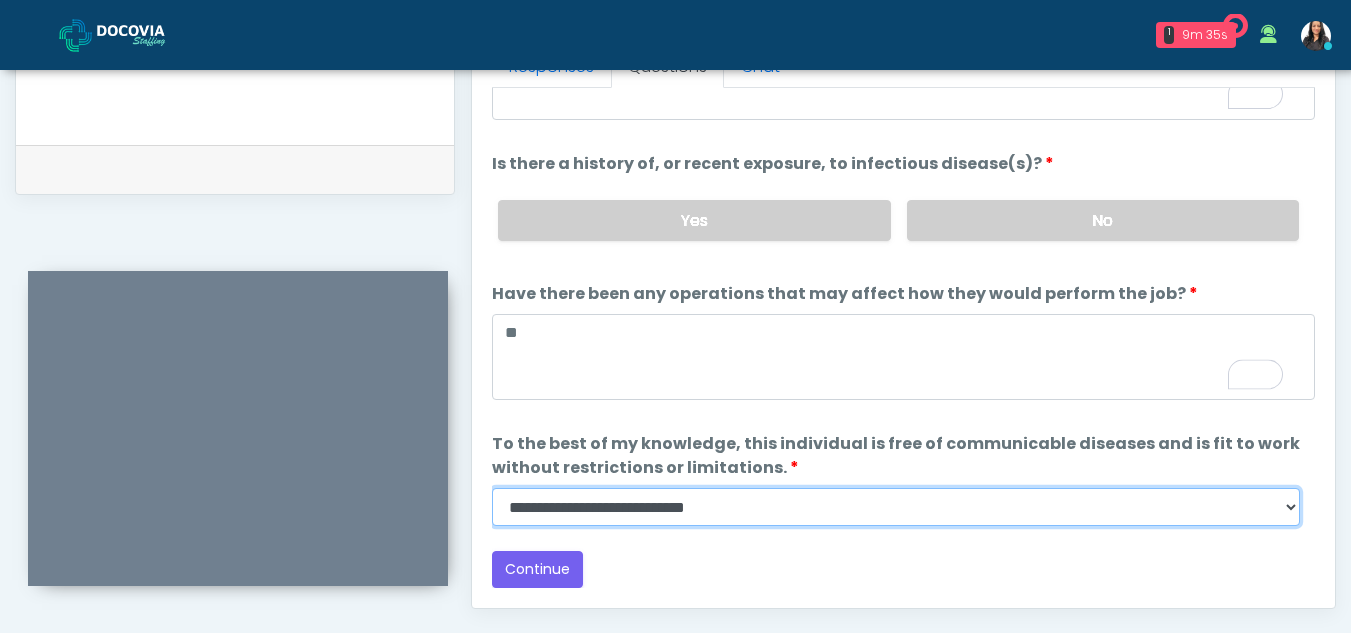click on "**********" at bounding box center [896, 507] 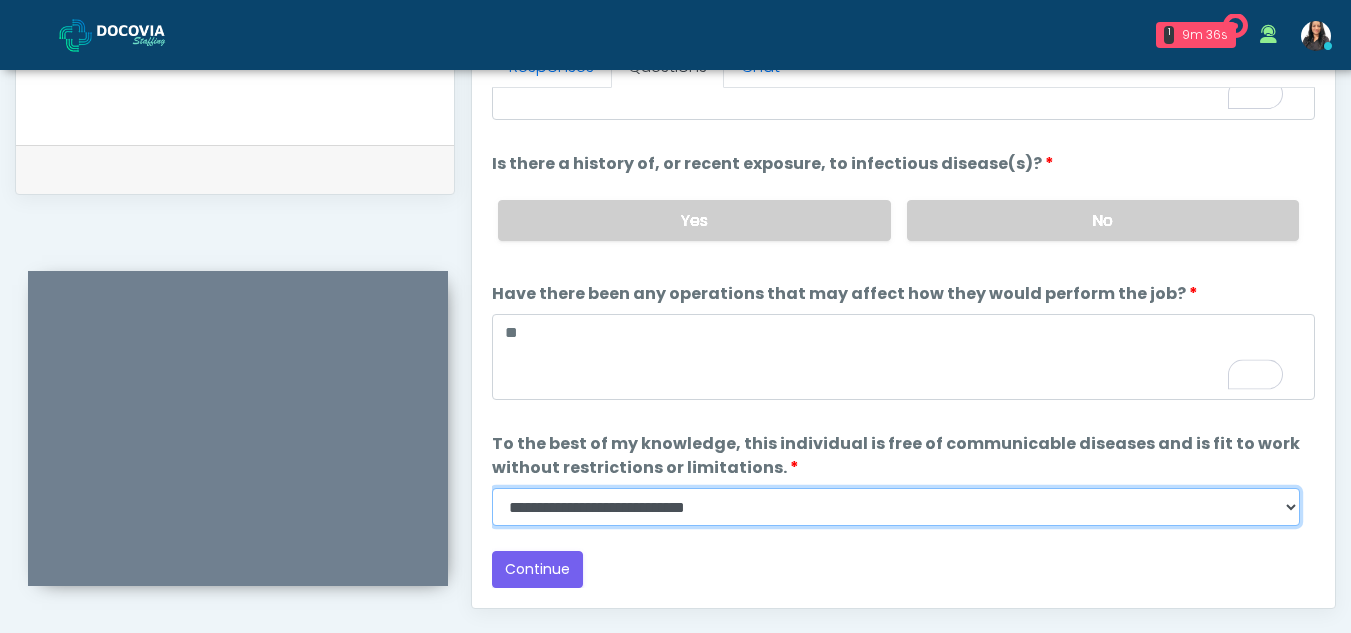 select on "******" 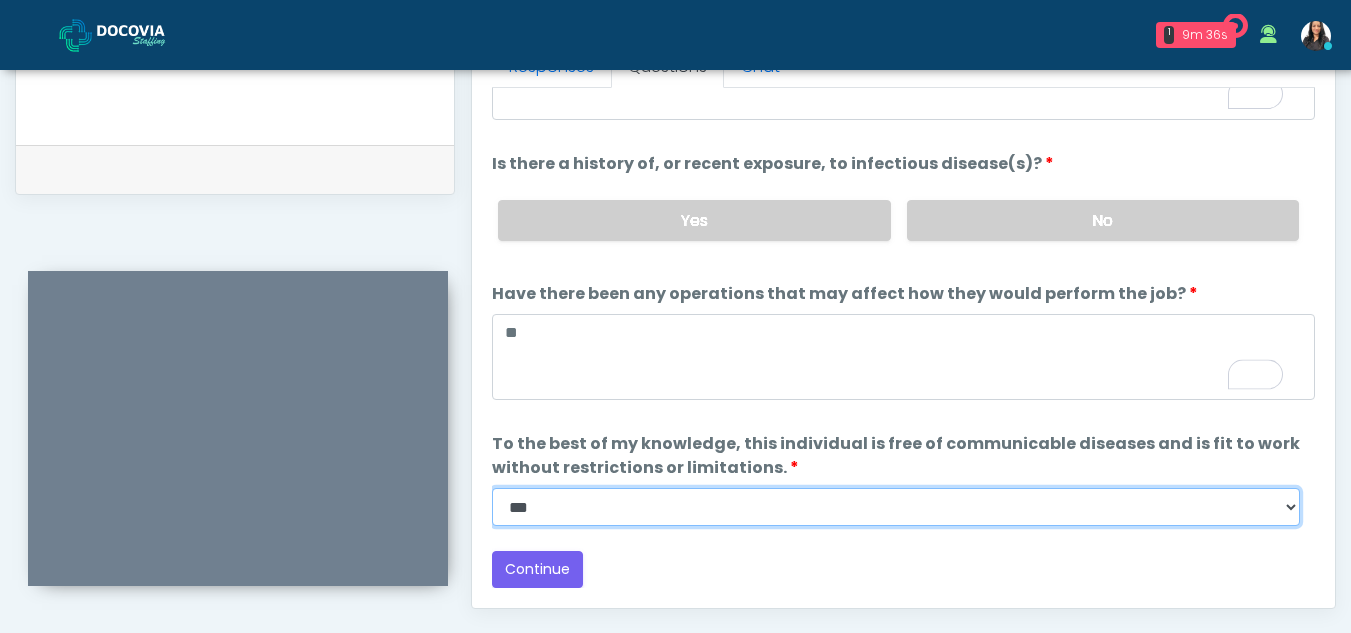click on "**********" at bounding box center (896, 507) 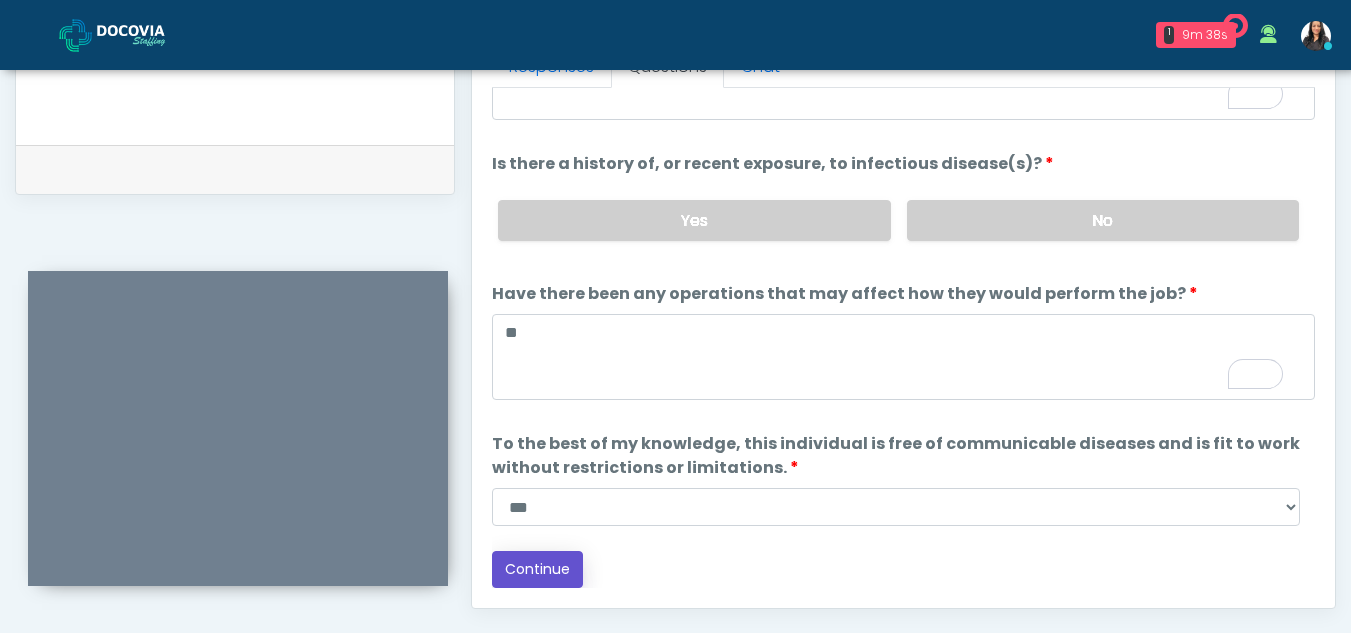 click on "Continue" at bounding box center (537, 569) 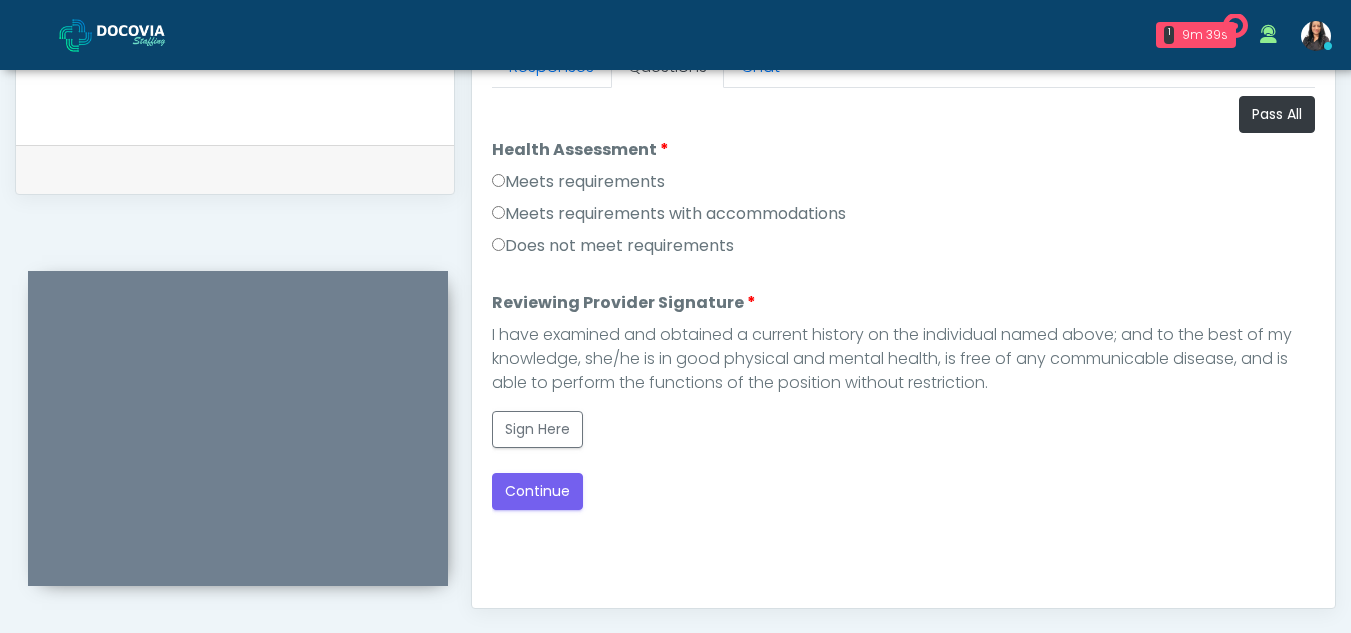 scroll, scrollTop: 1162, scrollLeft: 0, axis: vertical 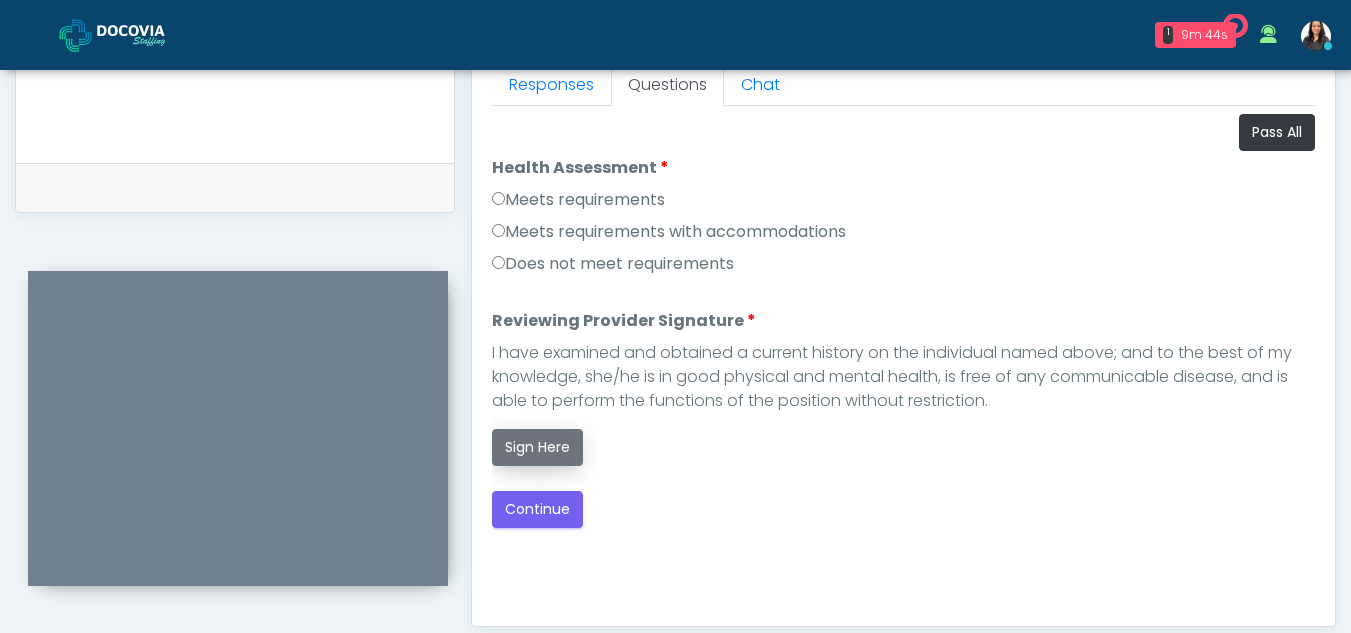click on "Sign Here" at bounding box center (537, 447) 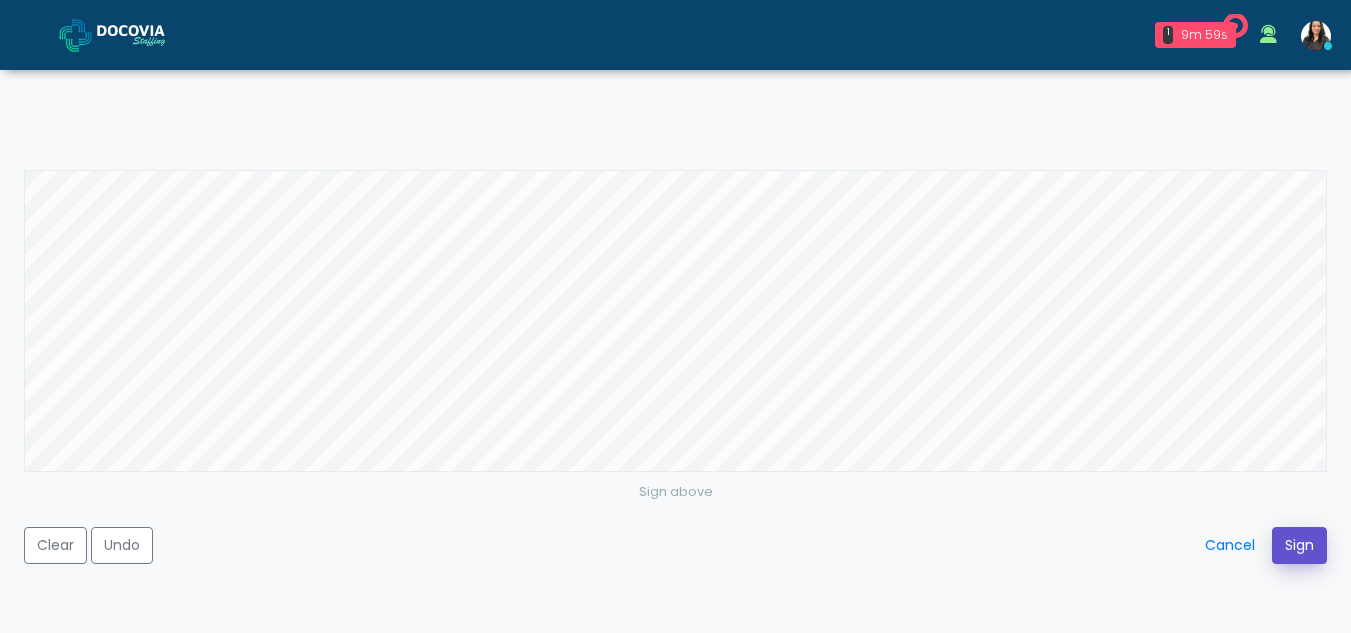 click on "Sign" at bounding box center [1299, 545] 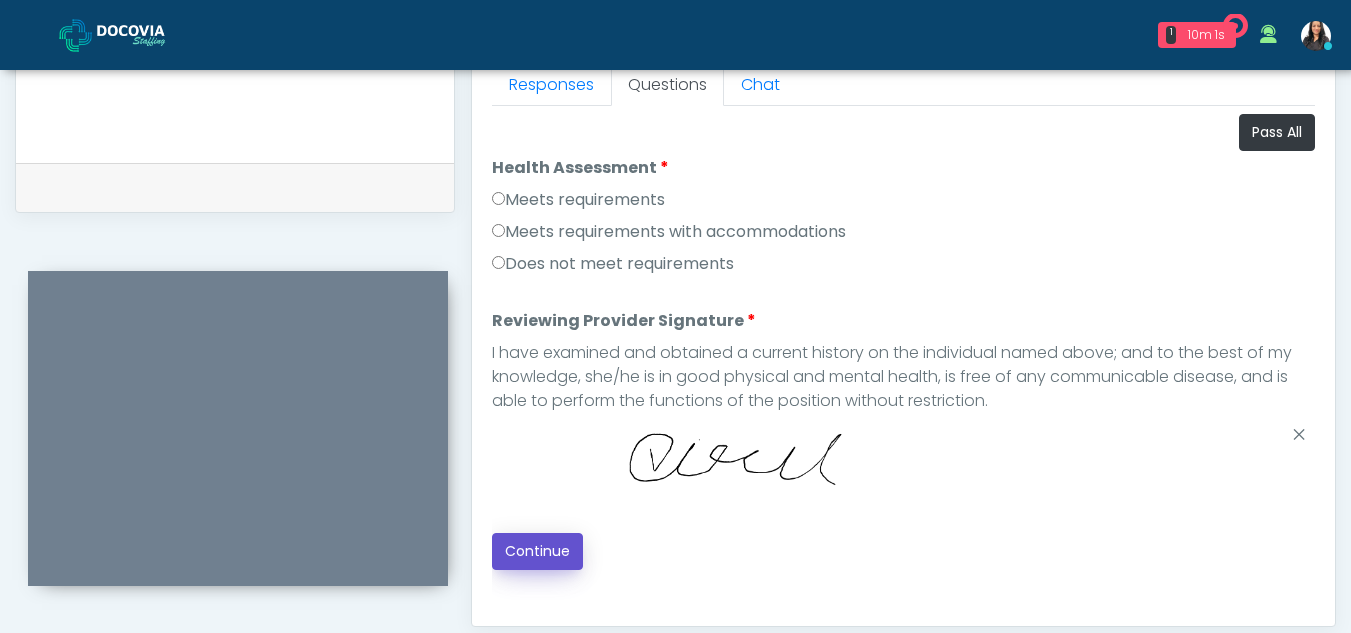 click on "Continue" at bounding box center (537, 551) 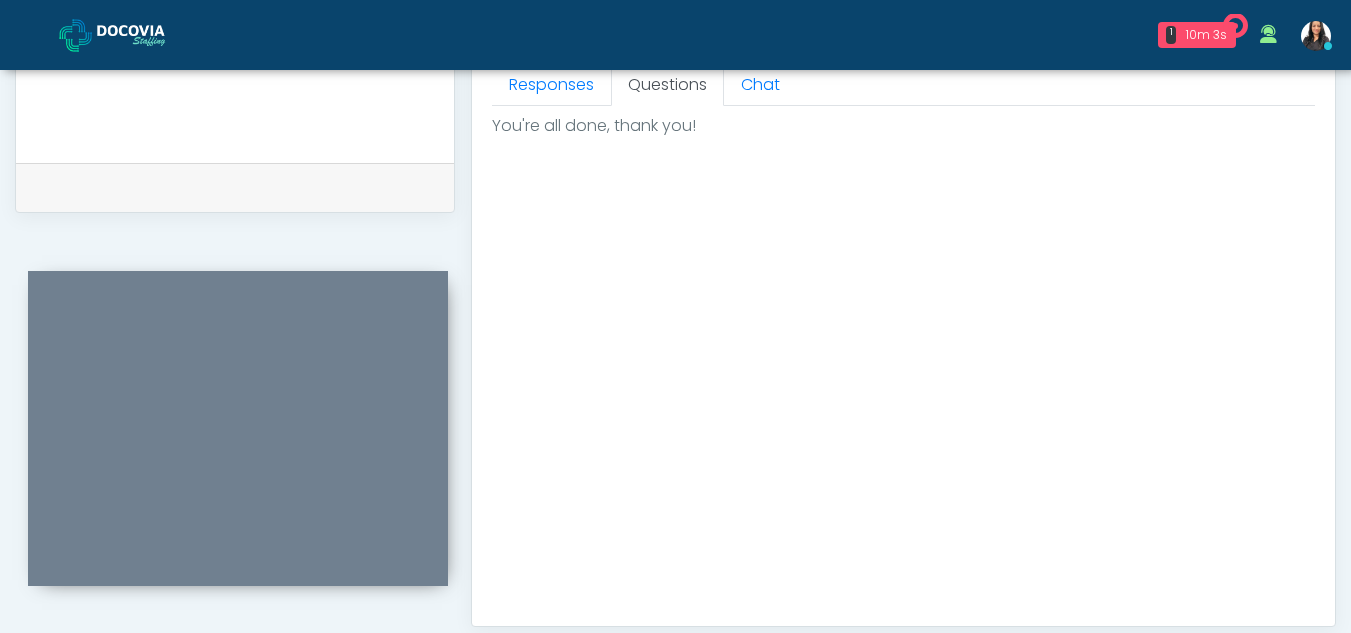 scroll, scrollTop: 1199, scrollLeft: 0, axis: vertical 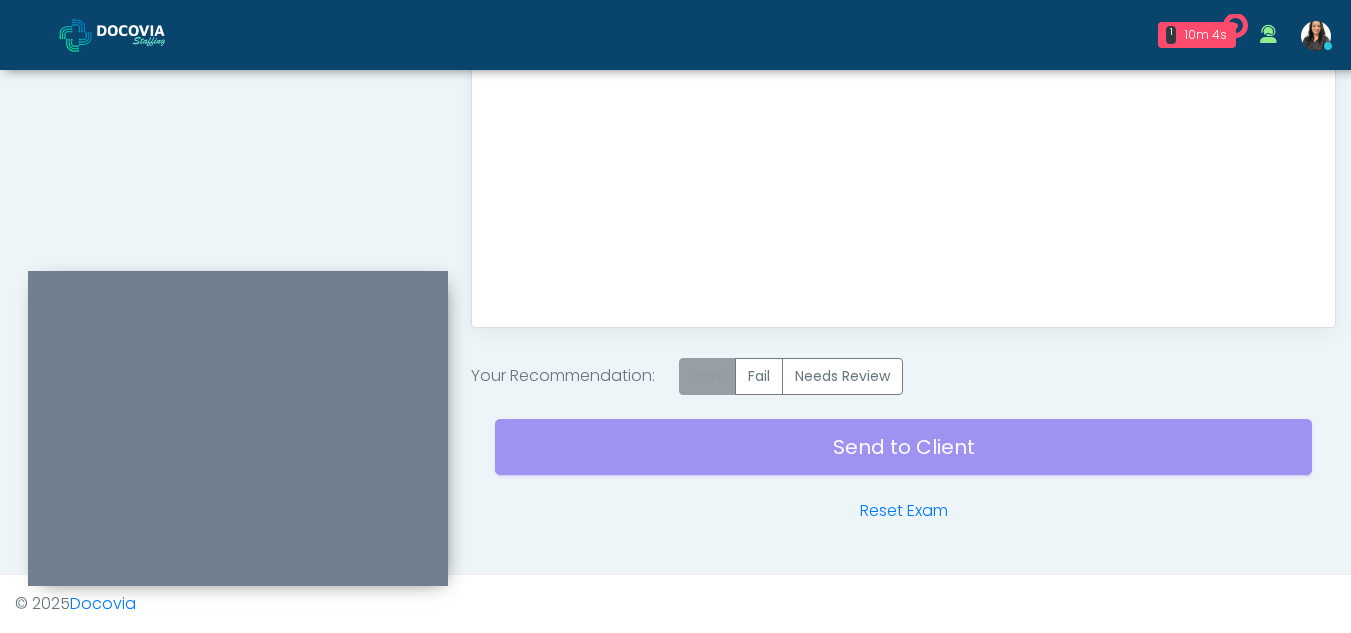 click on "Pass" at bounding box center [707, 376] 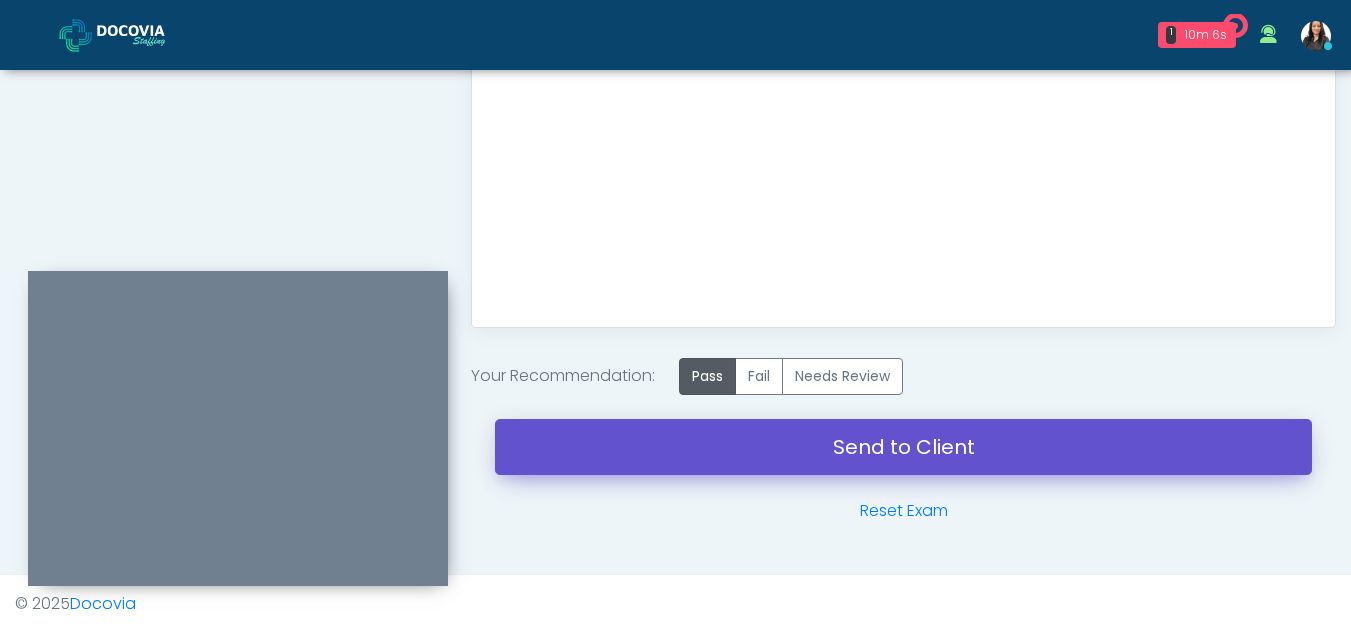 click on "Send to Client" at bounding box center (903, 447) 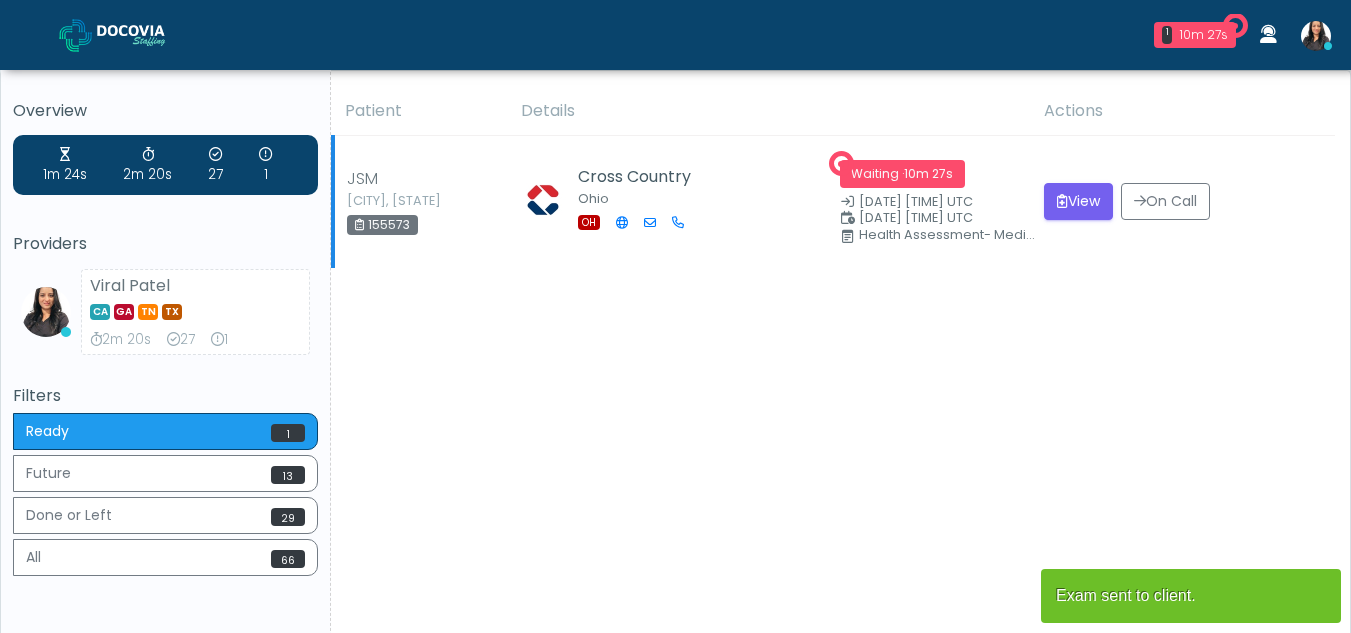 scroll, scrollTop: 0, scrollLeft: 0, axis: both 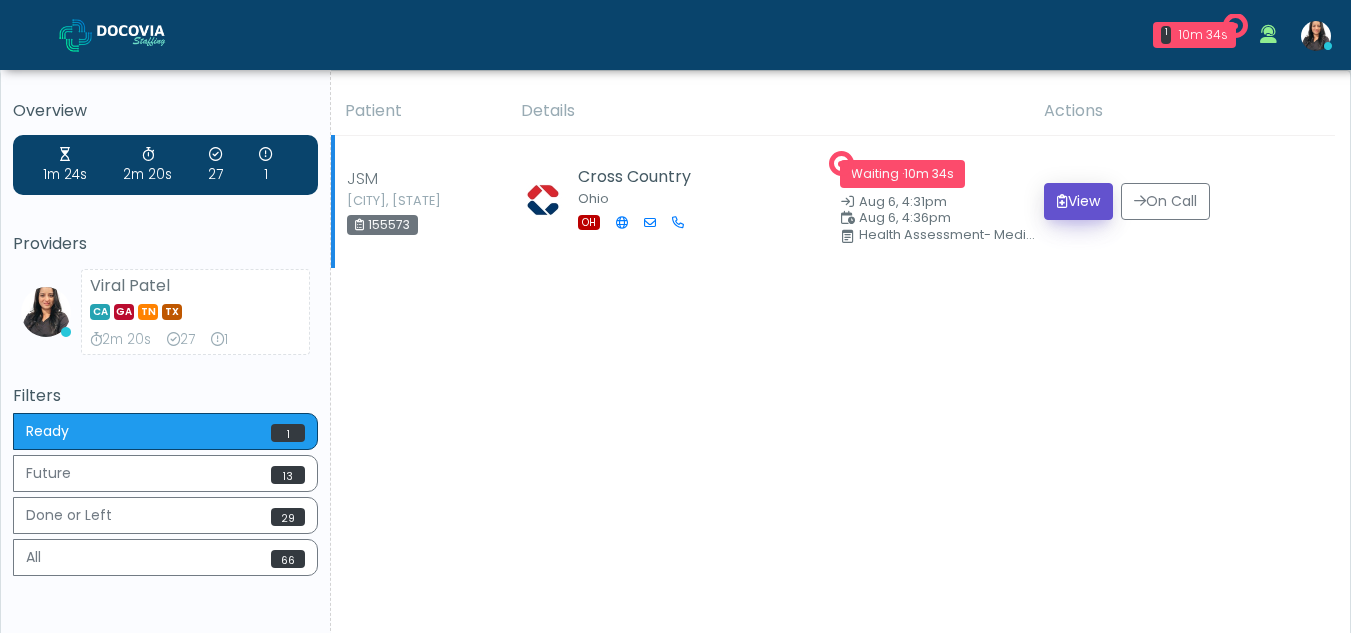 click on "View" at bounding box center [1078, 201] 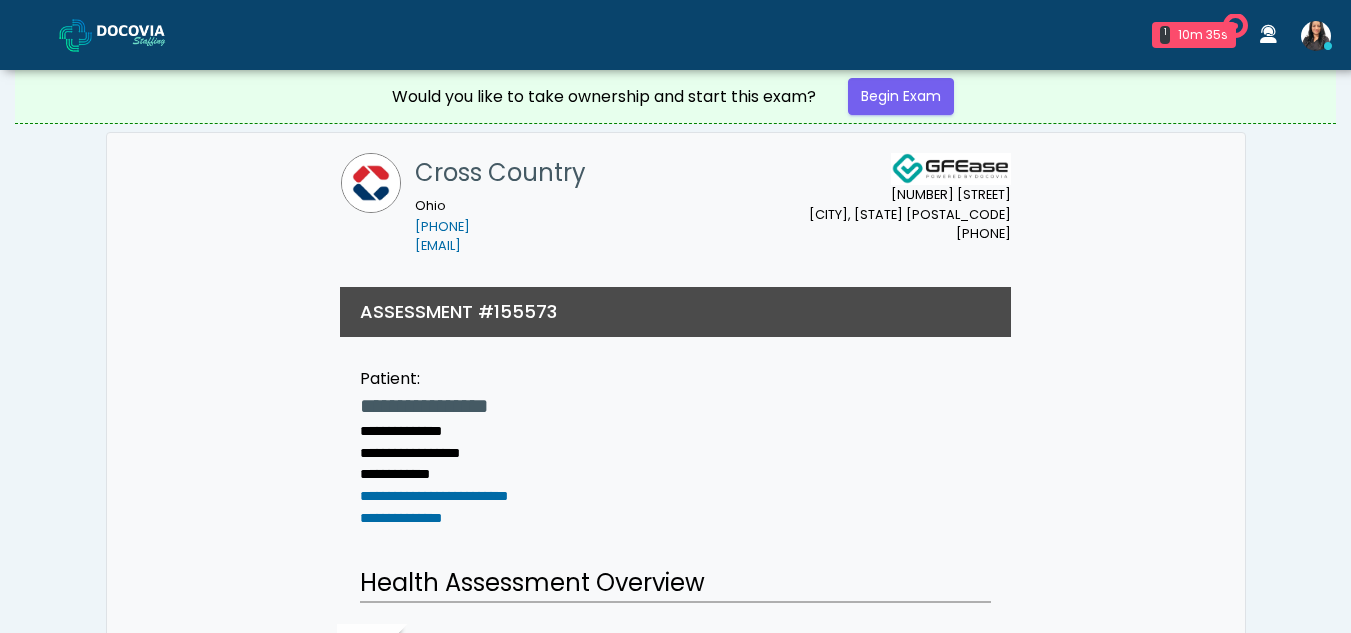 scroll, scrollTop: 0, scrollLeft: 0, axis: both 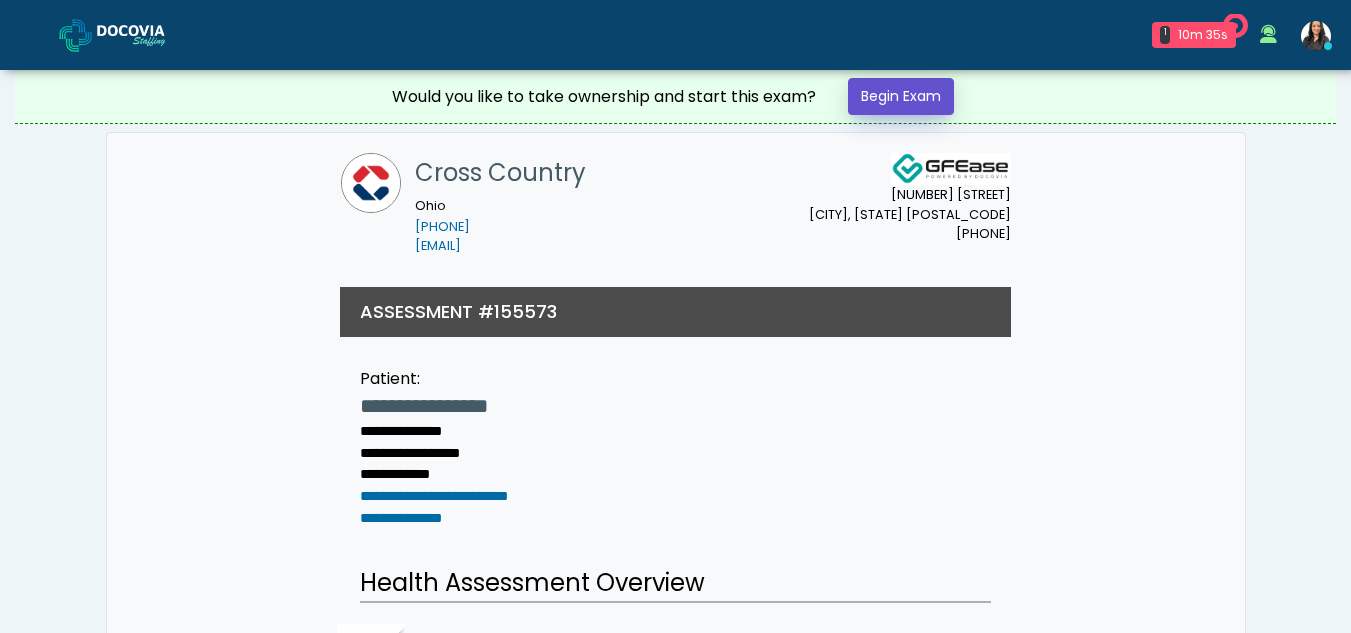 click on "Begin Exam" at bounding box center [901, 96] 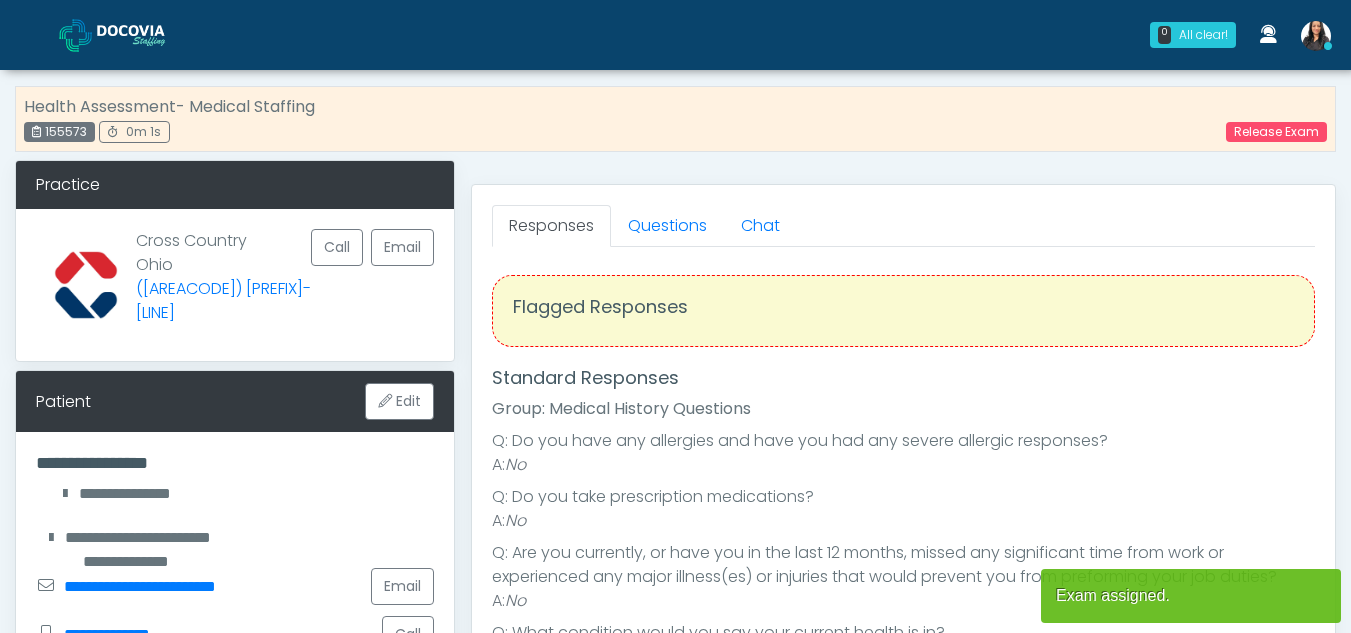 scroll, scrollTop: 0, scrollLeft: 0, axis: both 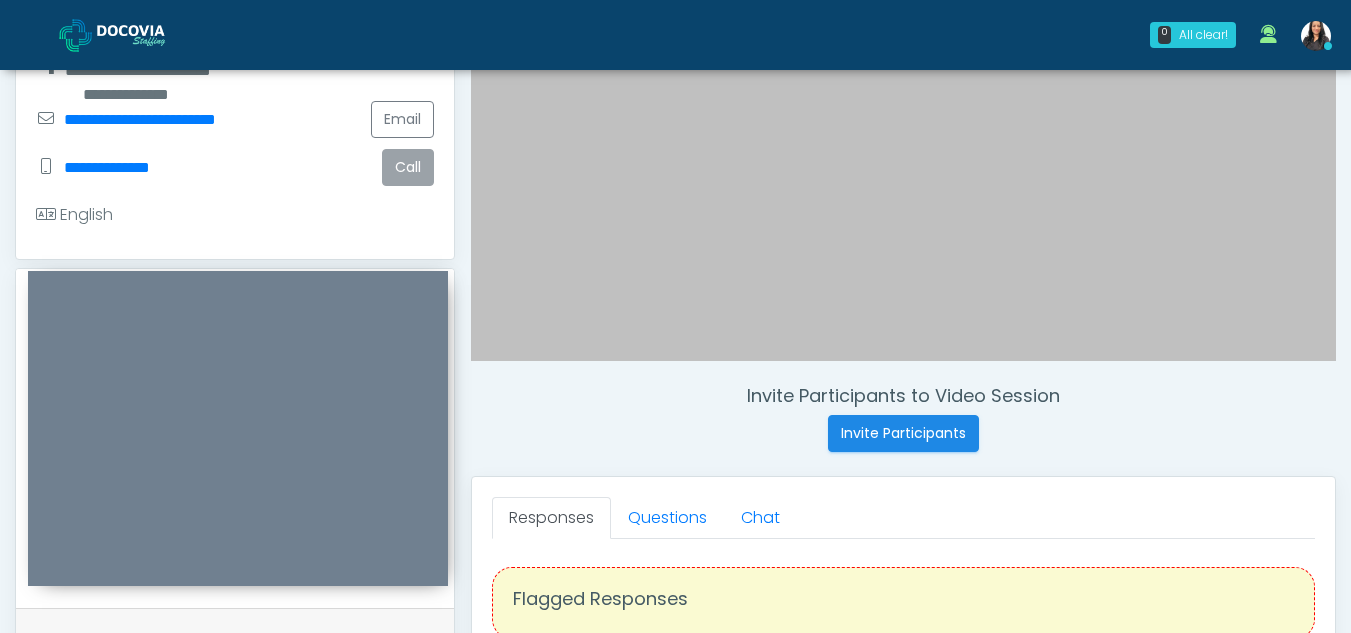 click on "Call" at bounding box center [408, 167] 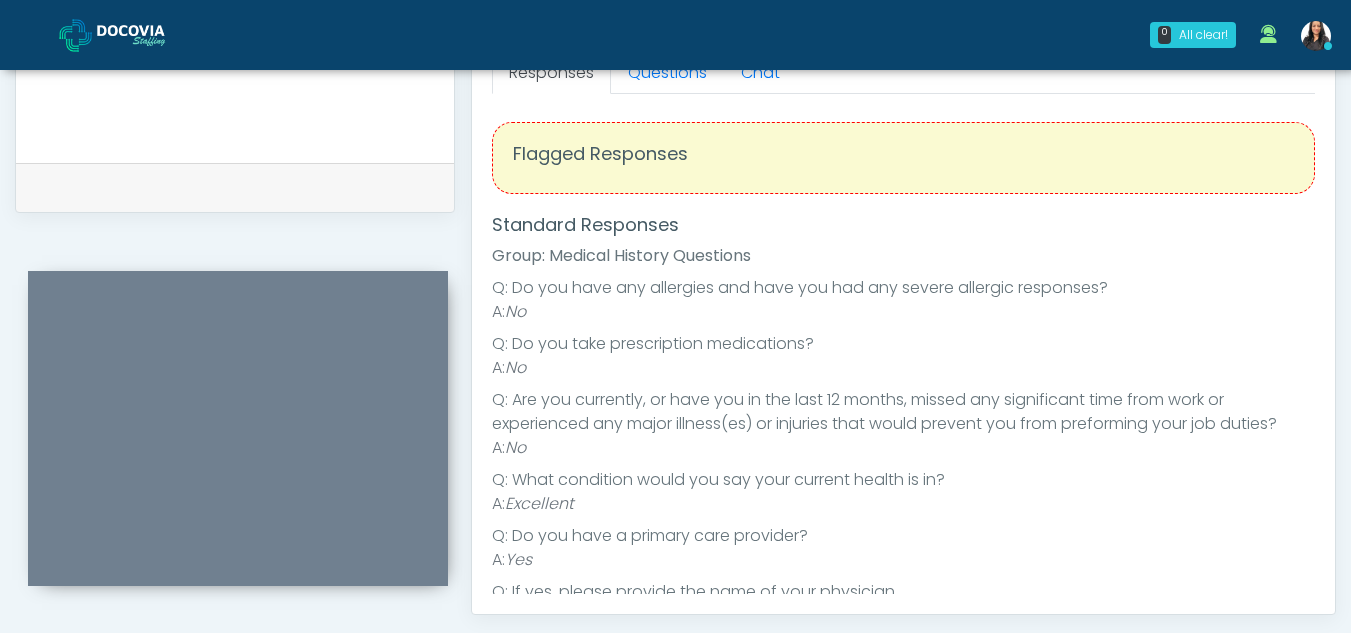 scroll, scrollTop: 915, scrollLeft: 0, axis: vertical 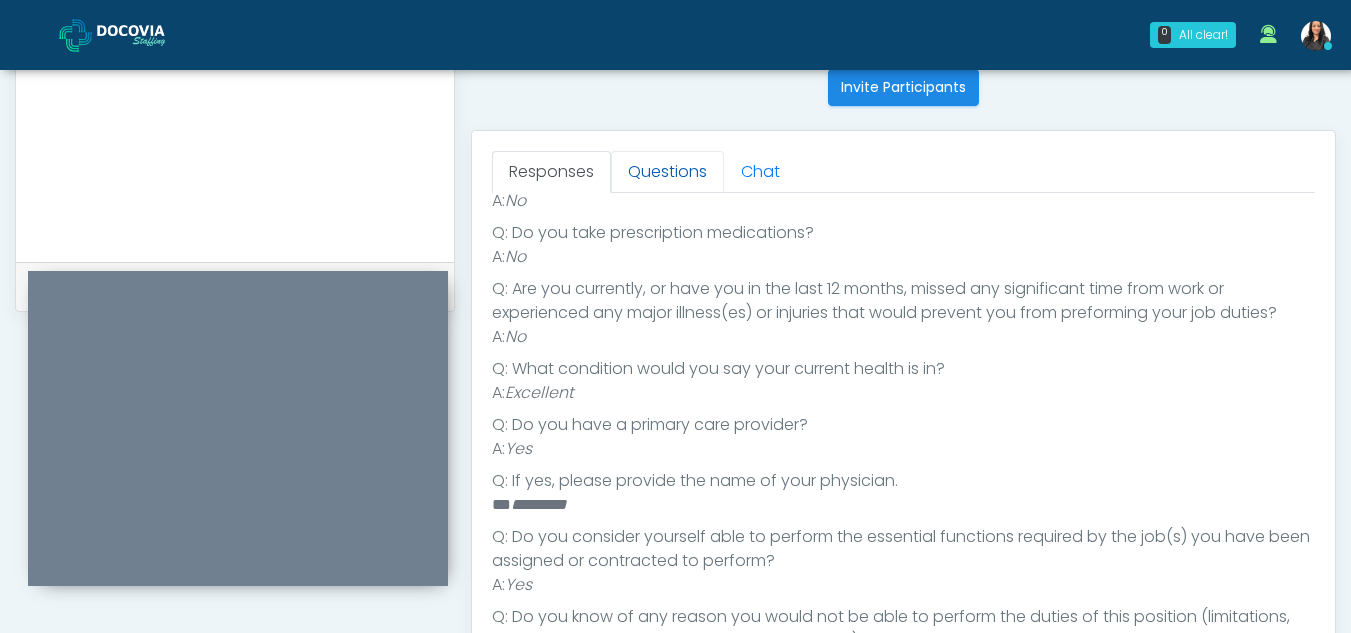 click on "Questions" at bounding box center (667, 172) 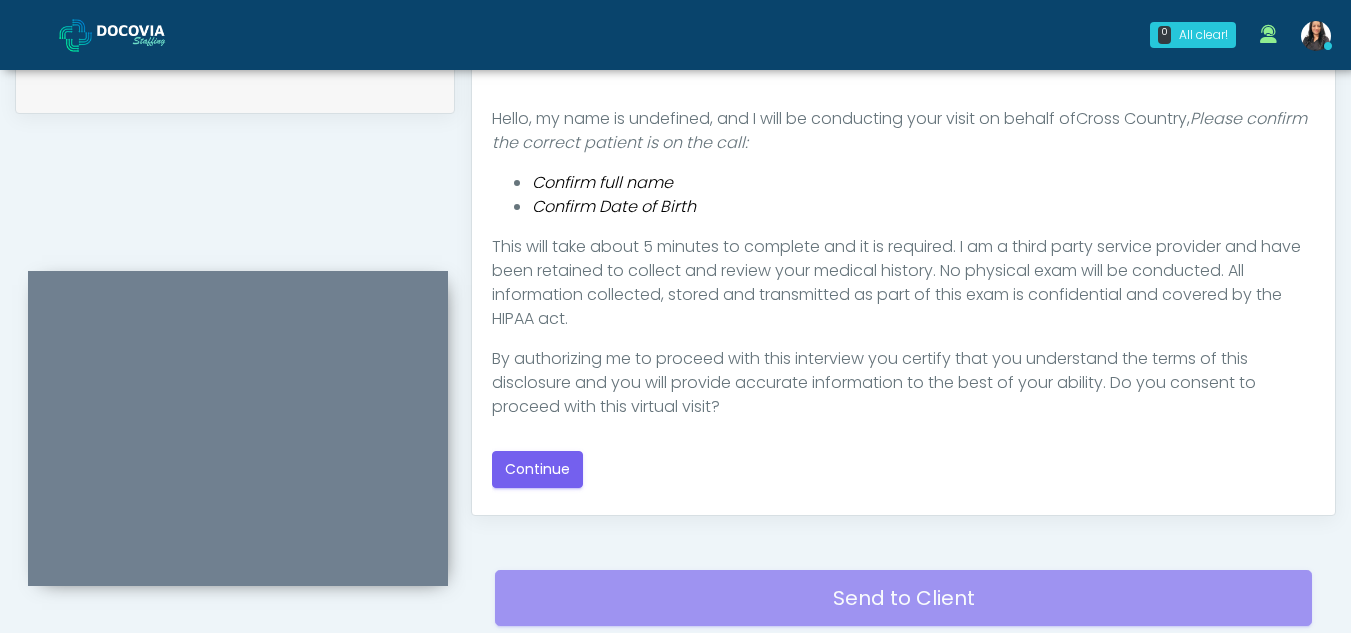 scroll, scrollTop: 1039, scrollLeft: 0, axis: vertical 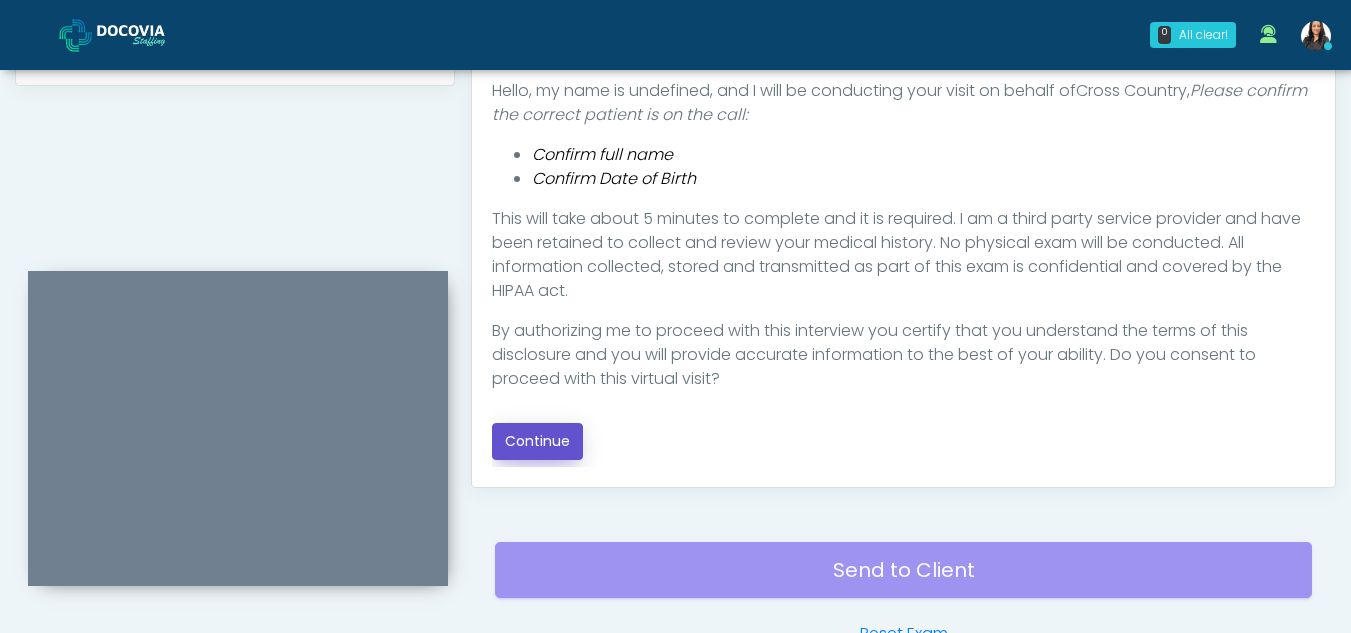 click on "Continue" at bounding box center [537, 441] 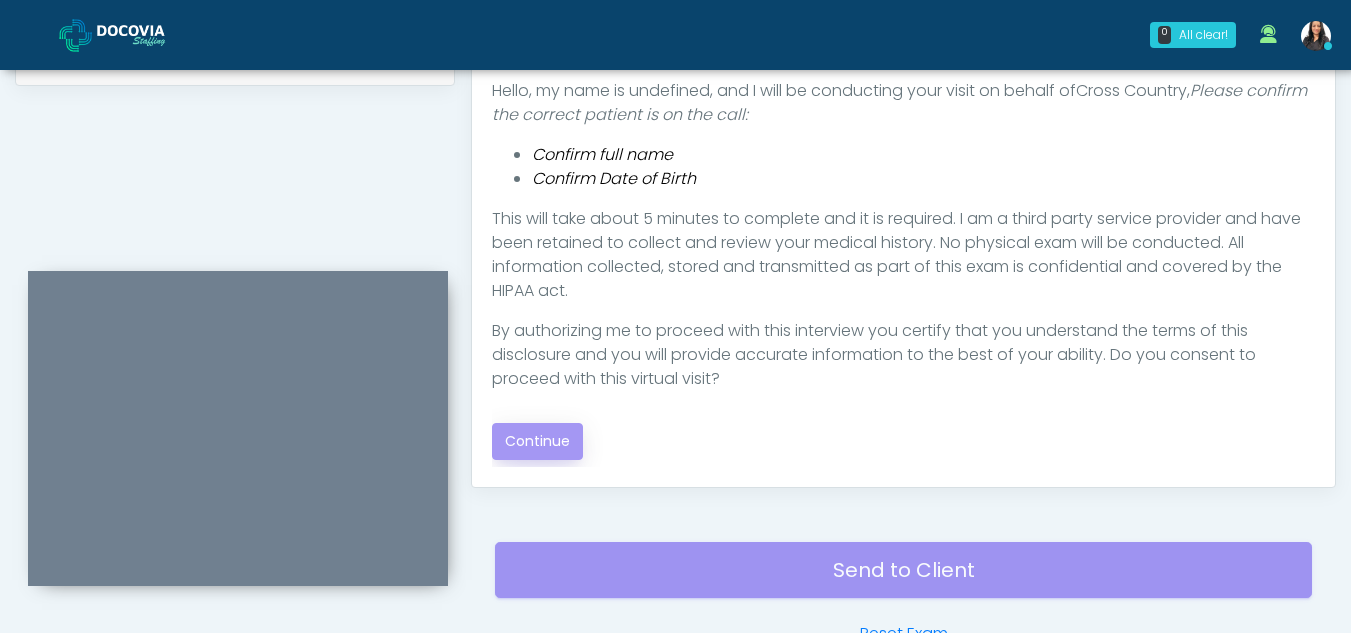 scroll, scrollTop: 1162, scrollLeft: 0, axis: vertical 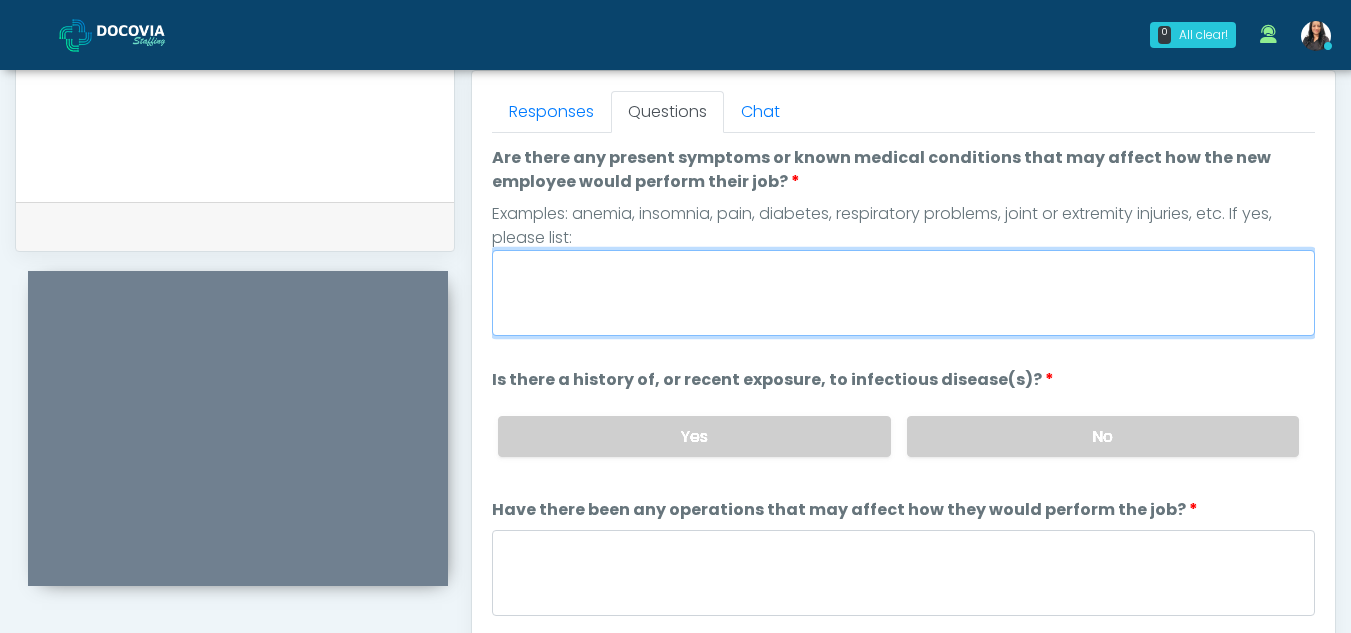 click on "Are there any present symptoms or known medical conditions that may affect how the new employee would perform their job?" at bounding box center (903, 293) 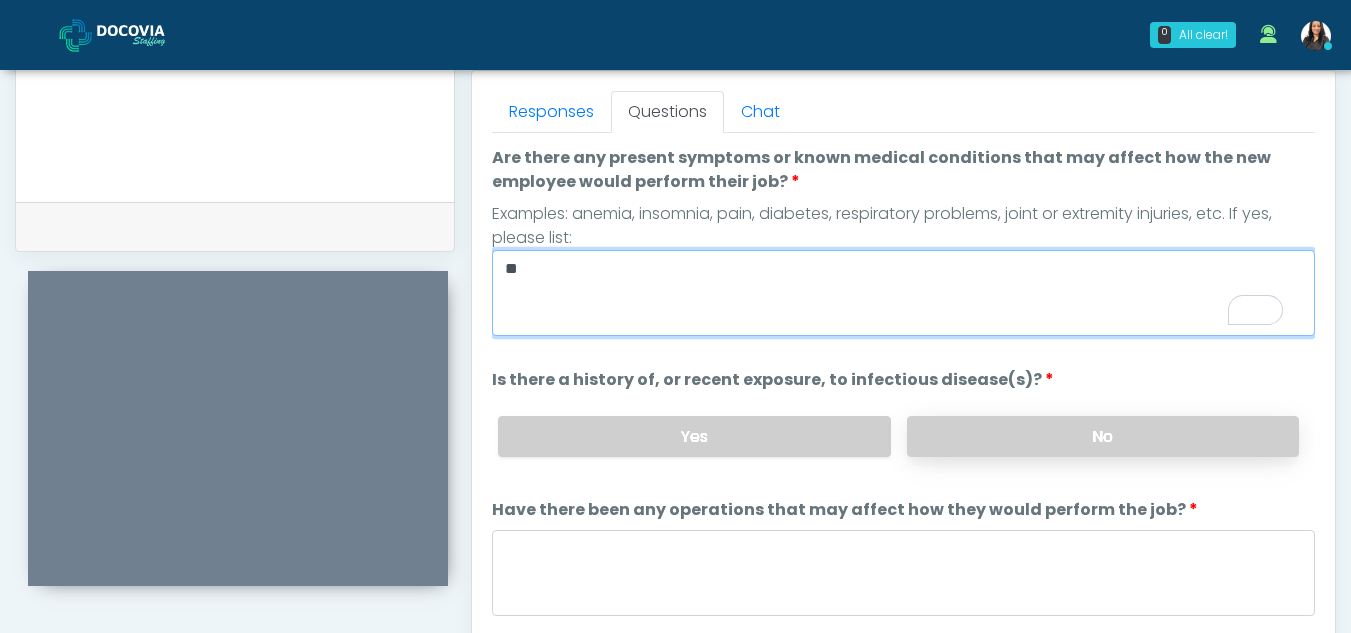 type on "**" 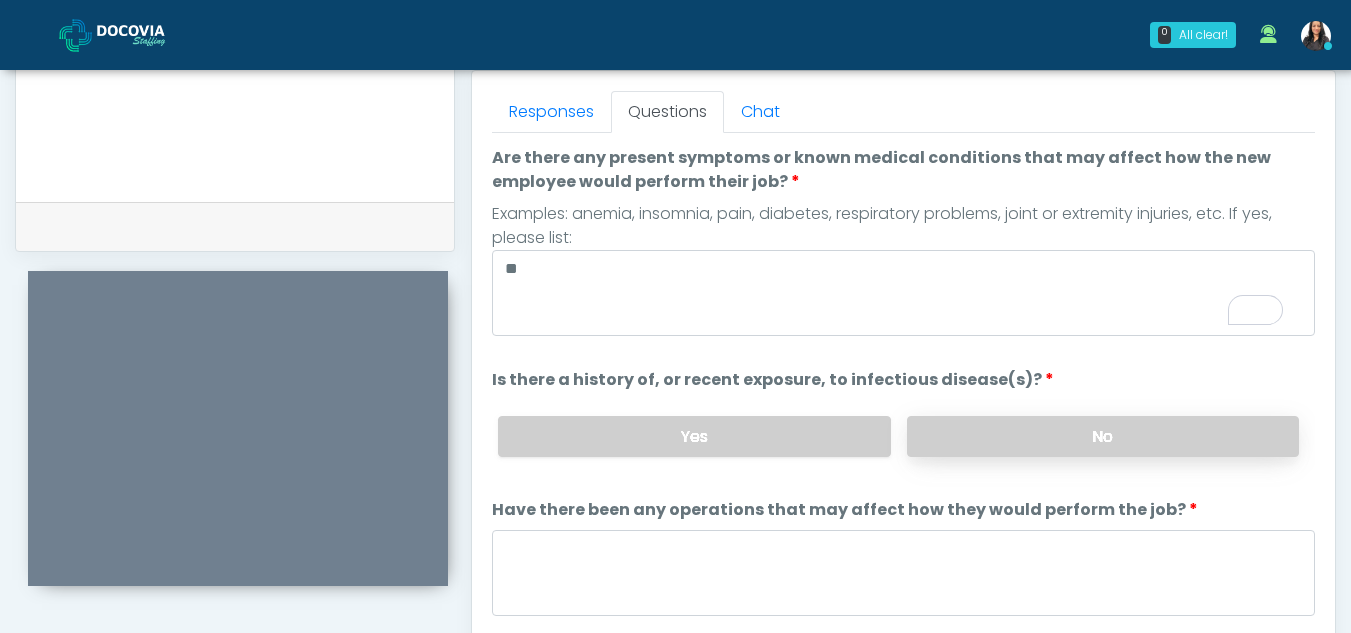 click on "No" at bounding box center [1103, 436] 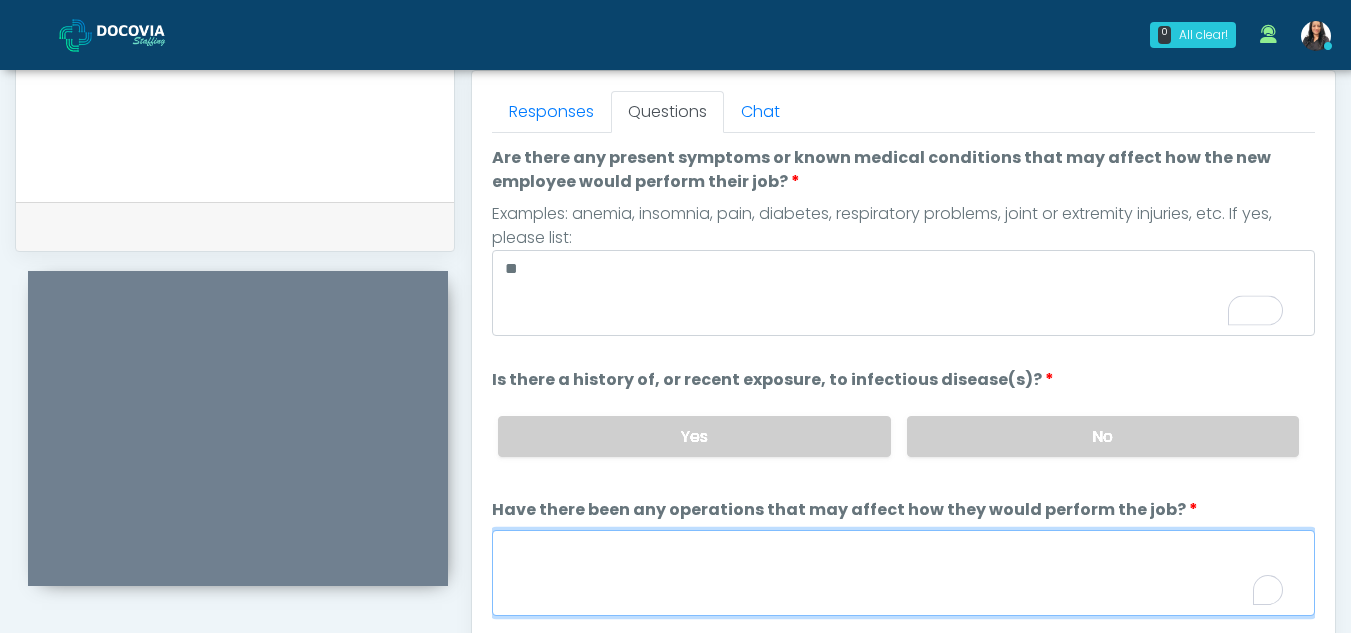 click on "Have there been any operations that may affect how they would perform the job?" at bounding box center (903, 573) 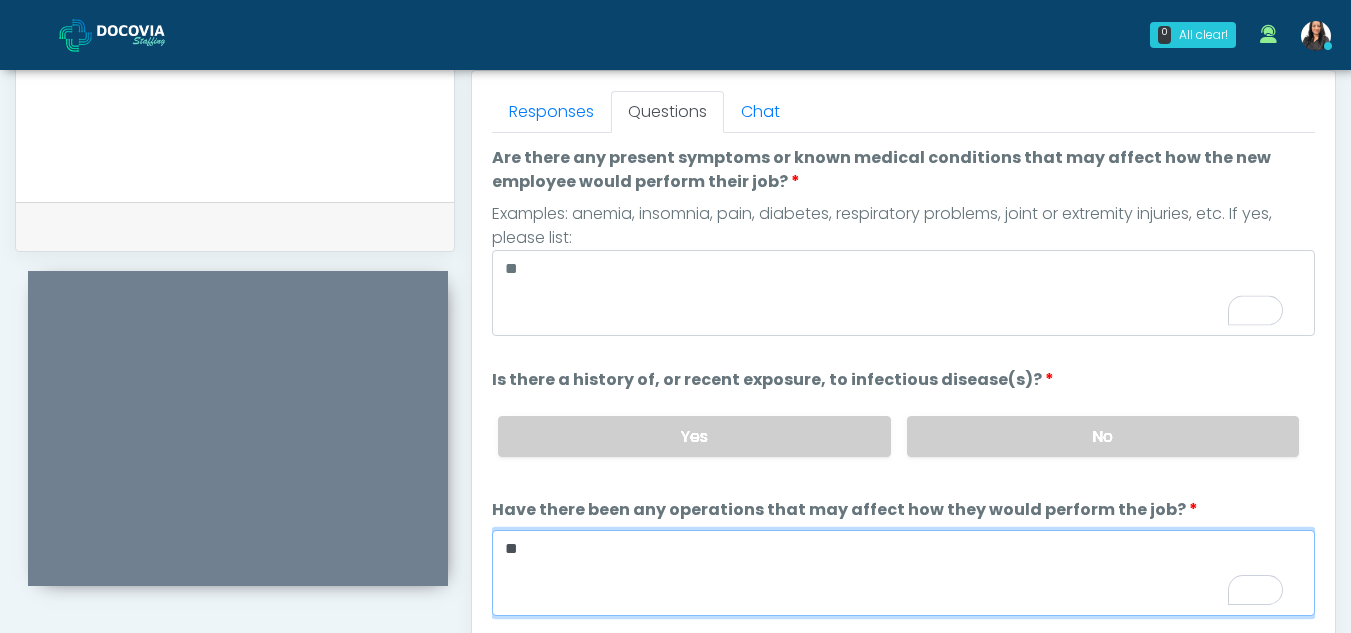 type on "**" 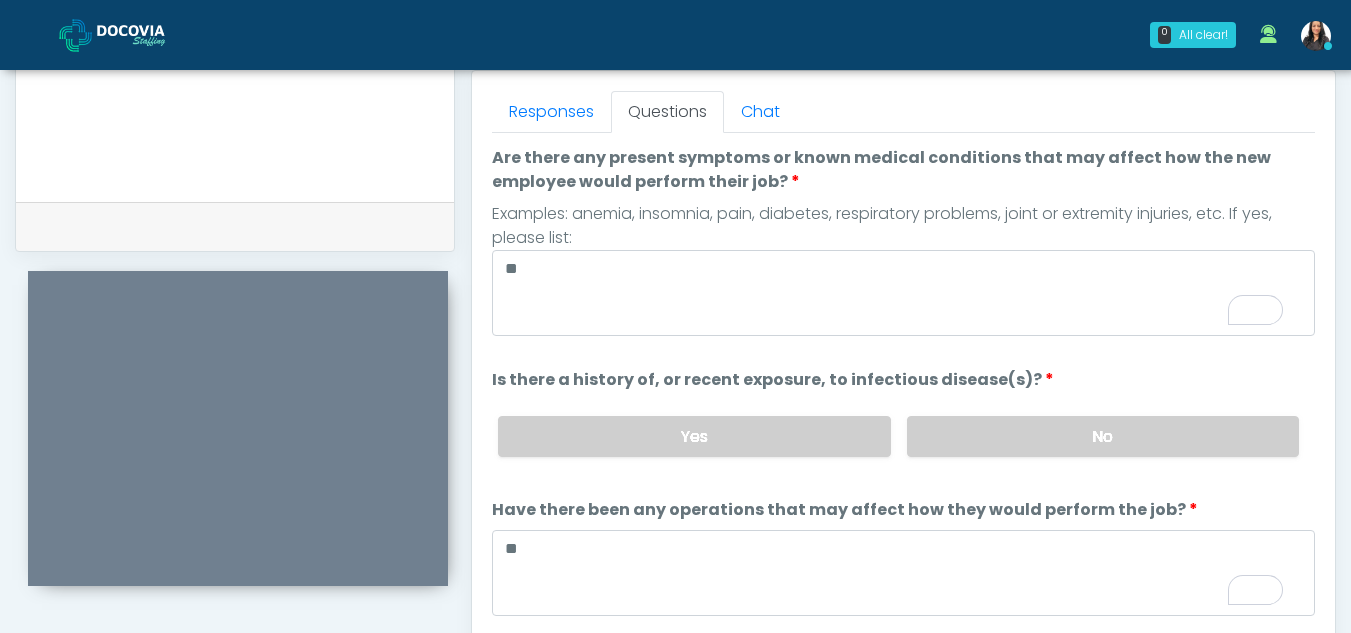 scroll, scrollTop: 152, scrollLeft: 0, axis: vertical 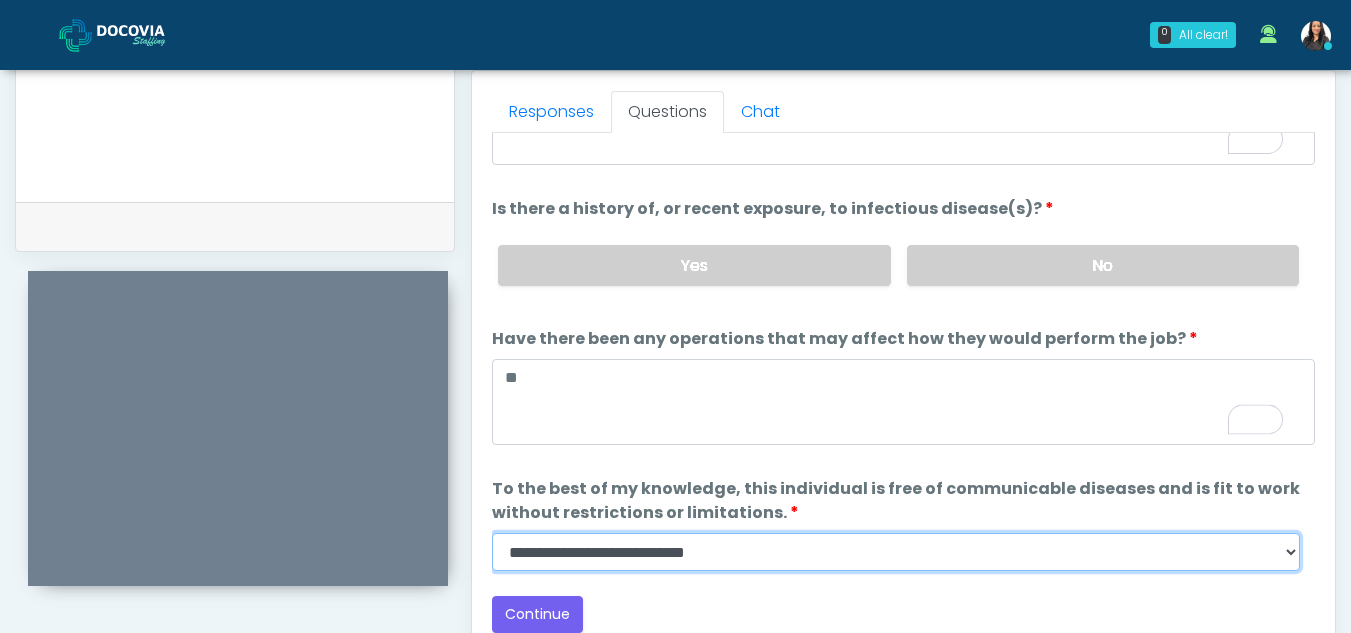 click on "**********" at bounding box center (896, 552) 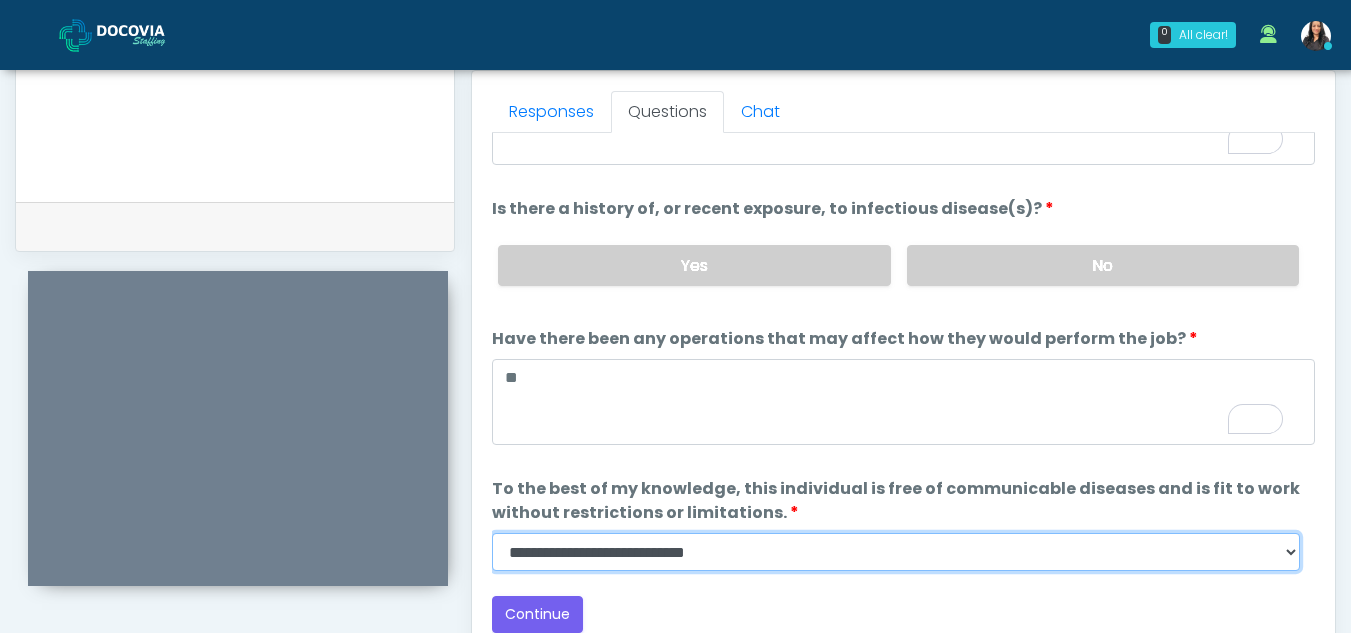 select on "******" 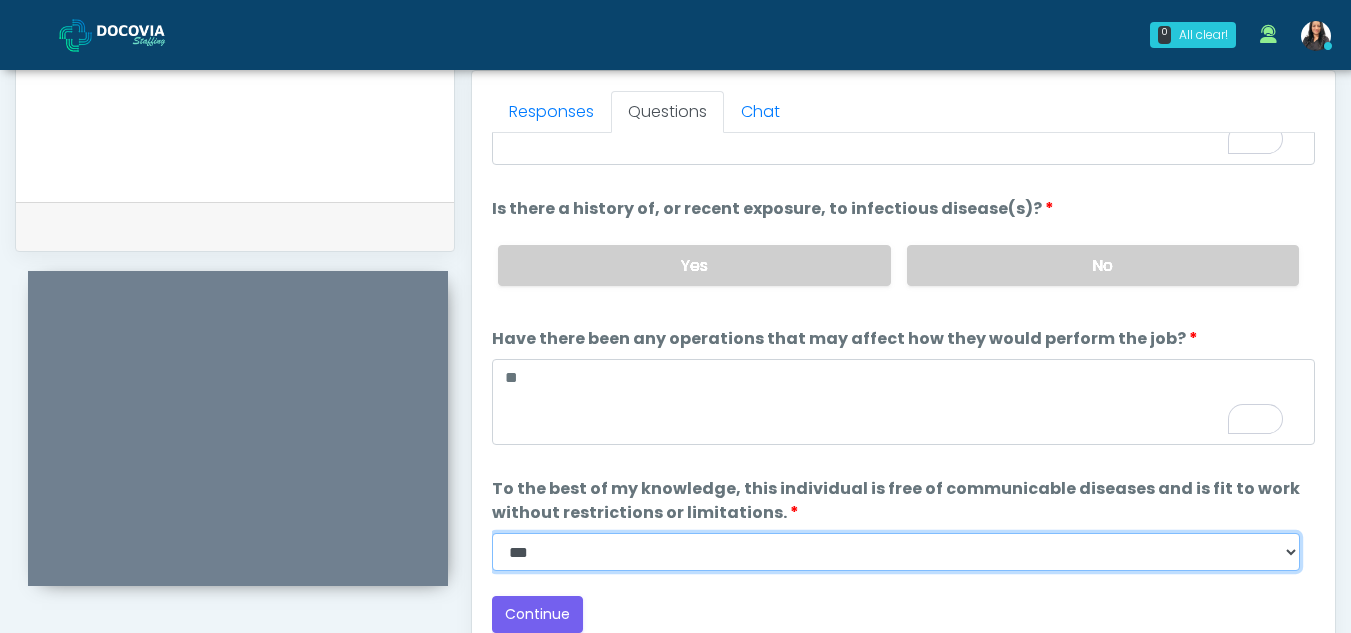 click on "**********" at bounding box center (896, 552) 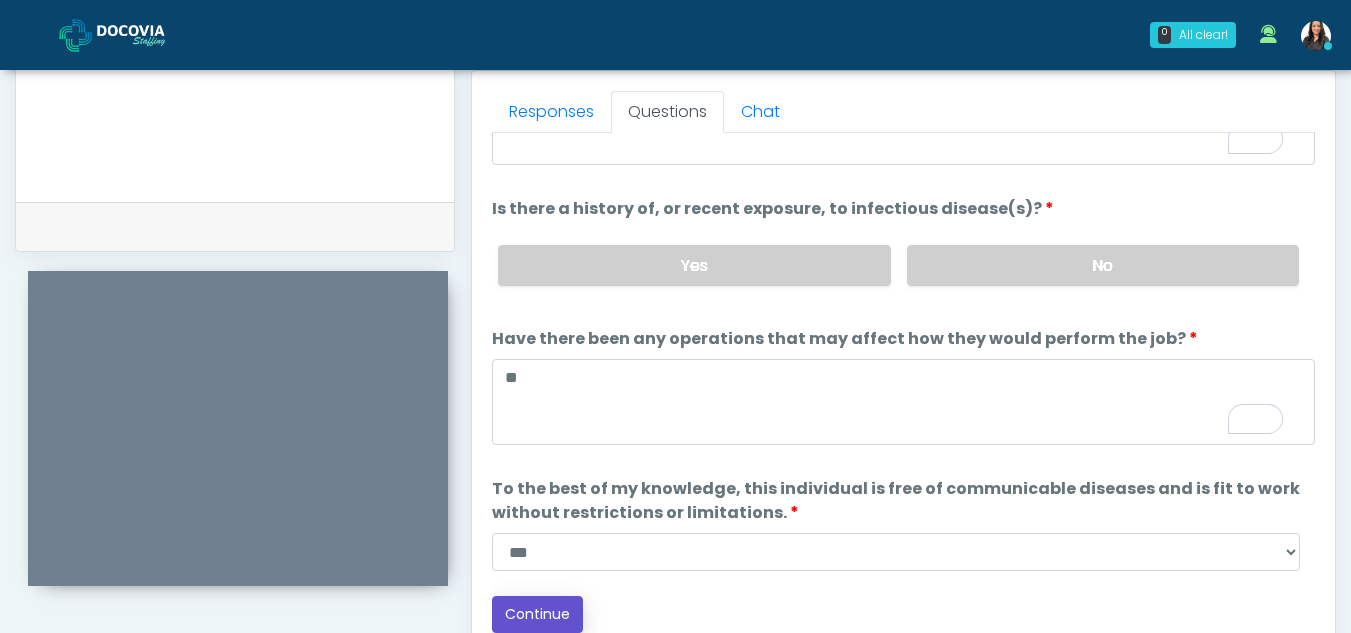 click on "Continue" at bounding box center (537, 614) 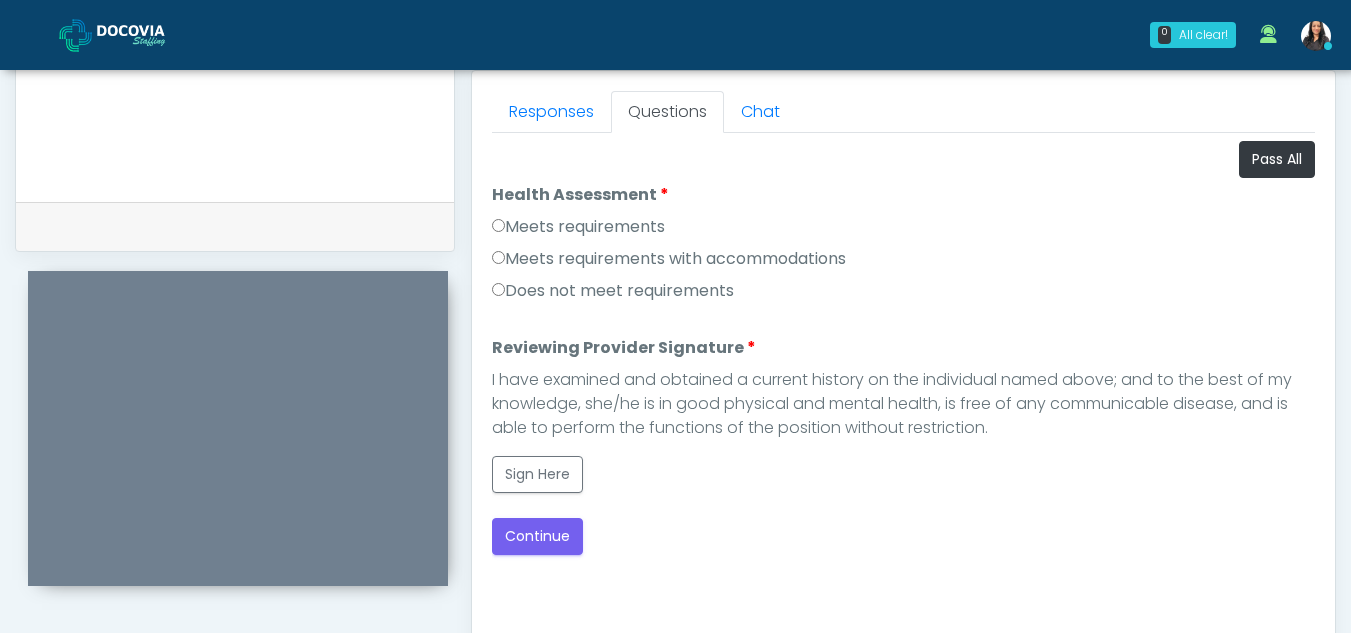 scroll, scrollTop: 1162, scrollLeft: 0, axis: vertical 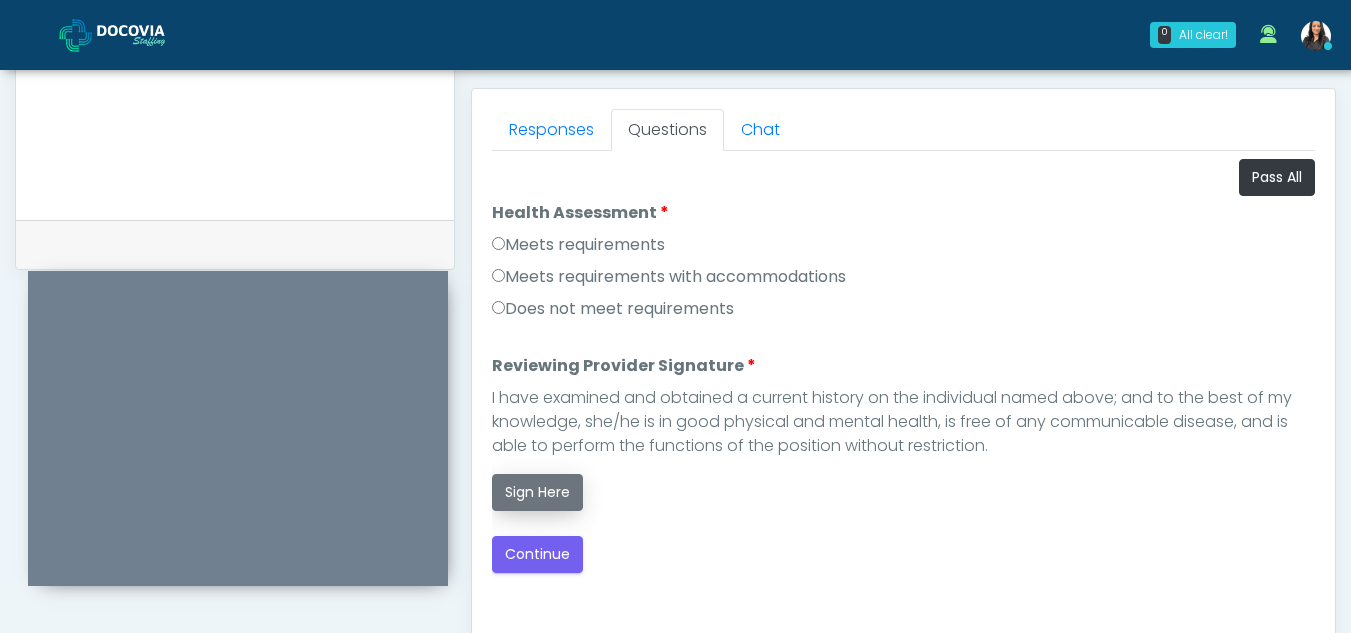 click on "Sign Here" at bounding box center (537, 492) 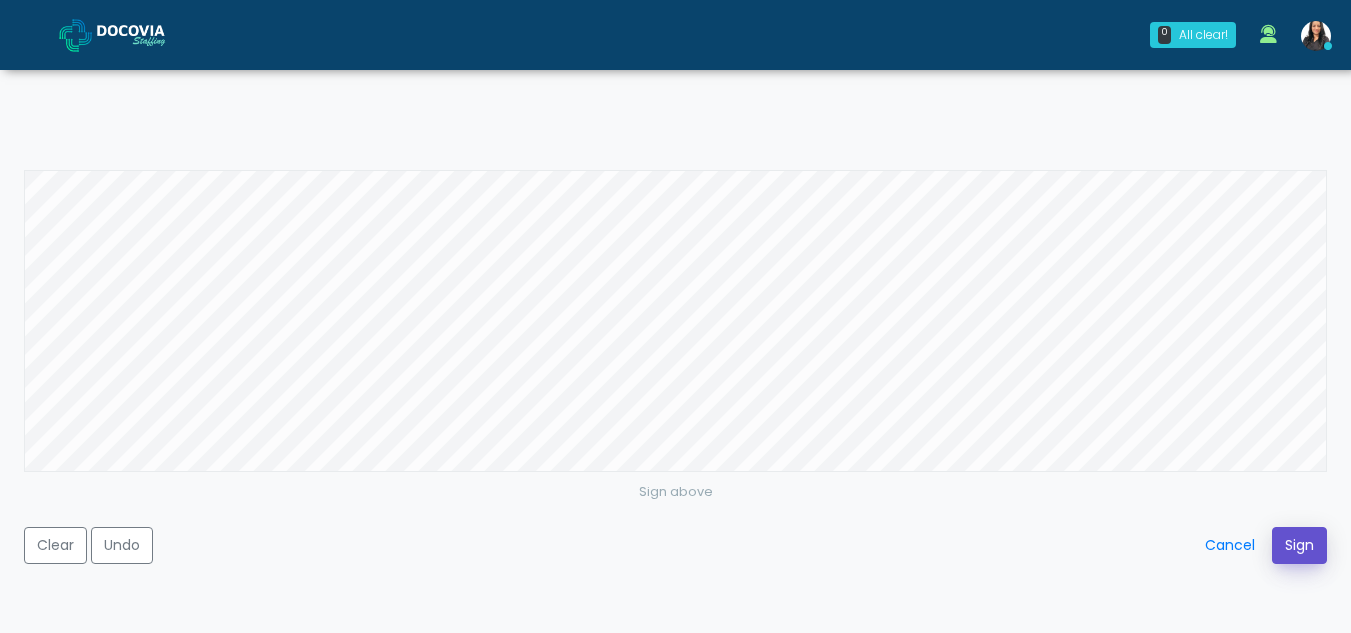 click on "Sign" at bounding box center (1299, 545) 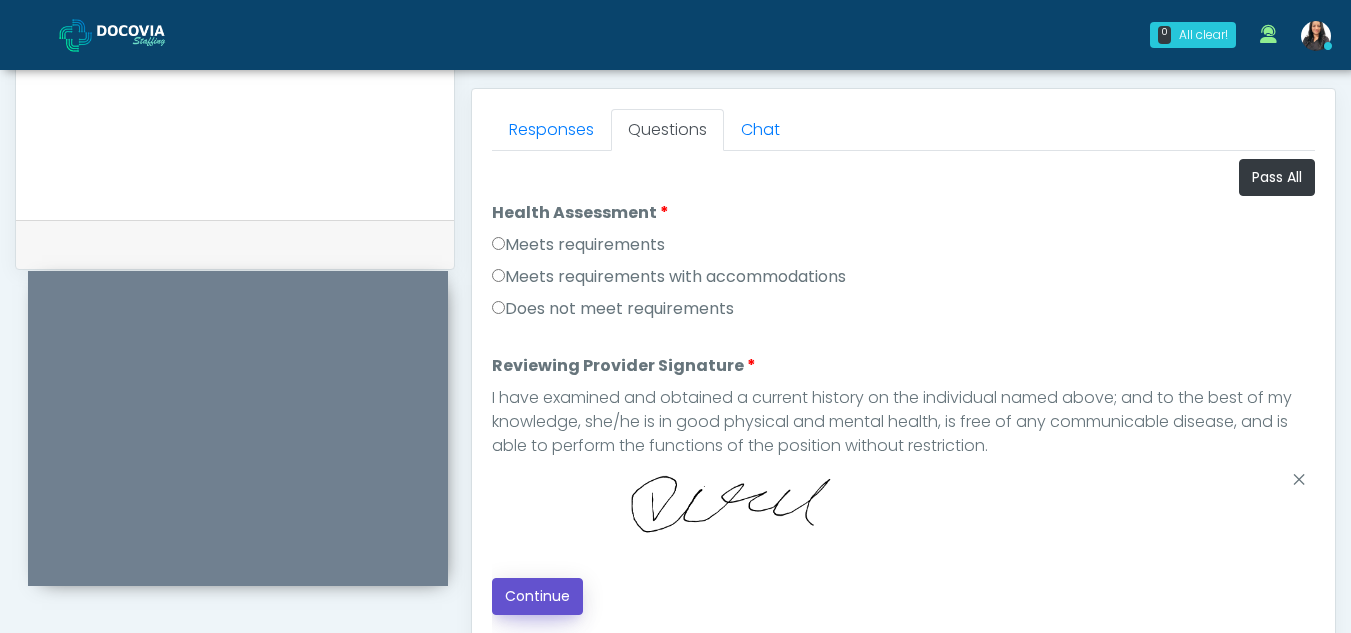 click on "Continue" at bounding box center [537, 596] 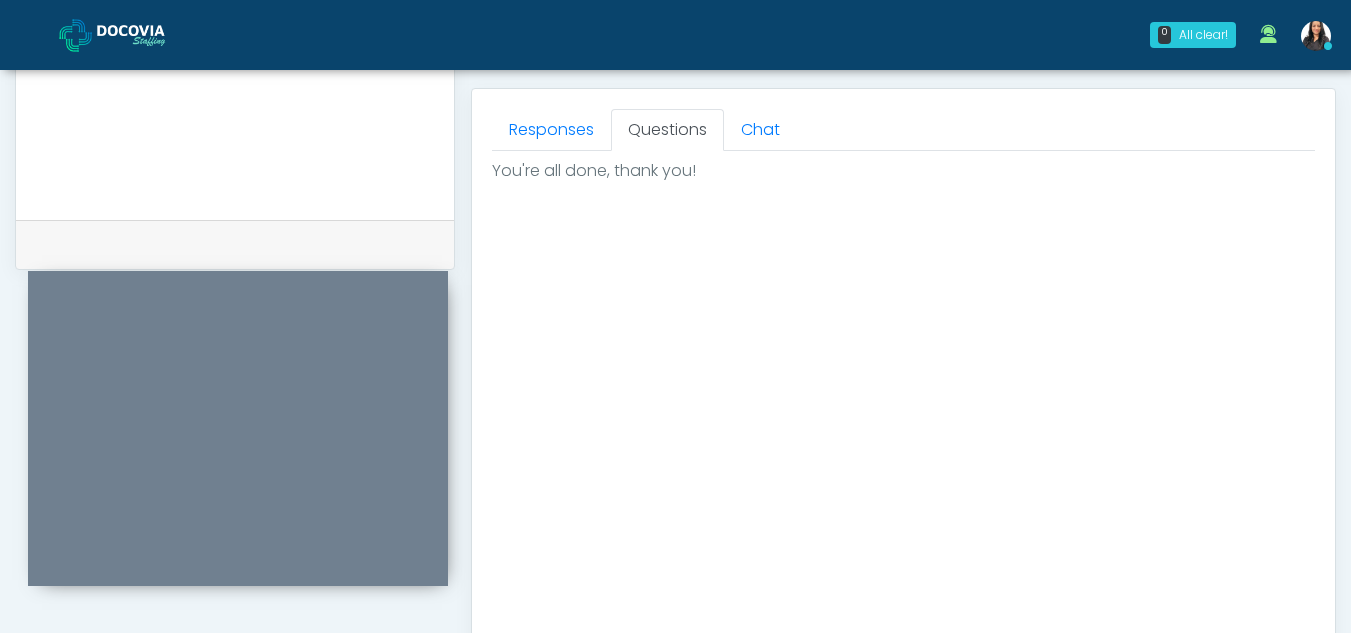 scroll, scrollTop: 1199, scrollLeft: 0, axis: vertical 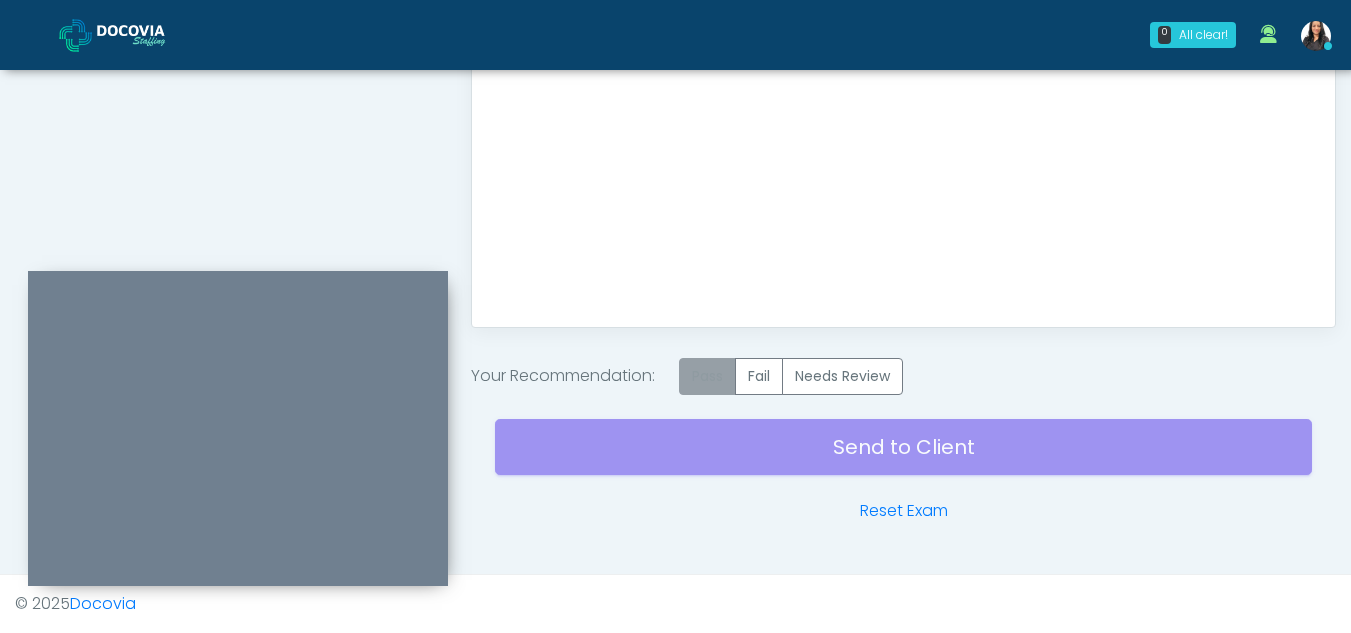 click on "Pass" at bounding box center [707, 376] 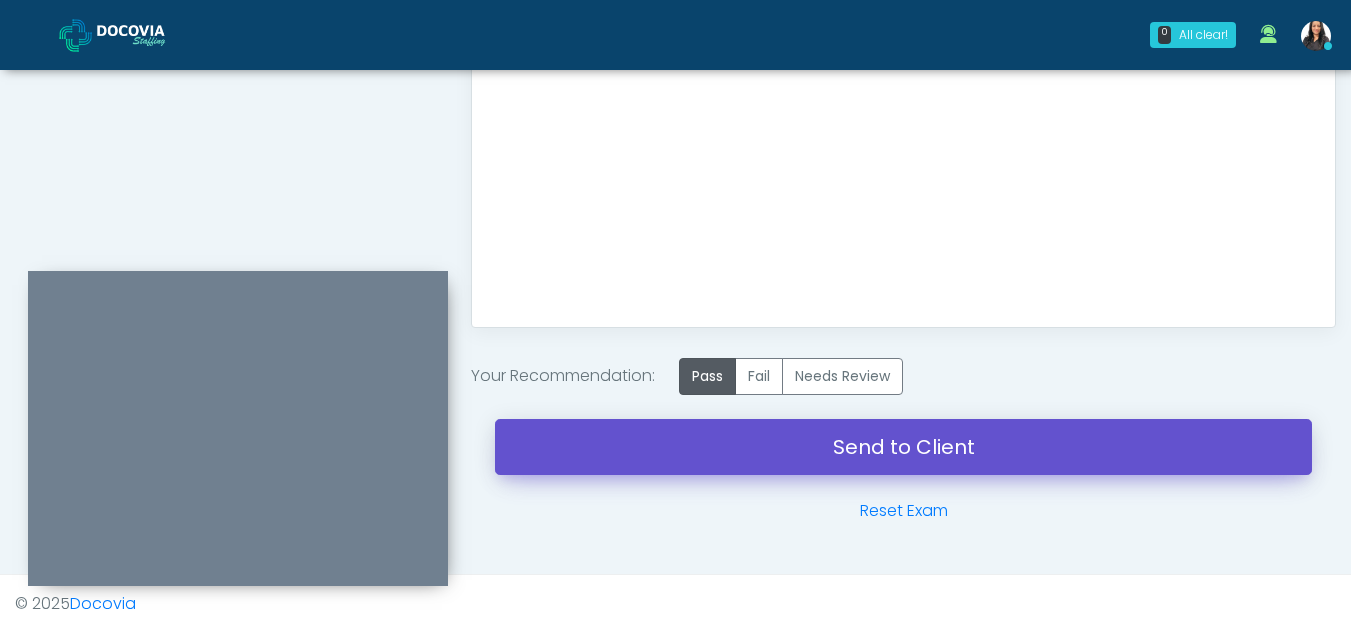 click on "Send to Client" at bounding box center [903, 447] 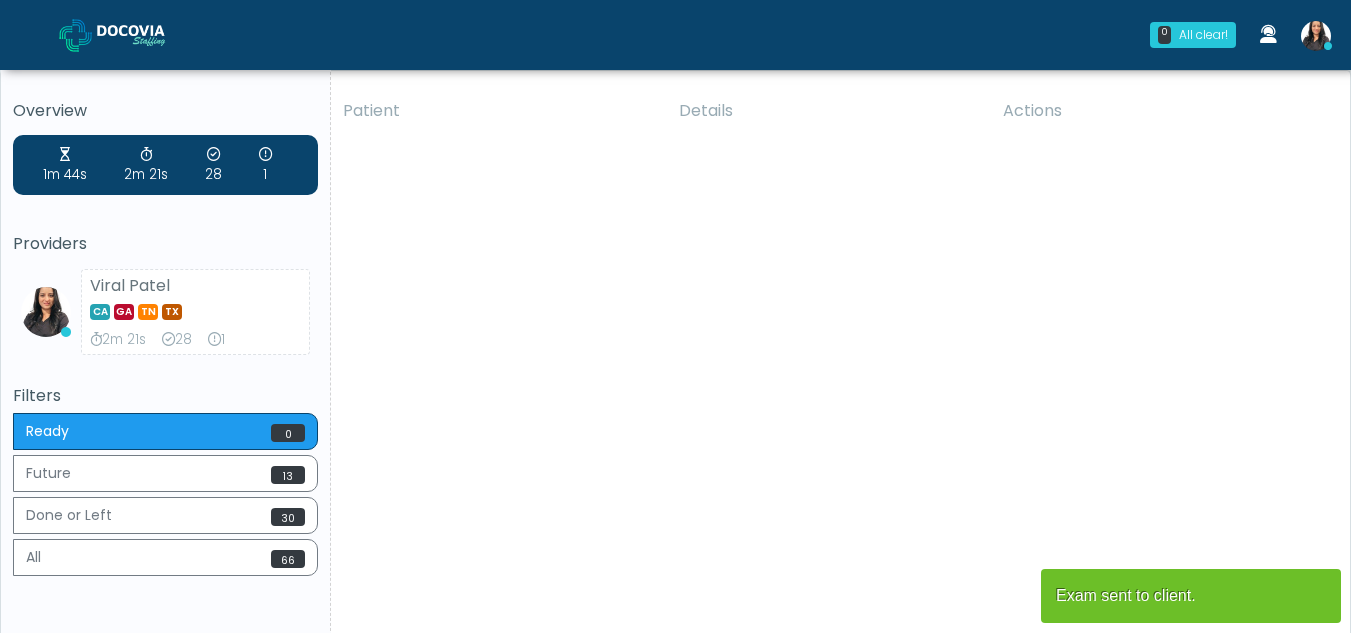 scroll, scrollTop: 0, scrollLeft: 0, axis: both 